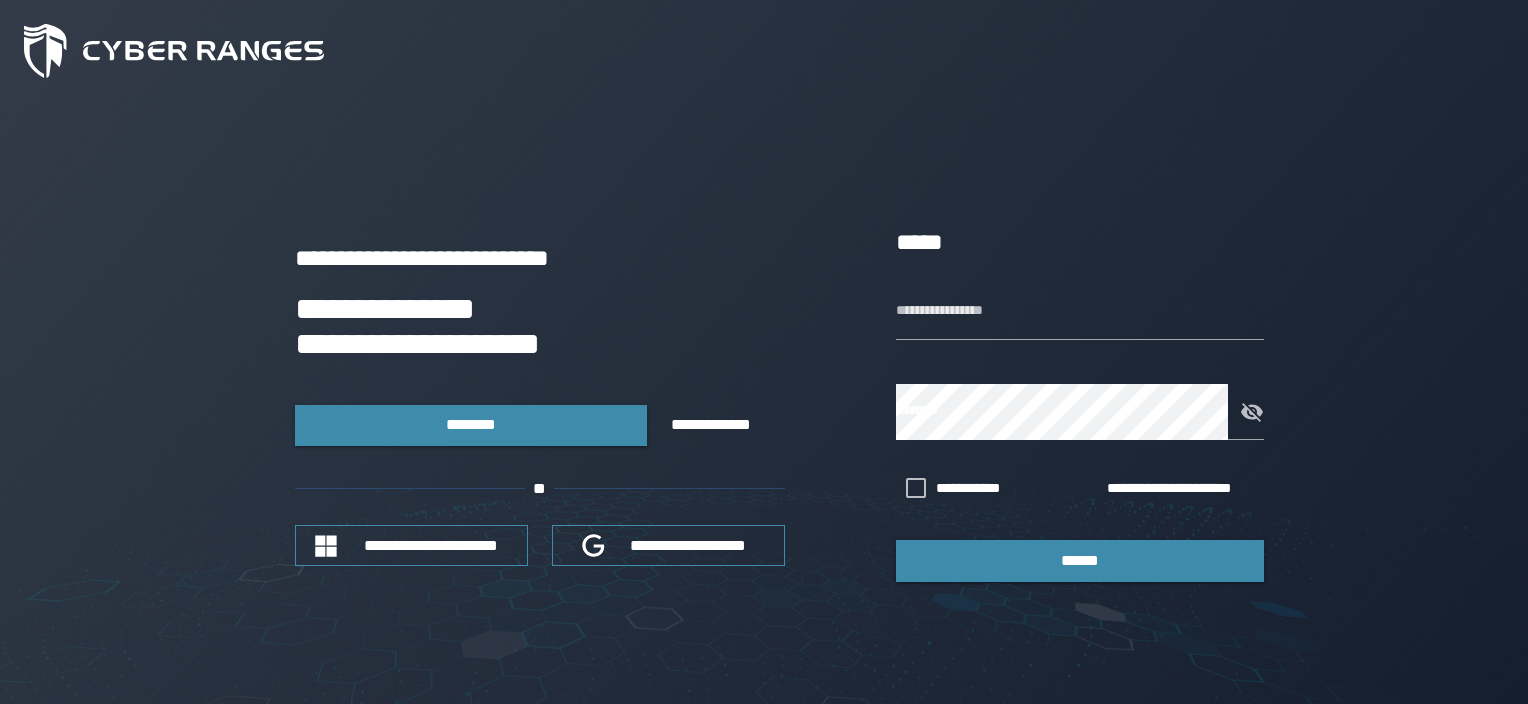 scroll, scrollTop: 0, scrollLeft: 0, axis: both 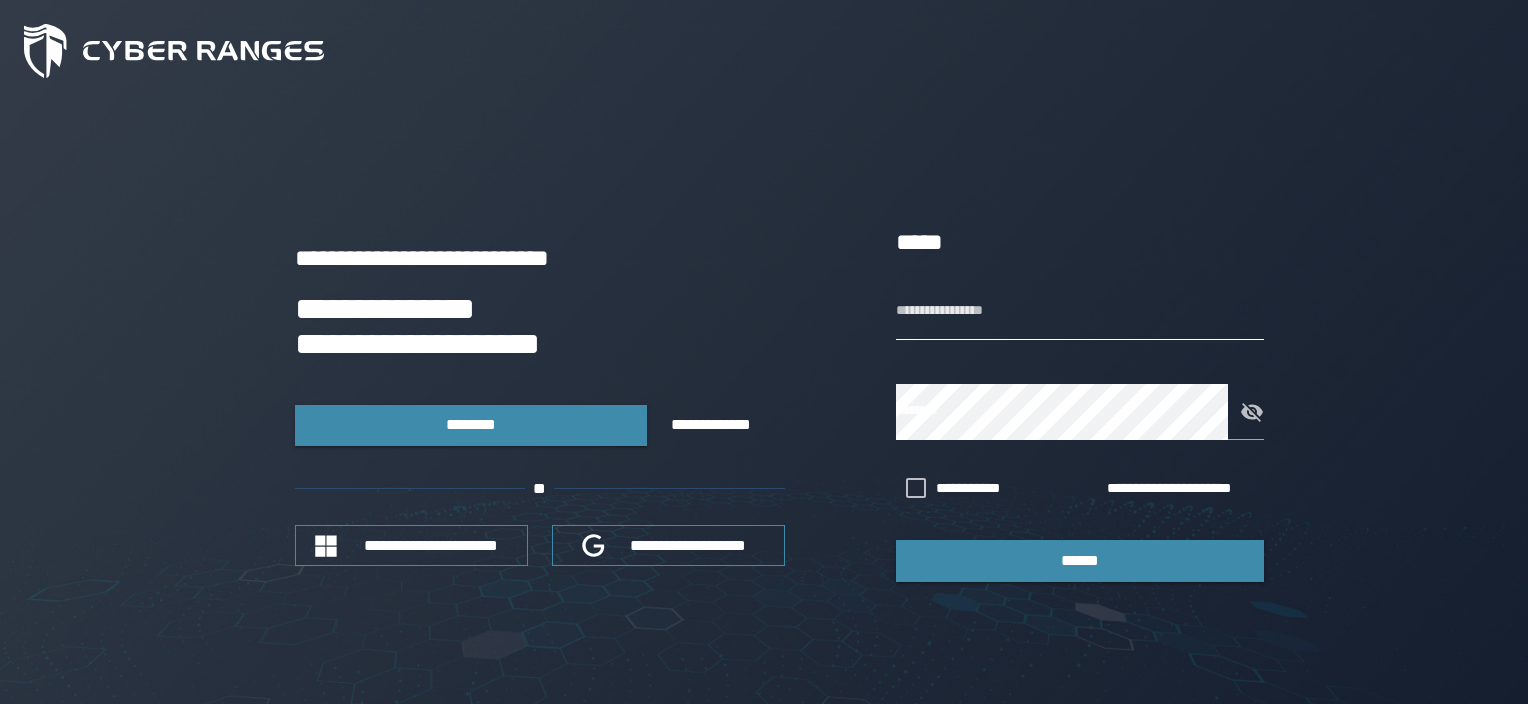 click on "**********" at bounding box center (1080, 312) 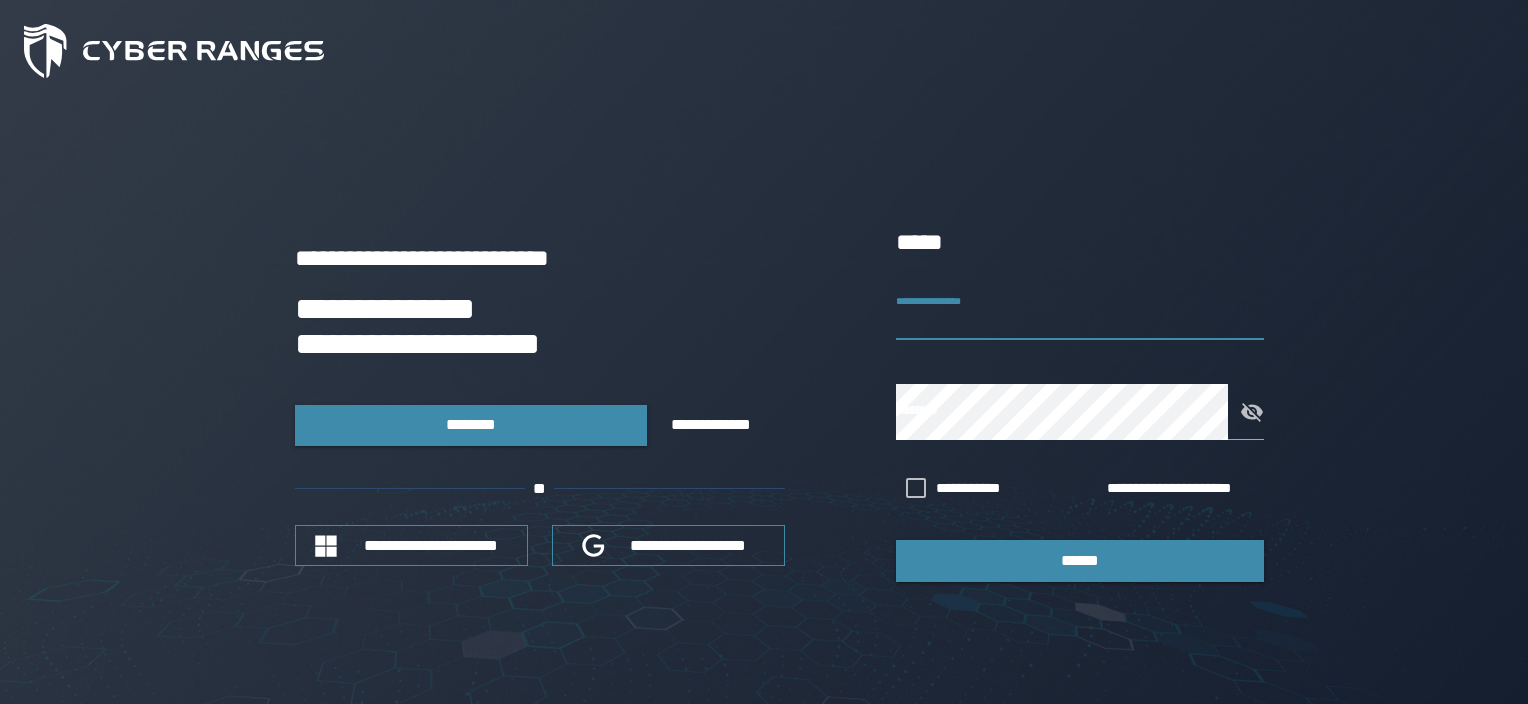 click on "[FIRST] [LAST]" at bounding box center (540, 327) 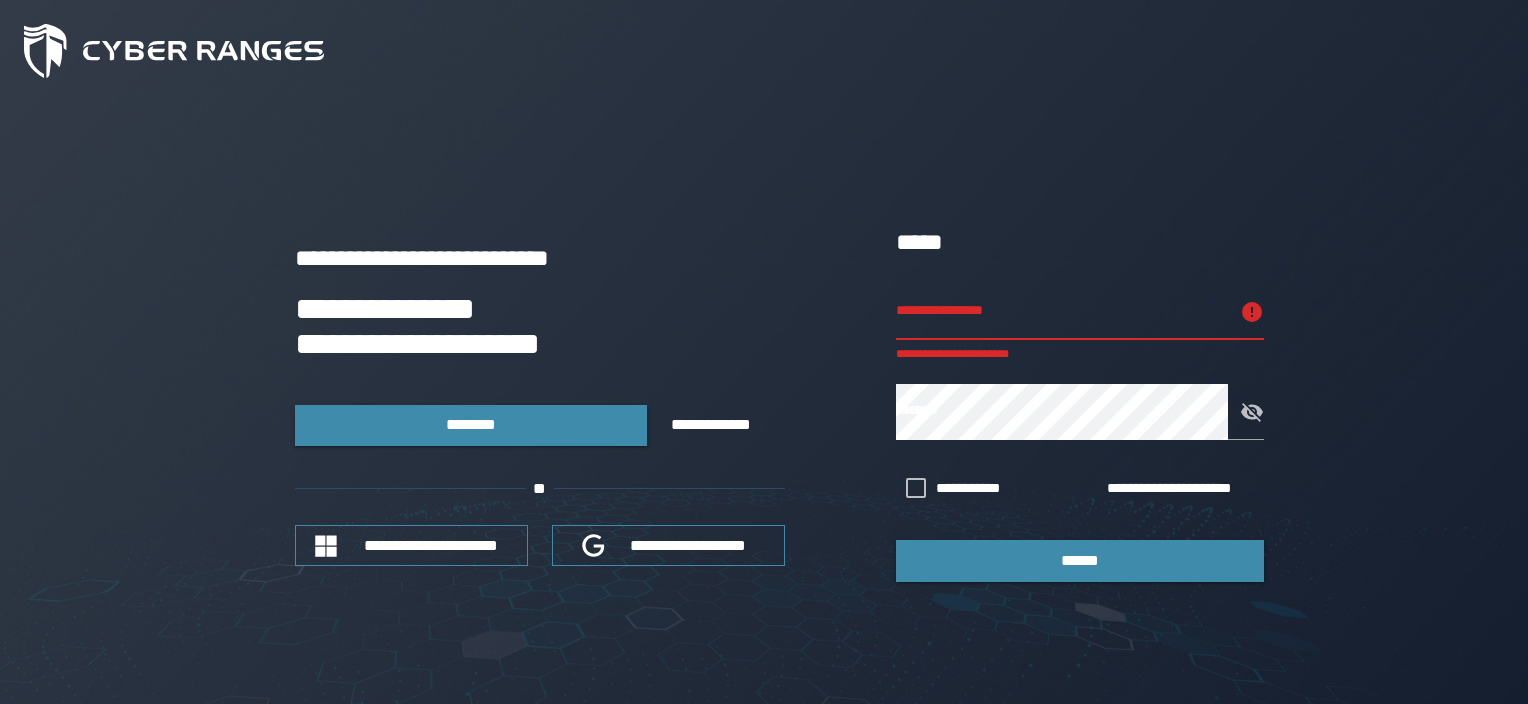 click on "[FIRST] [LAST]" at bounding box center [1062, 312] 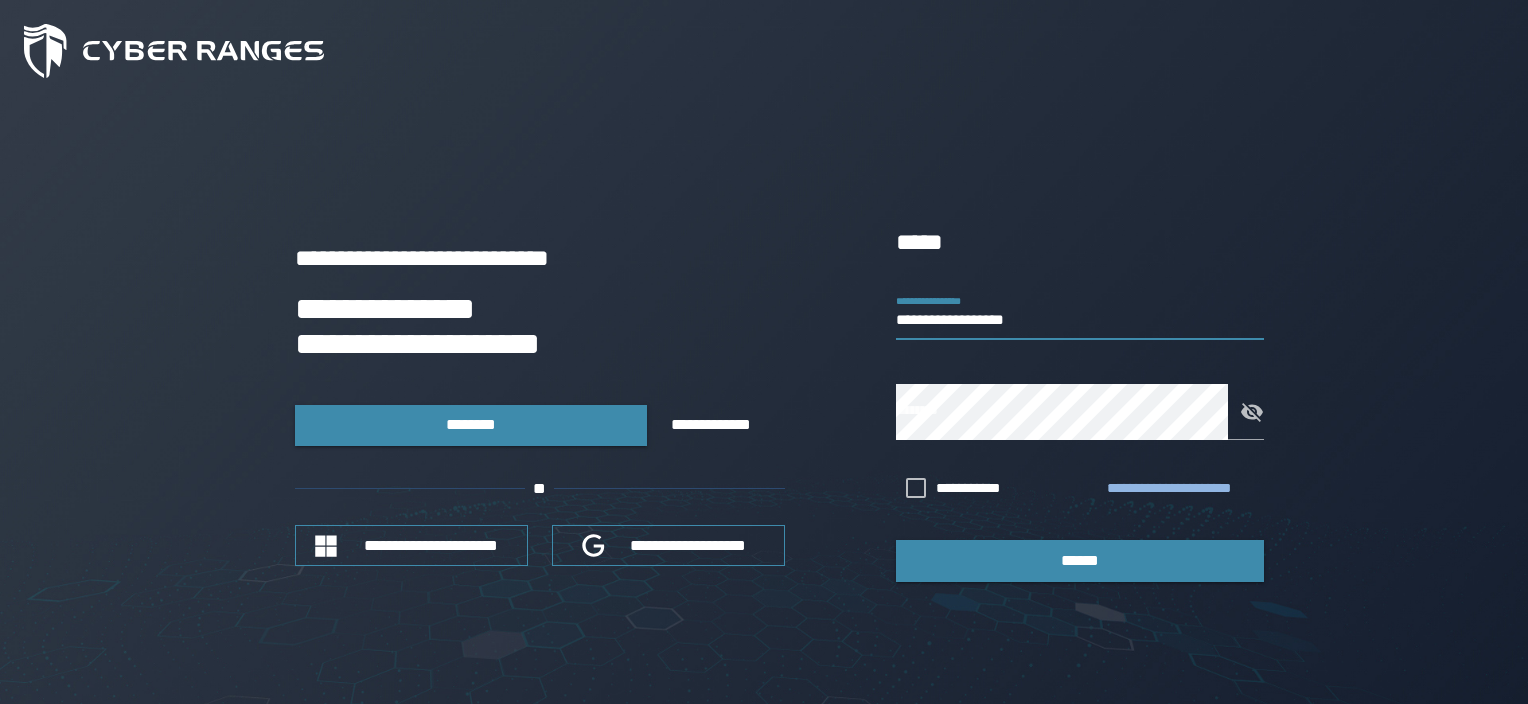 type on "**********" 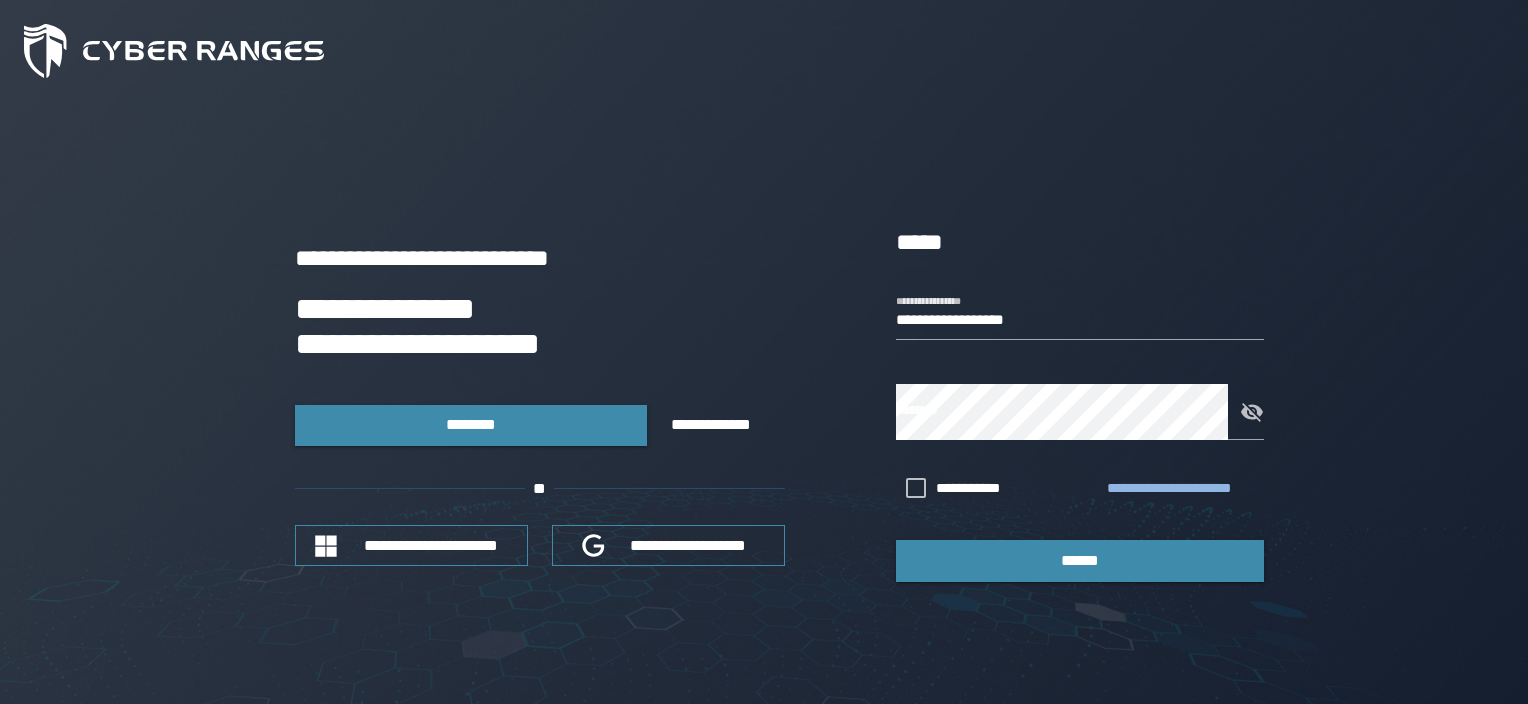 click on "**********" at bounding box center (1181, 489) 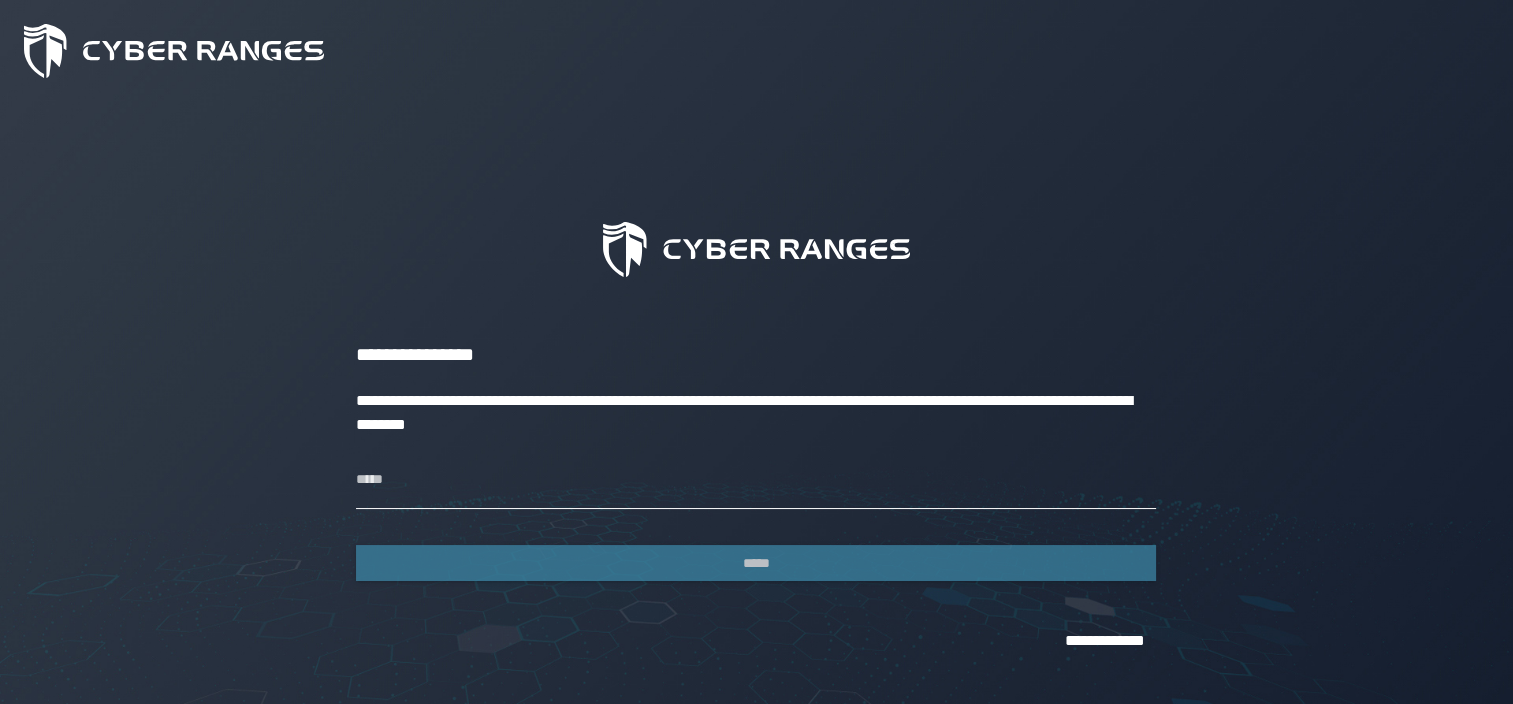 click on "*****" at bounding box center [756, 481] 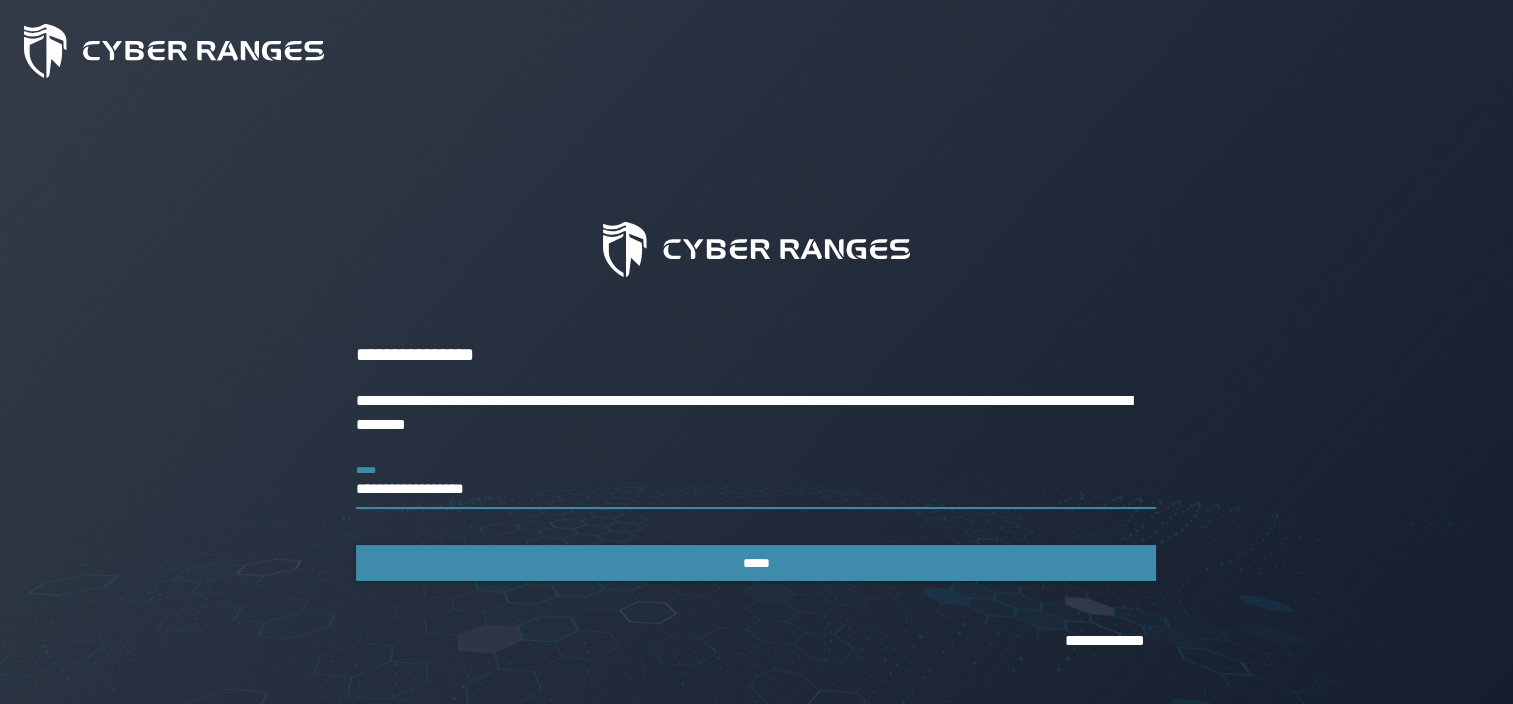 click on "*****" at bounding box center [756, 555] 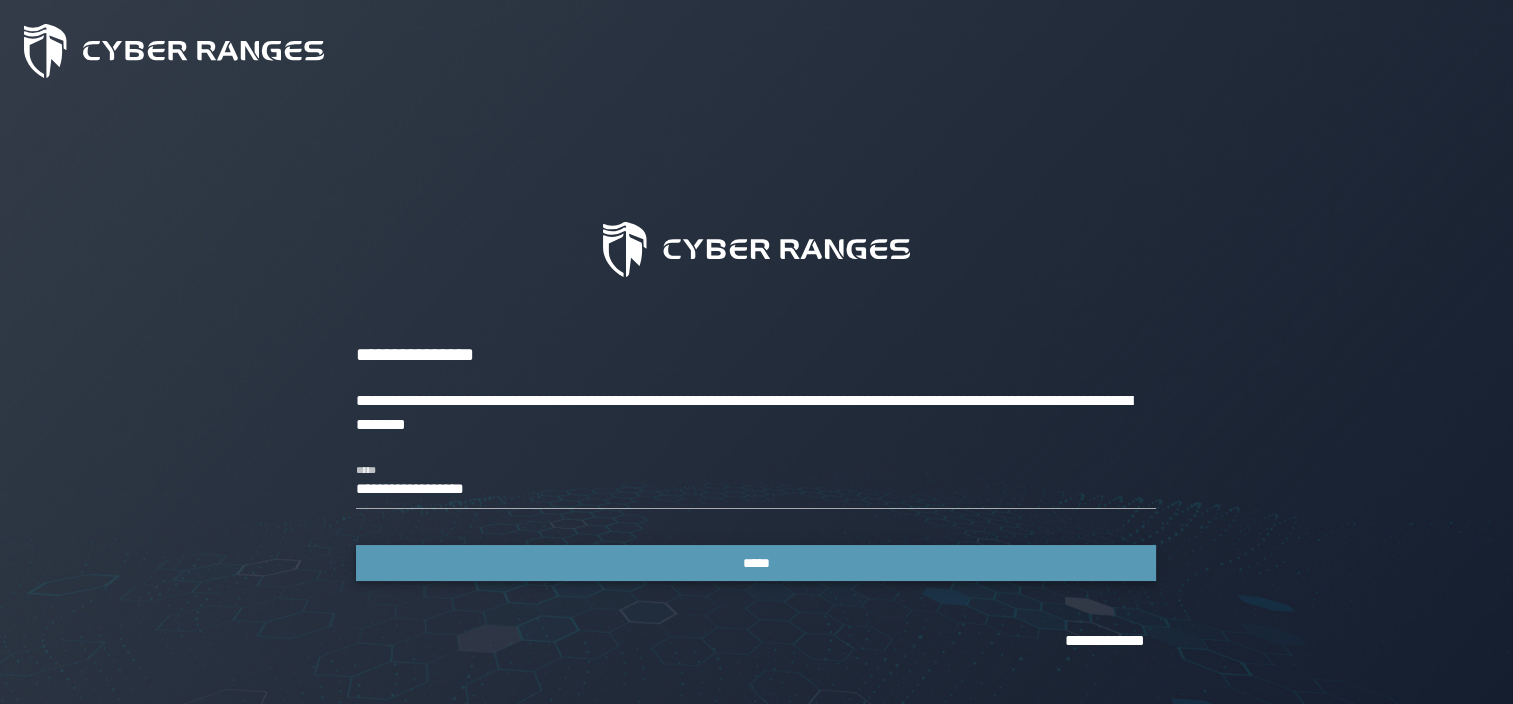 click on "*****" at bounding box center (756, 563) 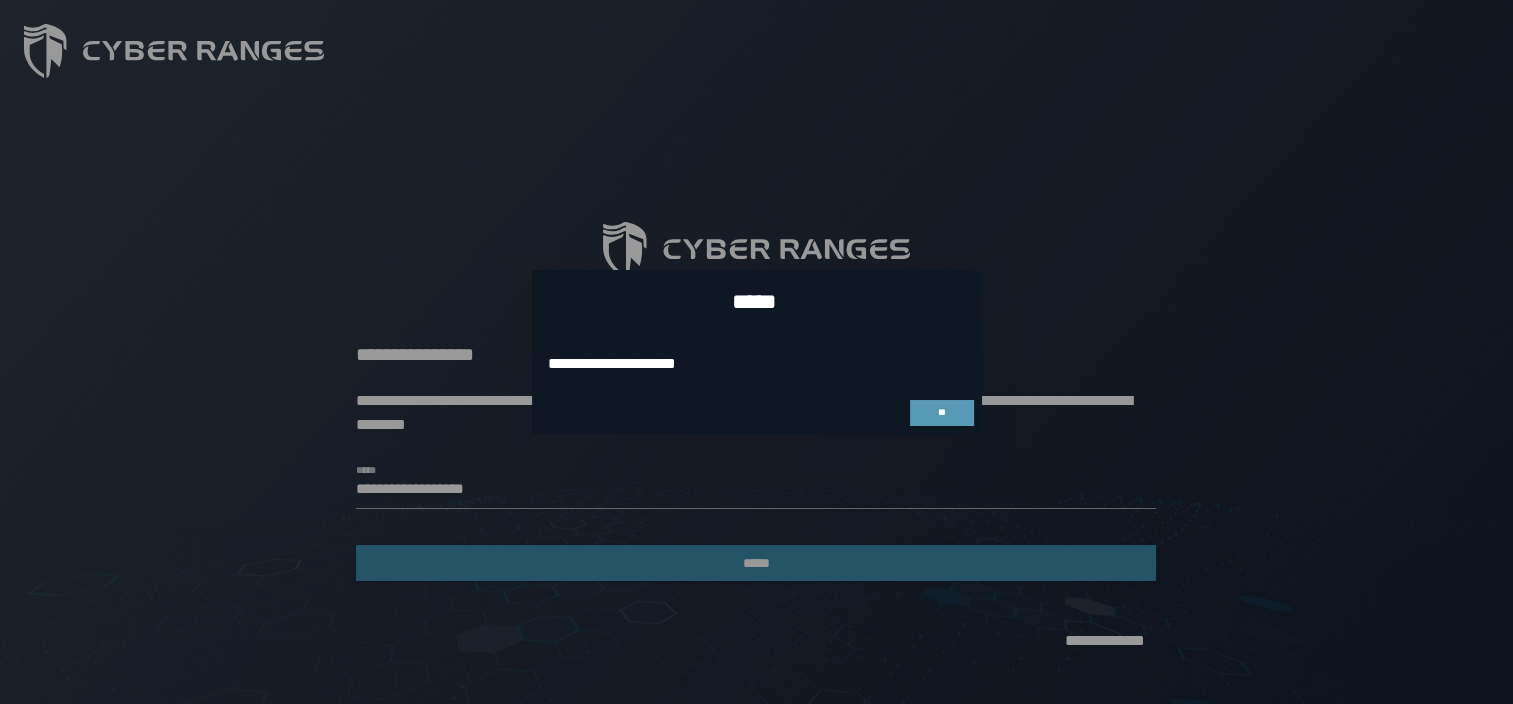 click on "**" at bounding box center [942, 413] 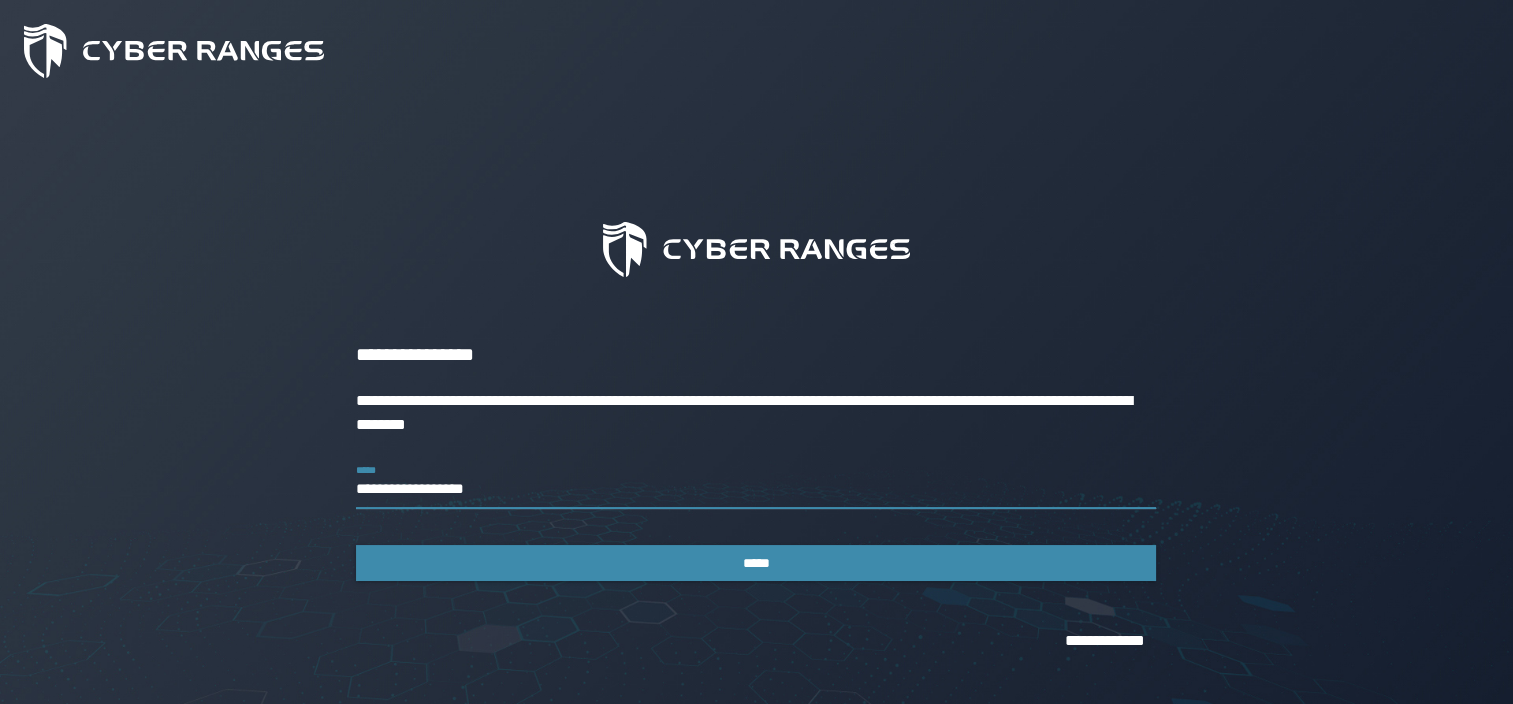 click on "**********" at bounding box center (756, 481) 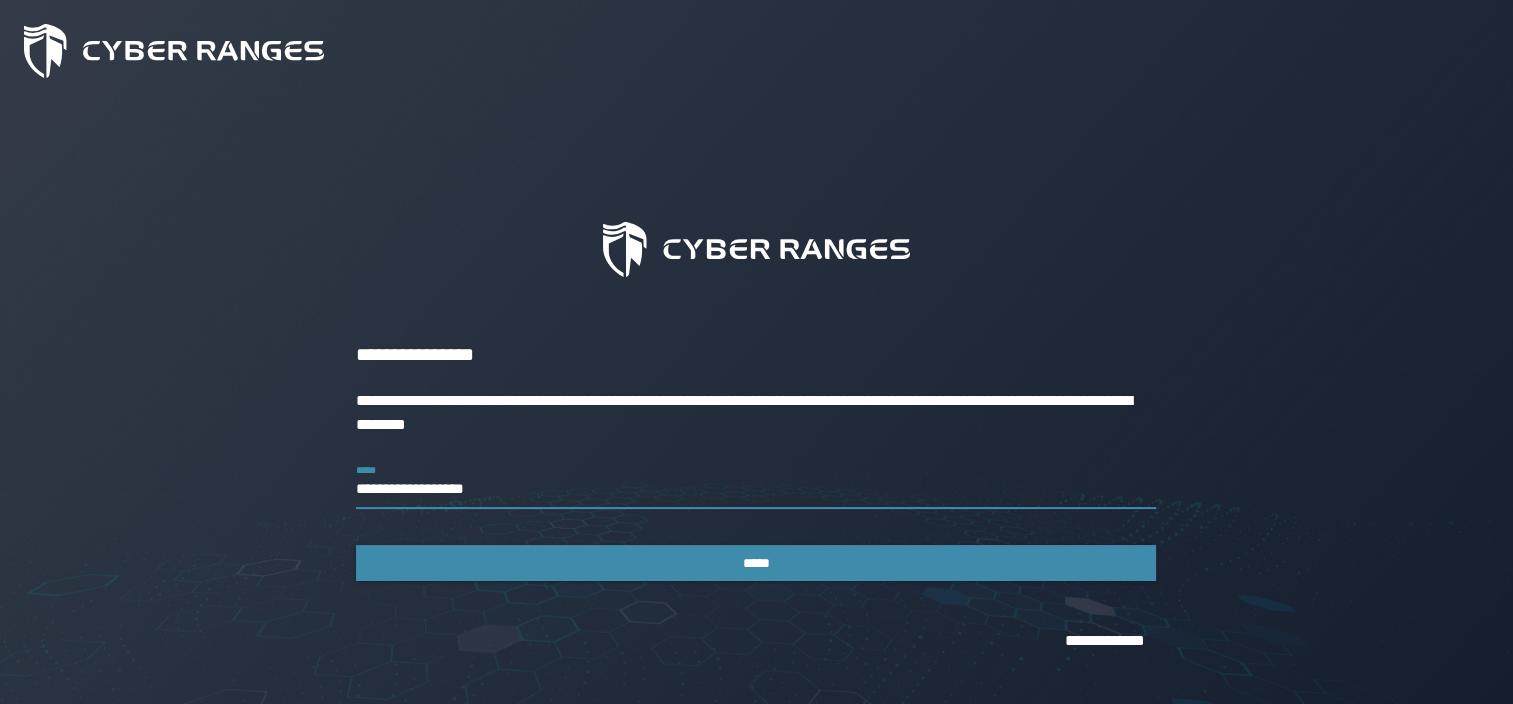 drag, startPoint x: 619, startPoint y: 485, endPoint x: 261, endPoint y: 474, distance: 358.16895 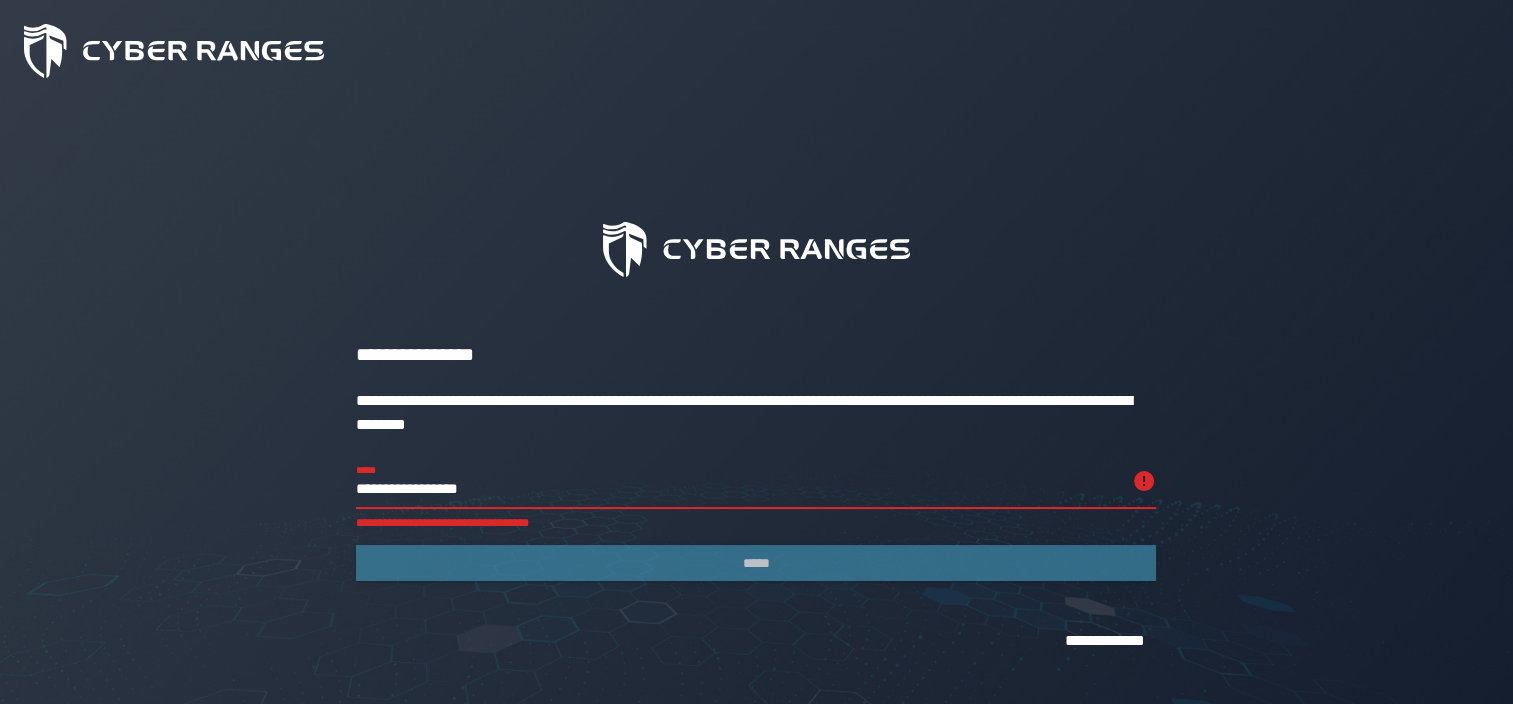 type on "**********" 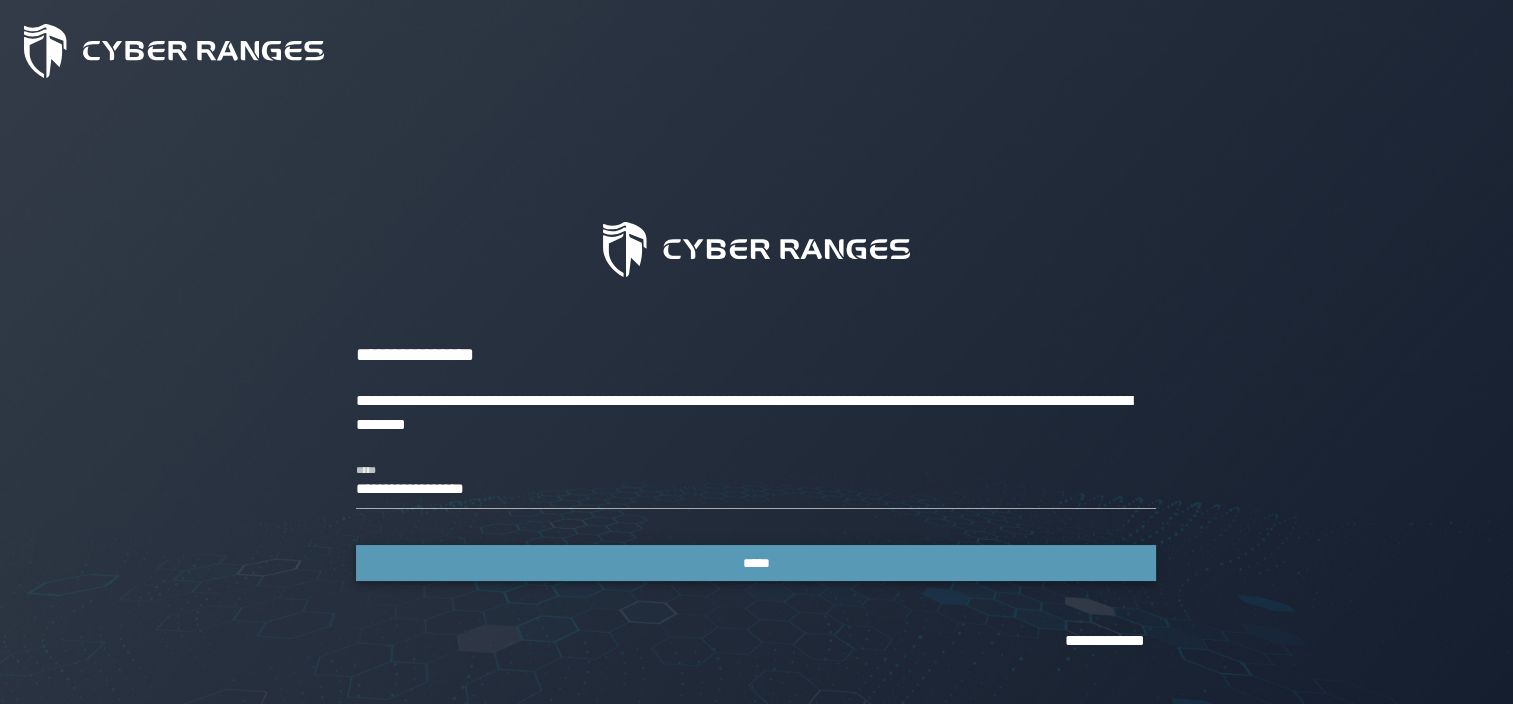 click on "*****" at bounding box center [756, 563] 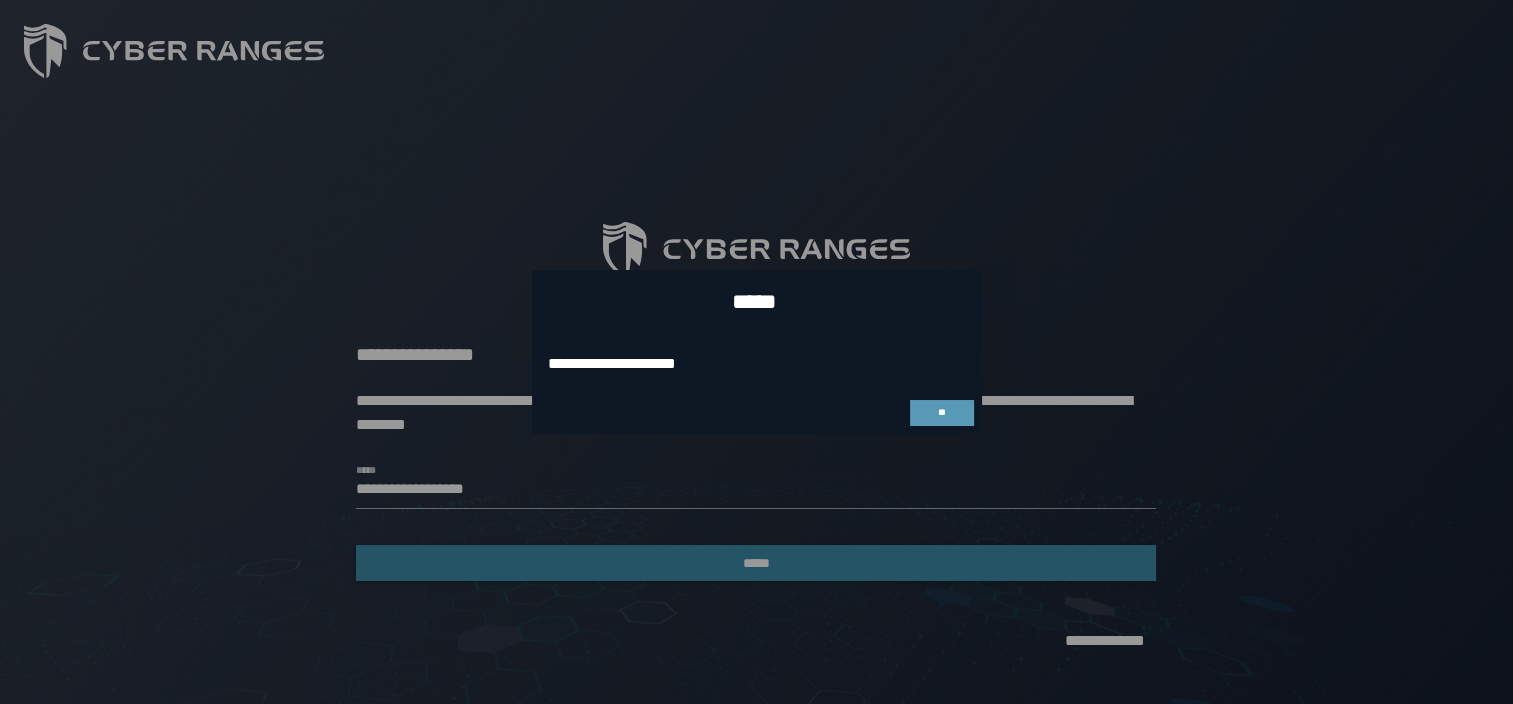 click on "**" at bounding box center [942, 413] 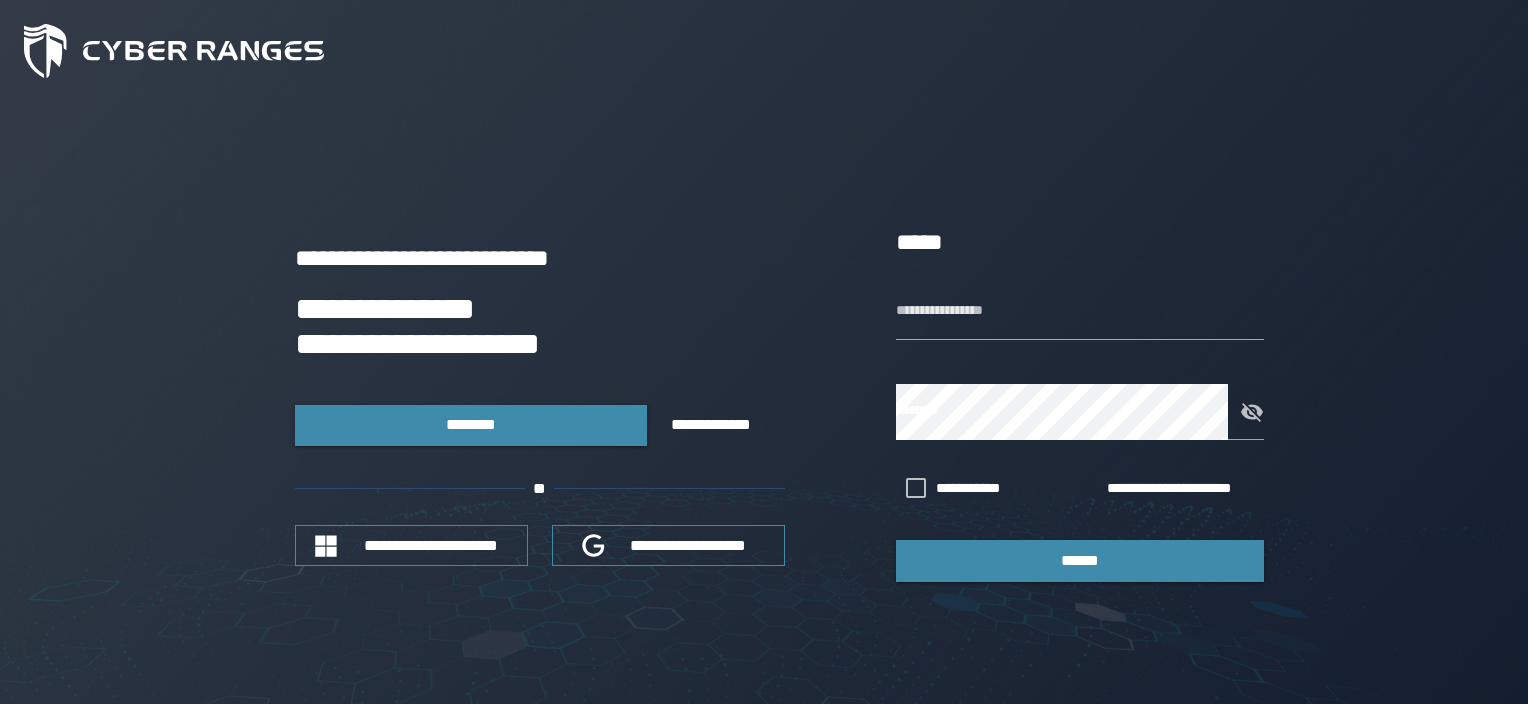click on "**********" at bounding box center [540, 327] 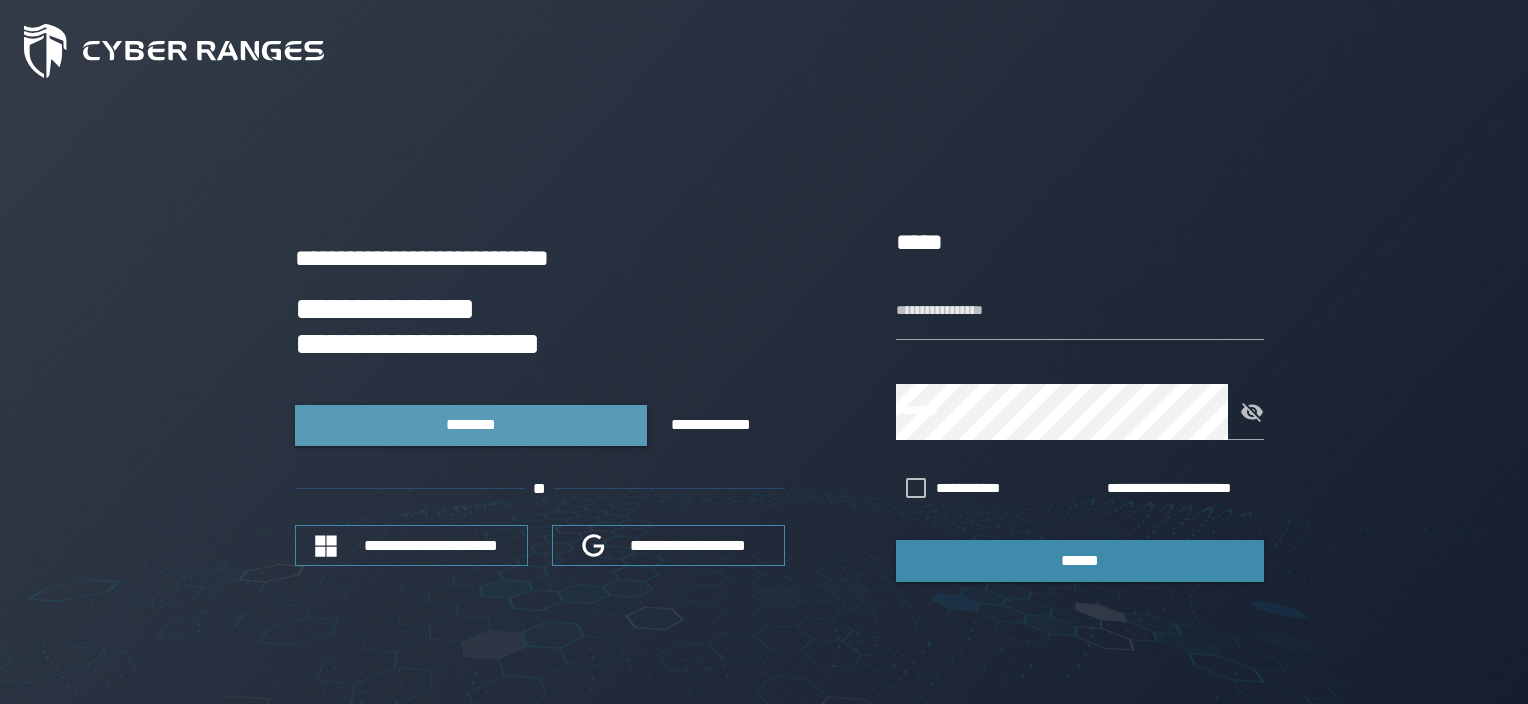 click on "********" at bounding box center [470, 424] 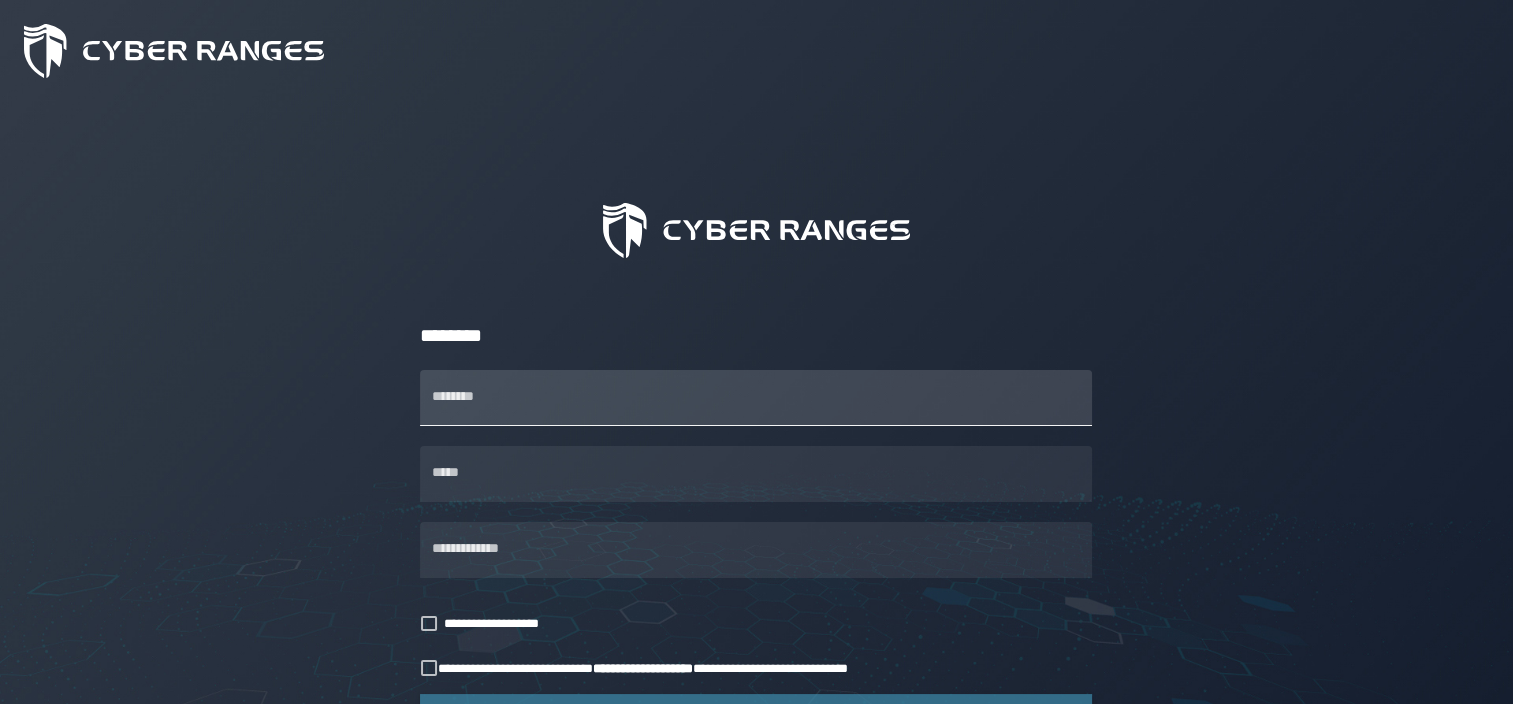 click on "********" at bounding box center [756, 398] 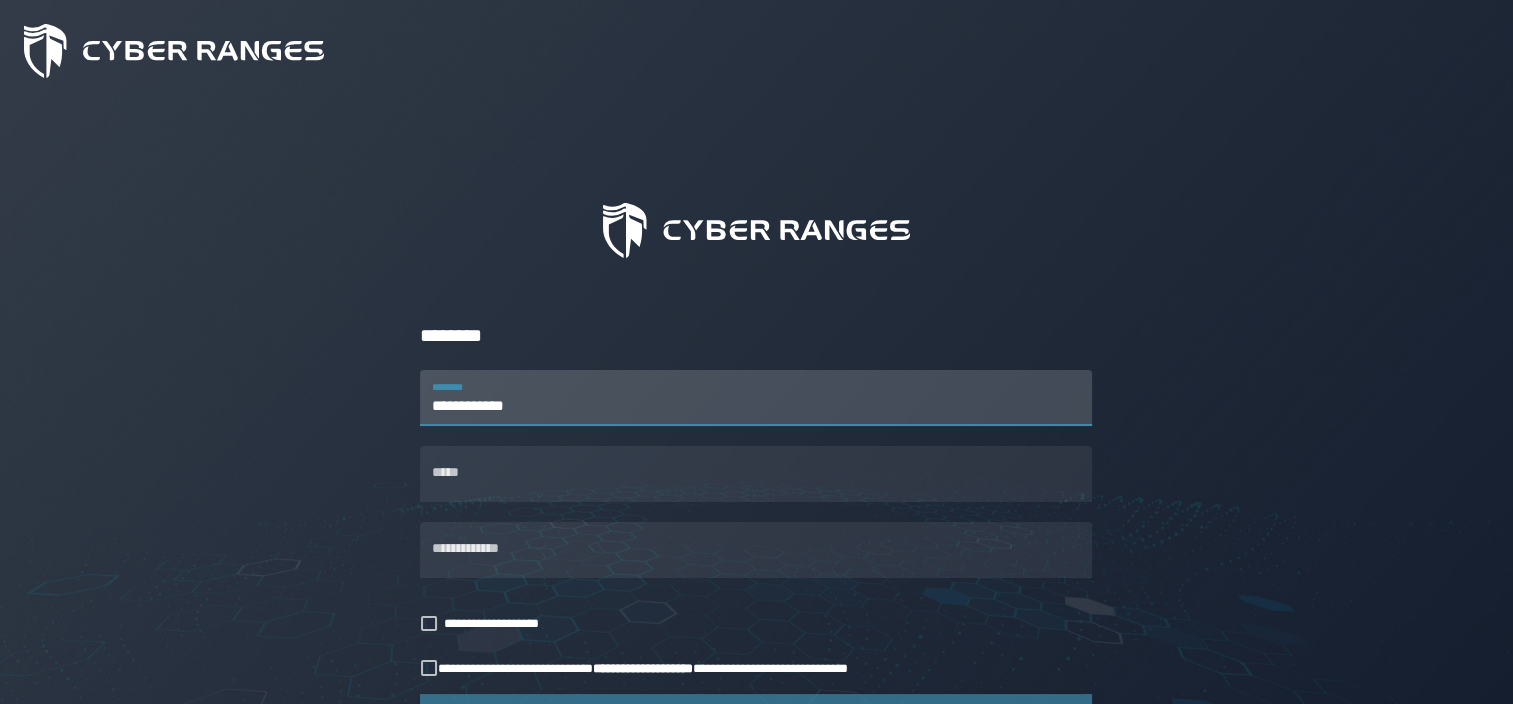 type on "**********" 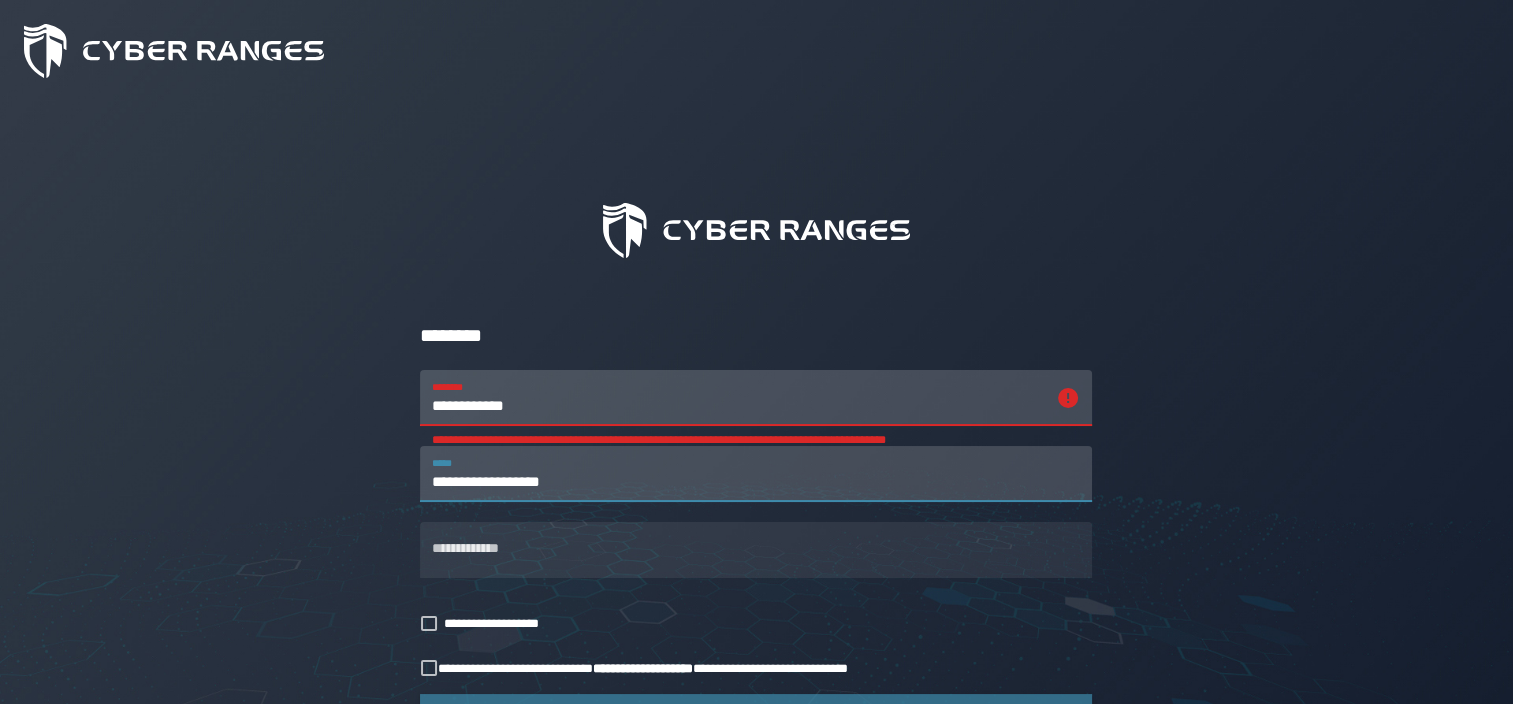 type on "**********" 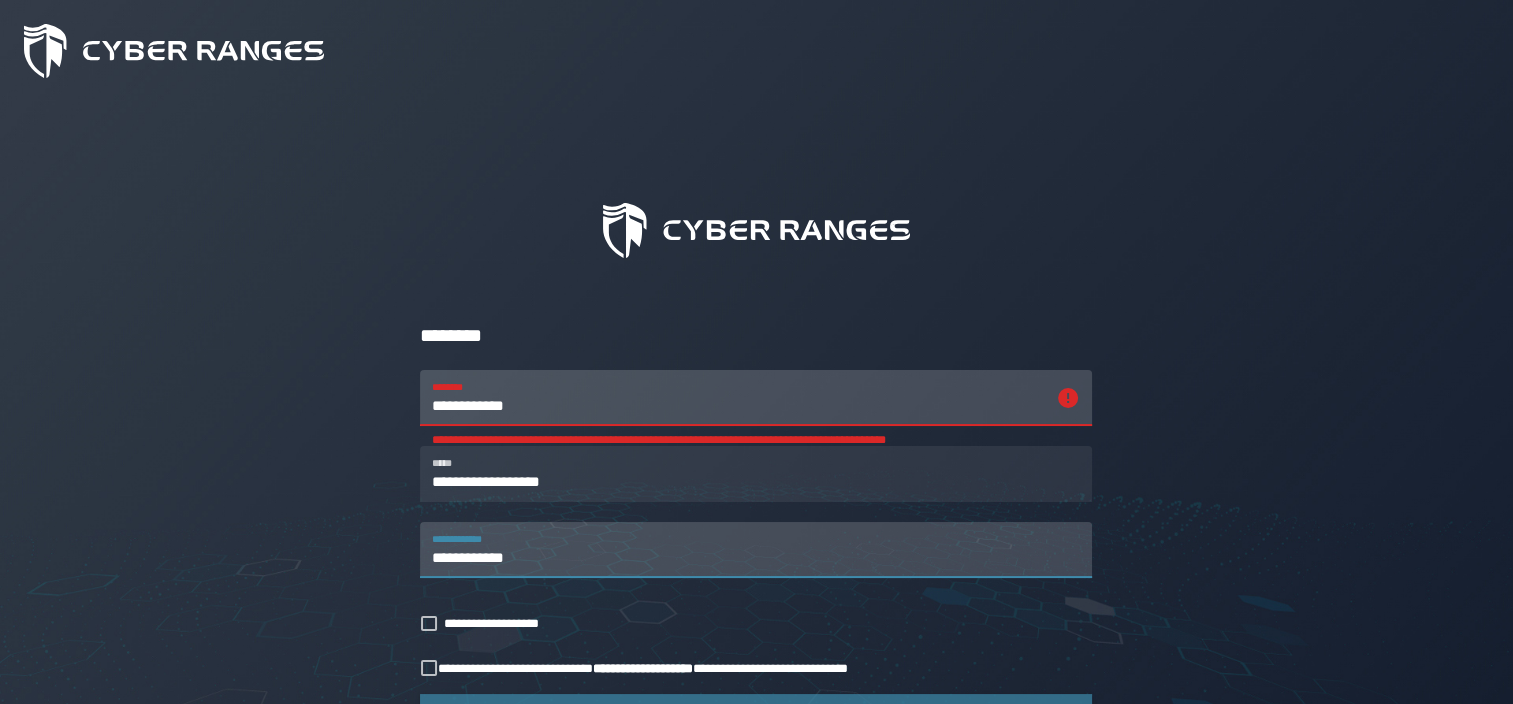 type on "**********" 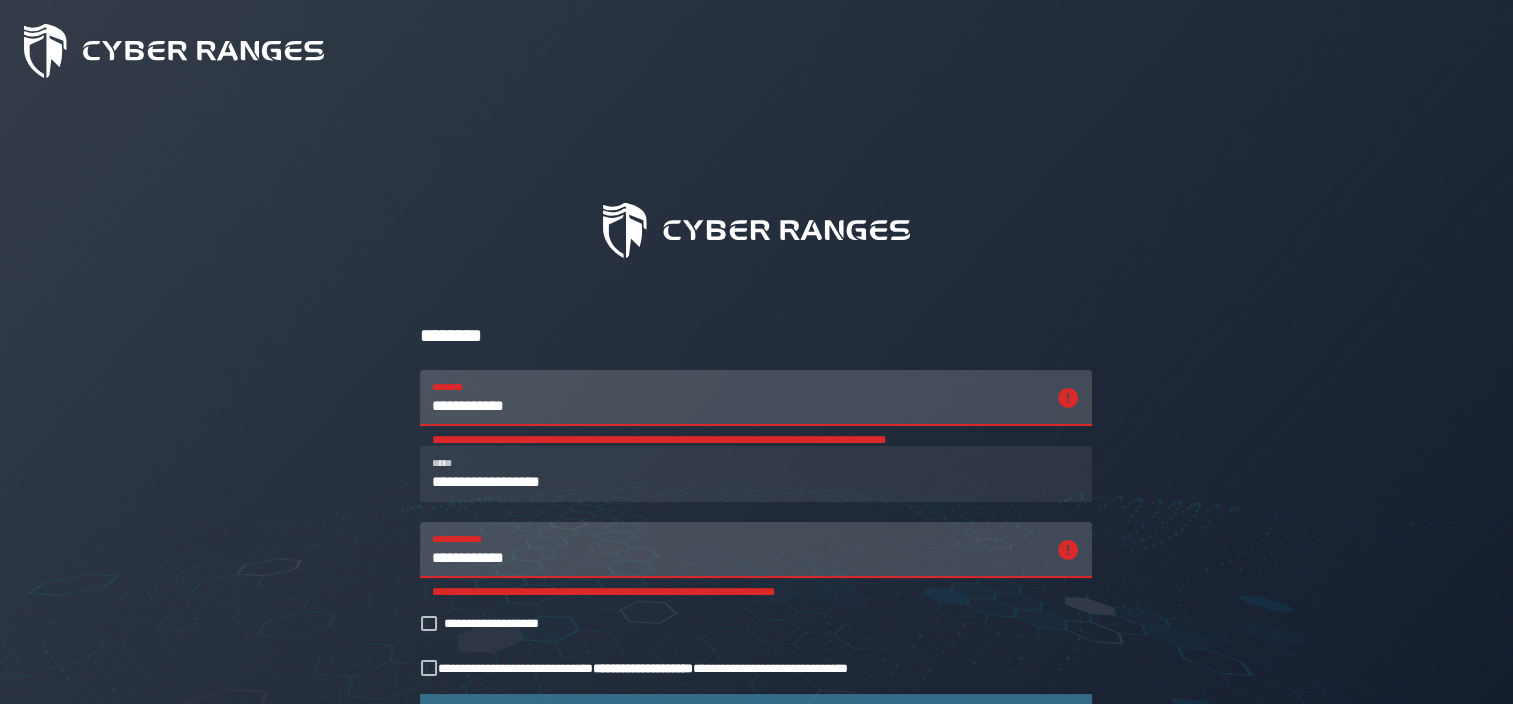 drag, startPoint x: 486, startPoint y: 401, endPoint x: 551, endPoint y: 400, distance: 65.00769 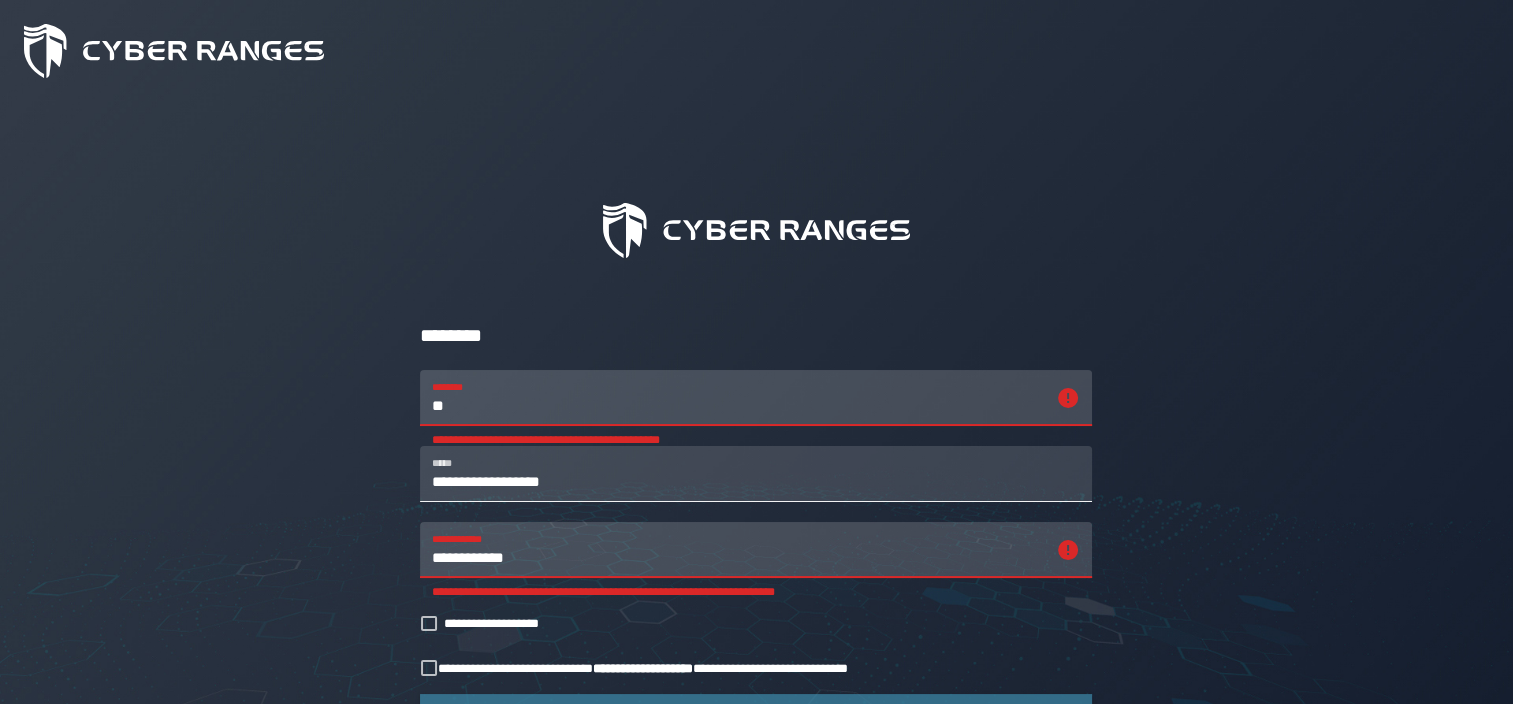type on "*" 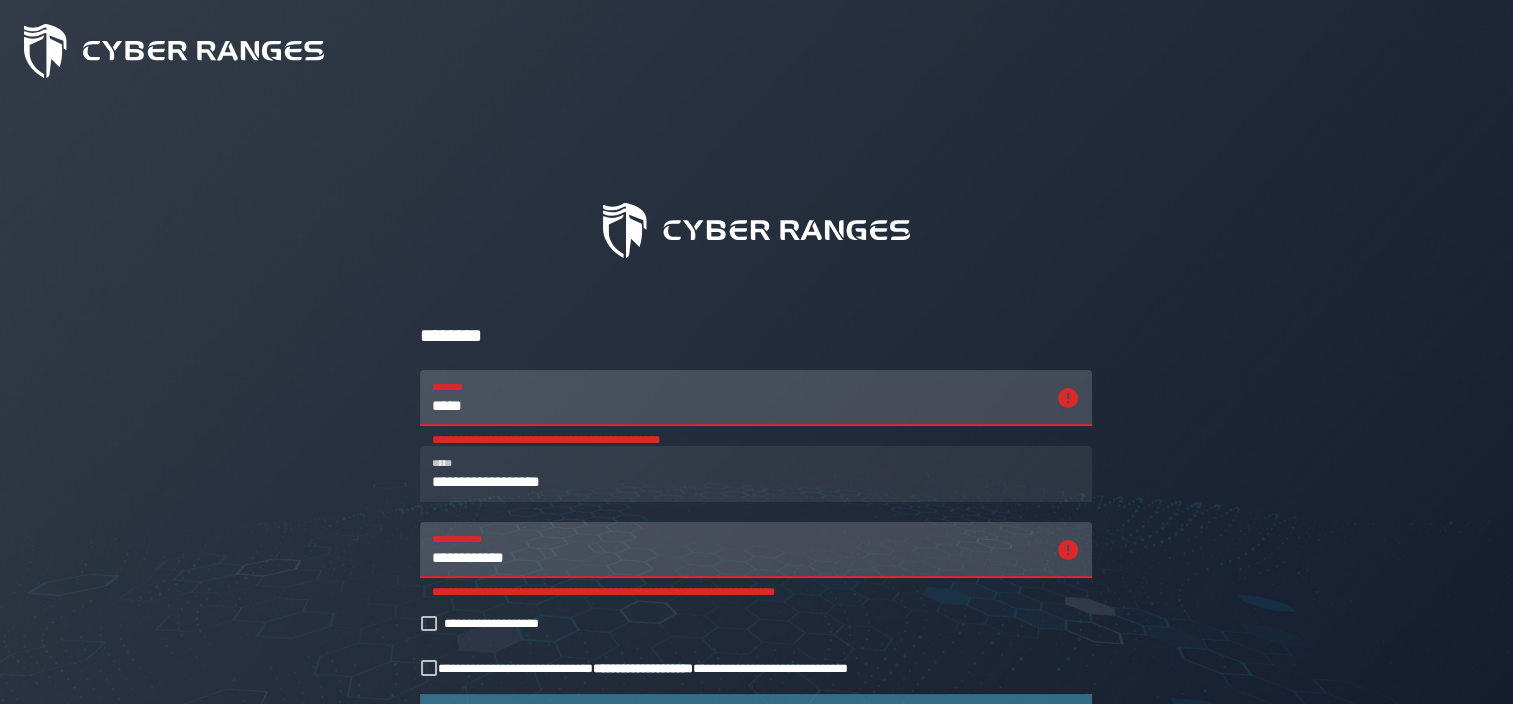 type on "*****" 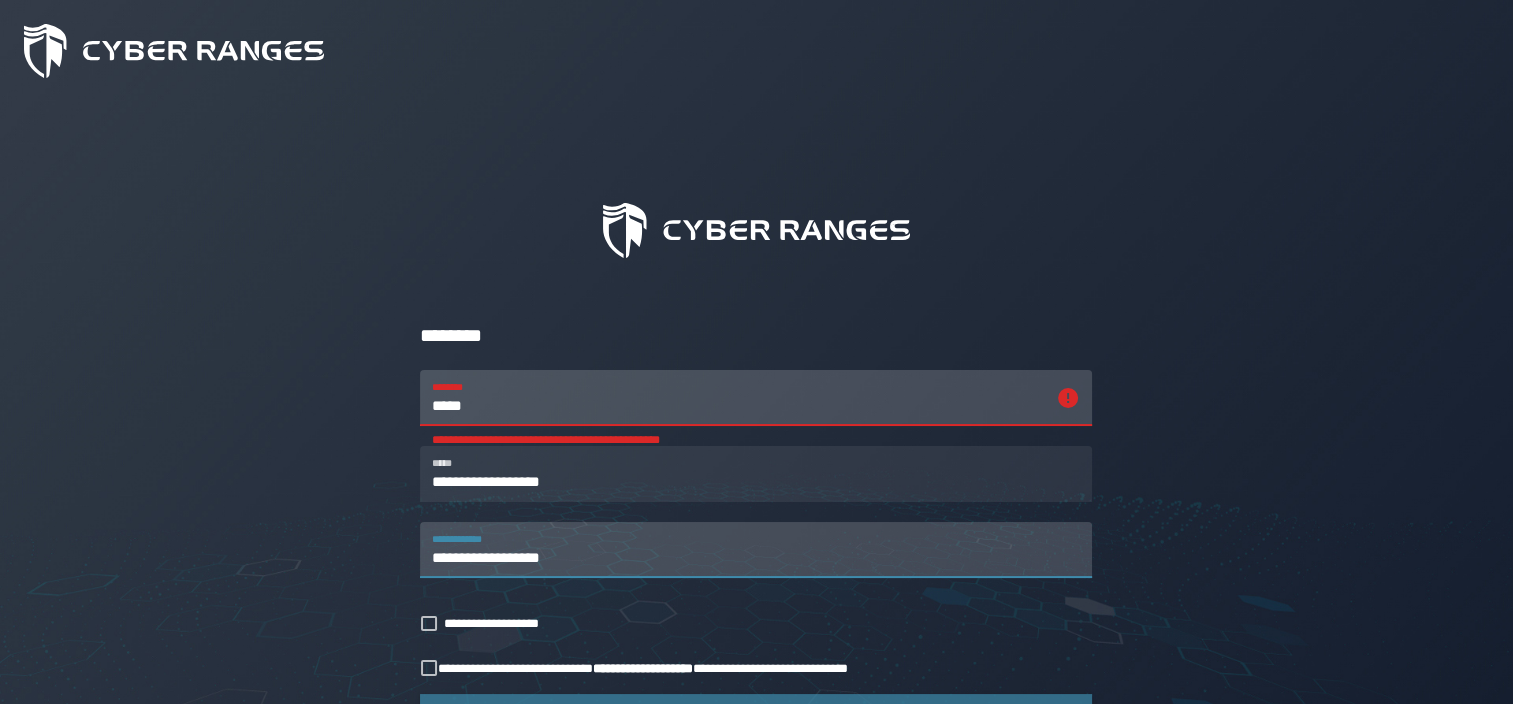 type on "**********" 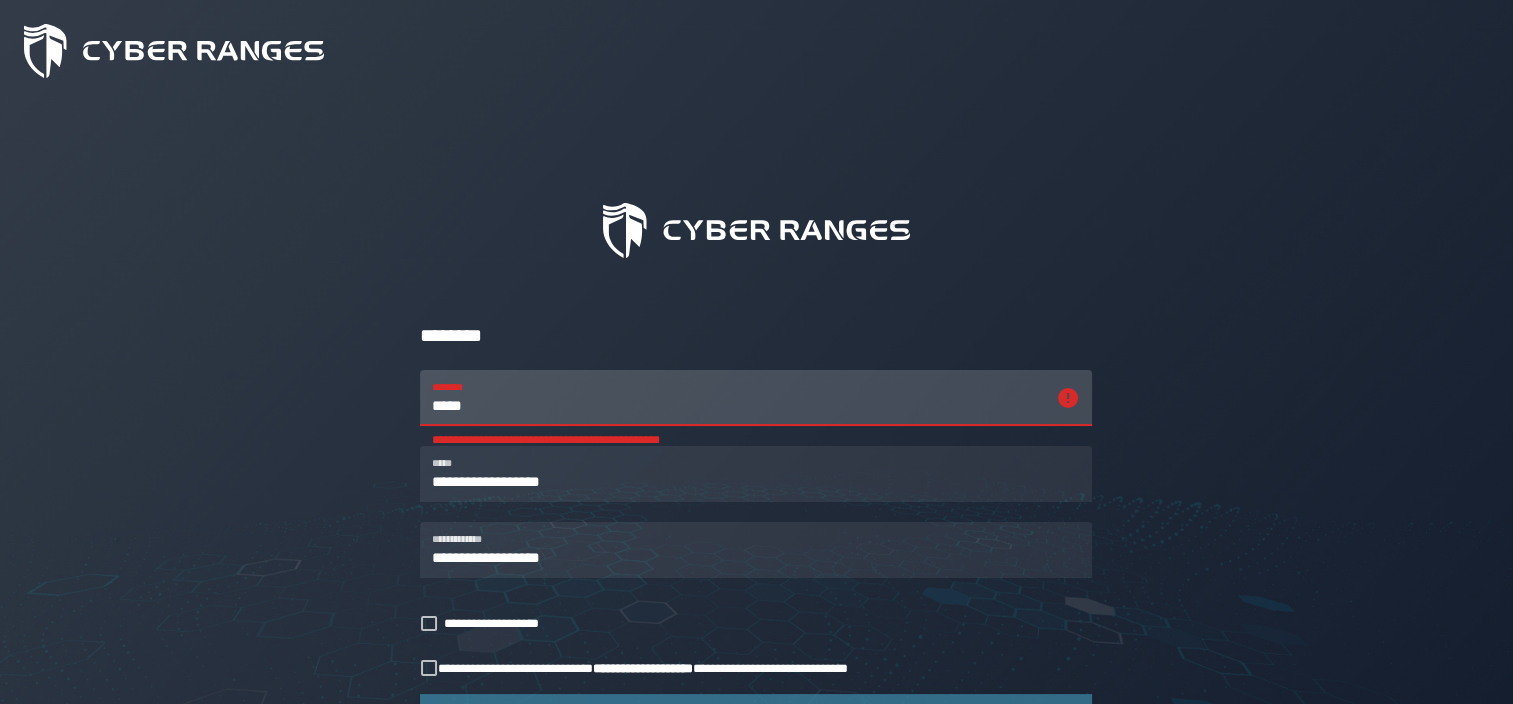 click on "*****" at bounding box center (738, 398) 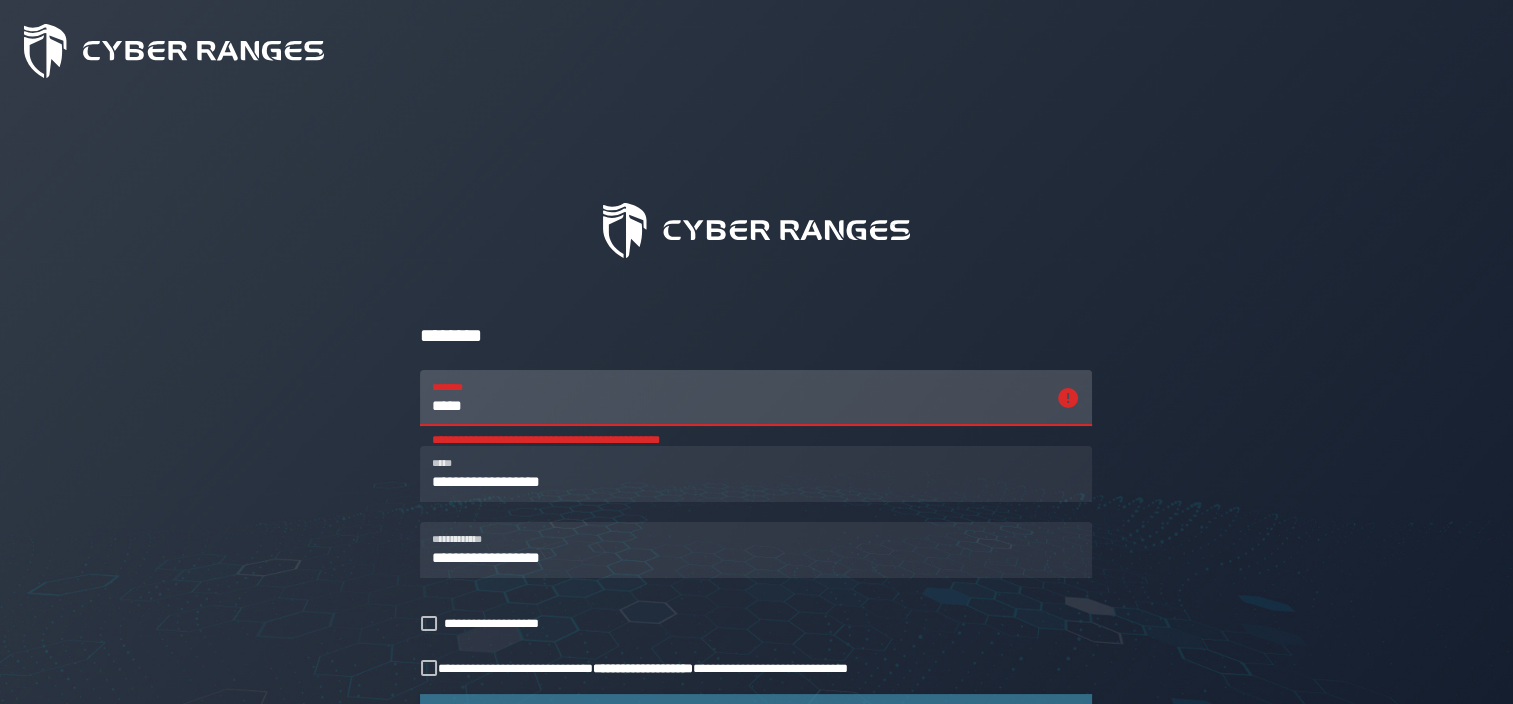 drag, startPoint x: 579, startPoint y: 404, endPoint x: 419, endPoint y: 393, distance: 160.37769 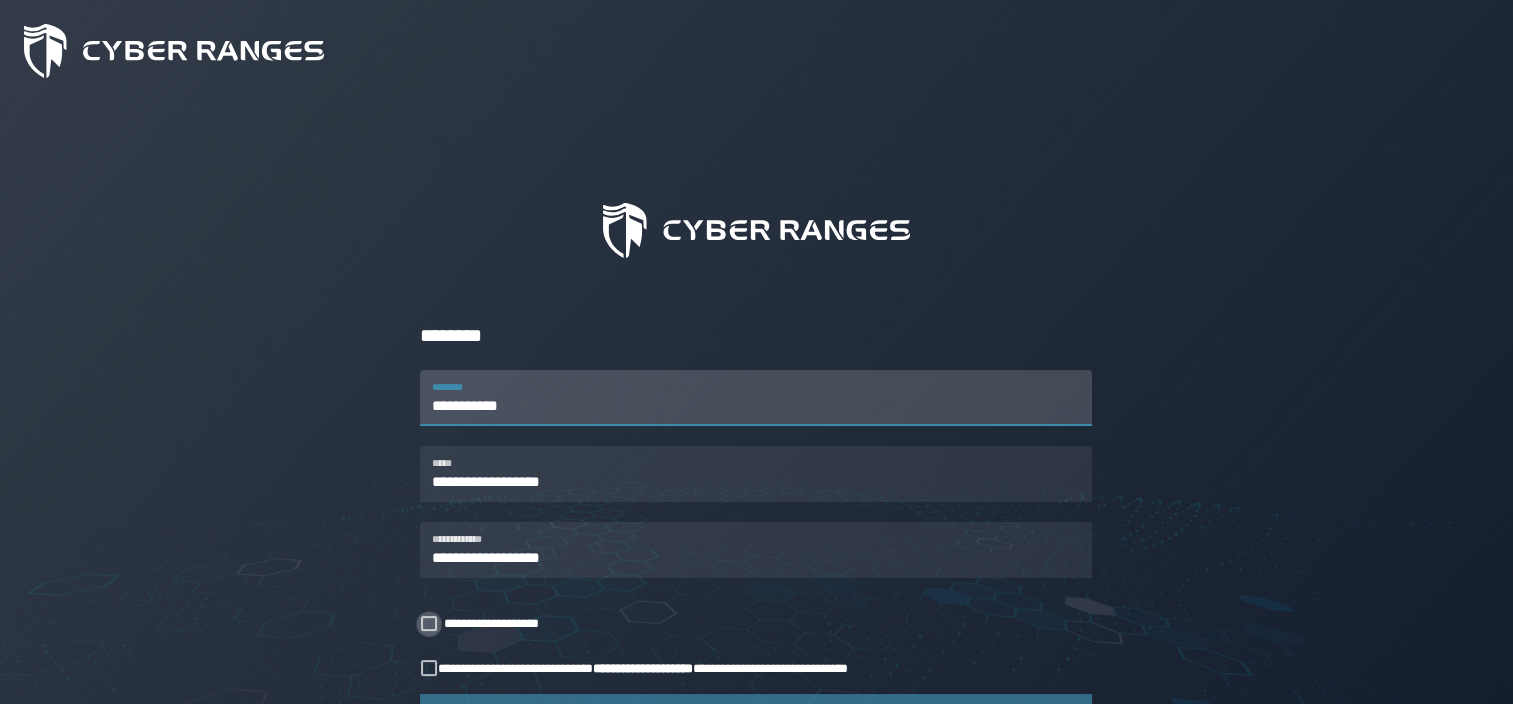 type on "**********" 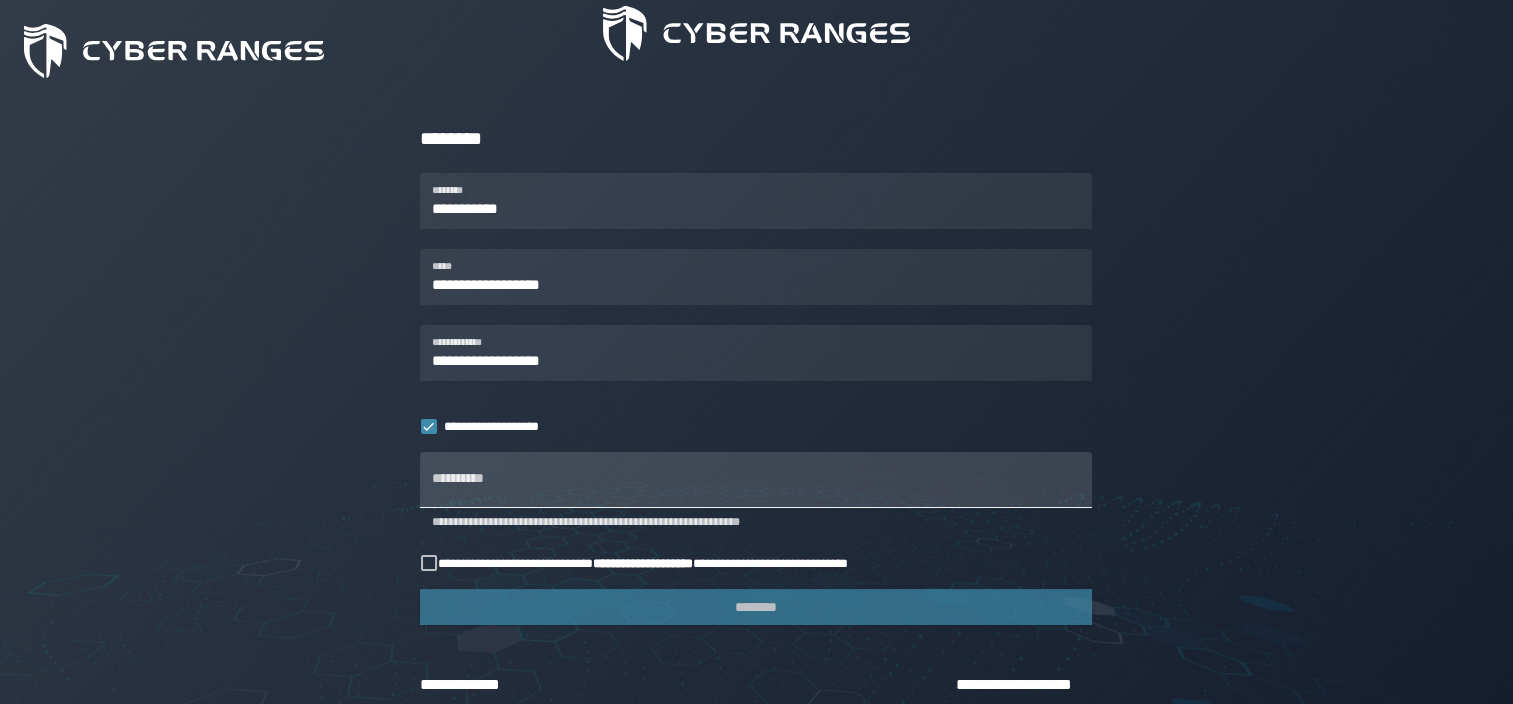 scroll, scrollTop: 200, scrollLeft: 0, axis: vertical 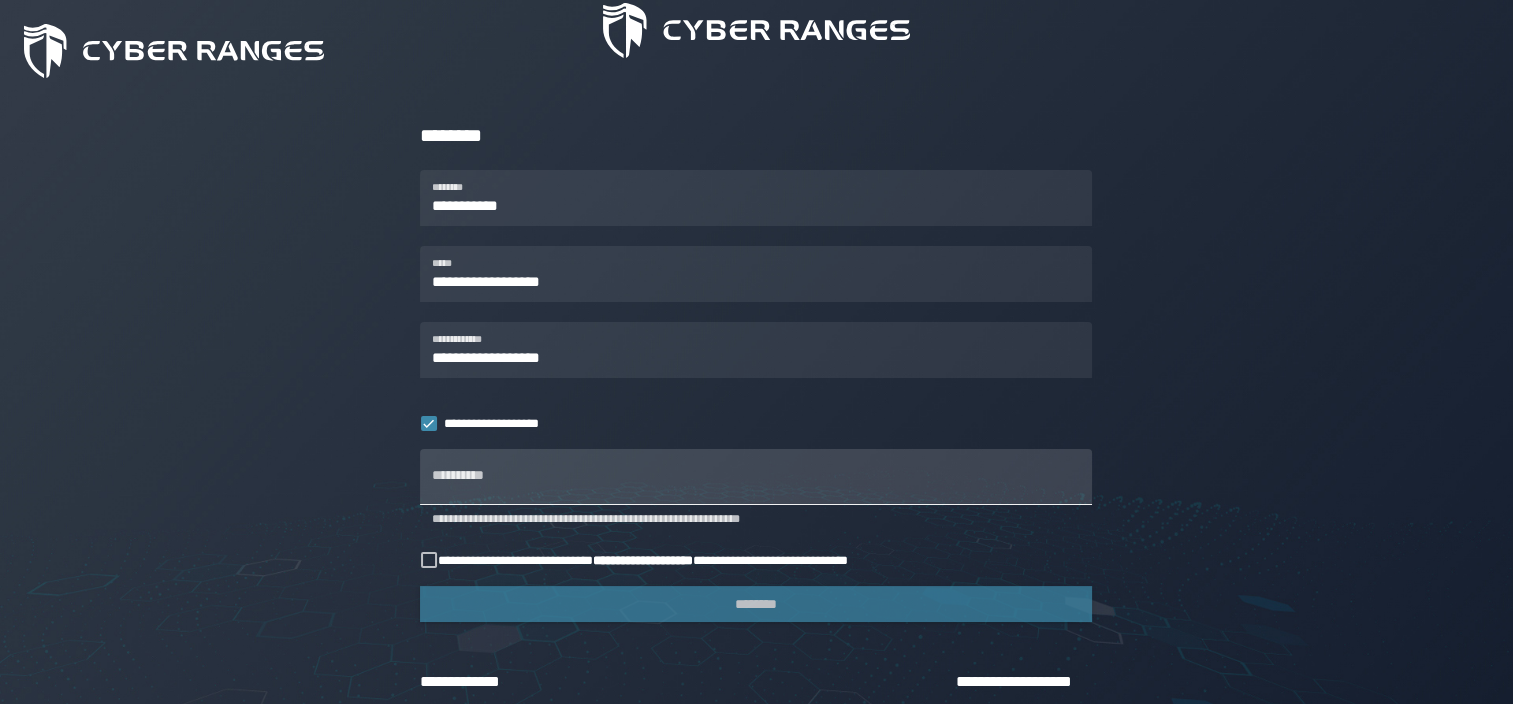 click on "**********" at bounding box center [756, 477] 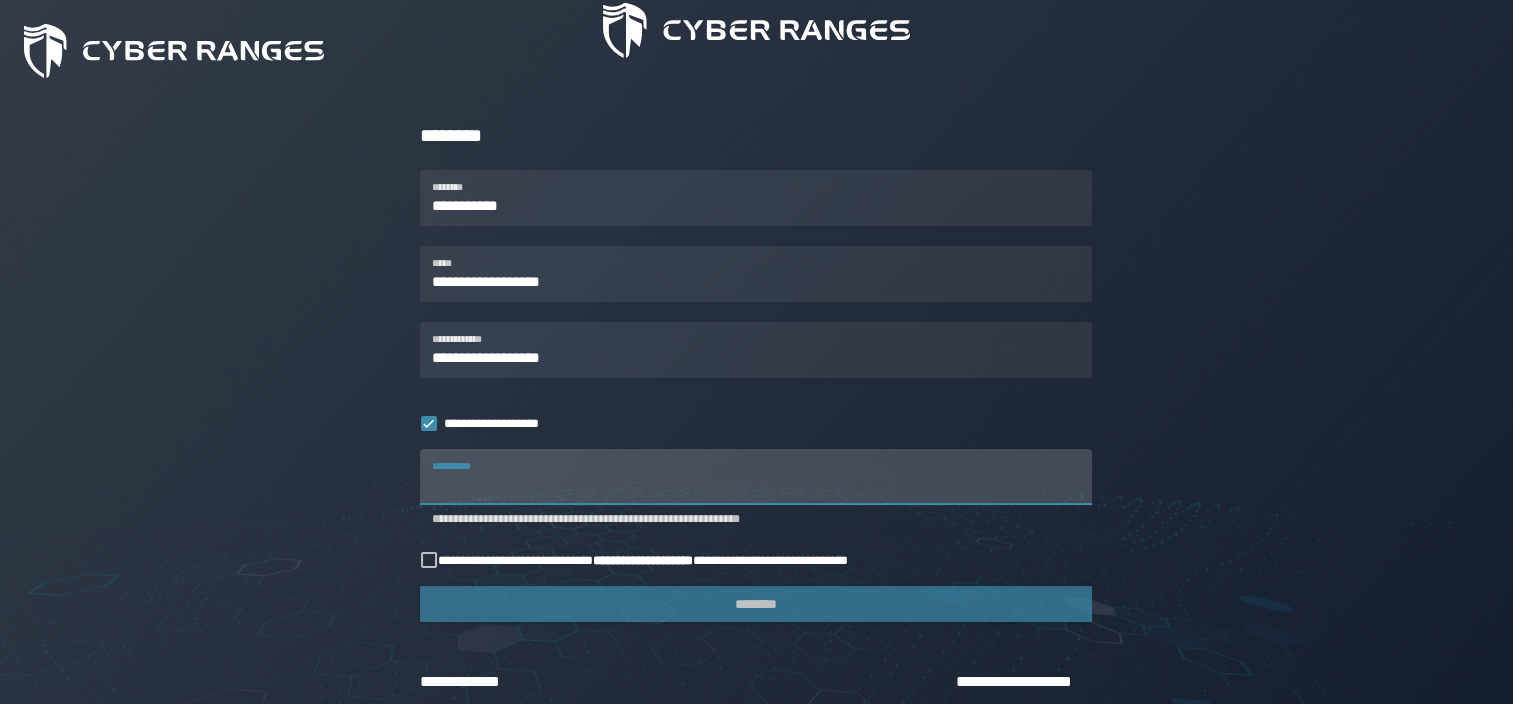 paste on "******" 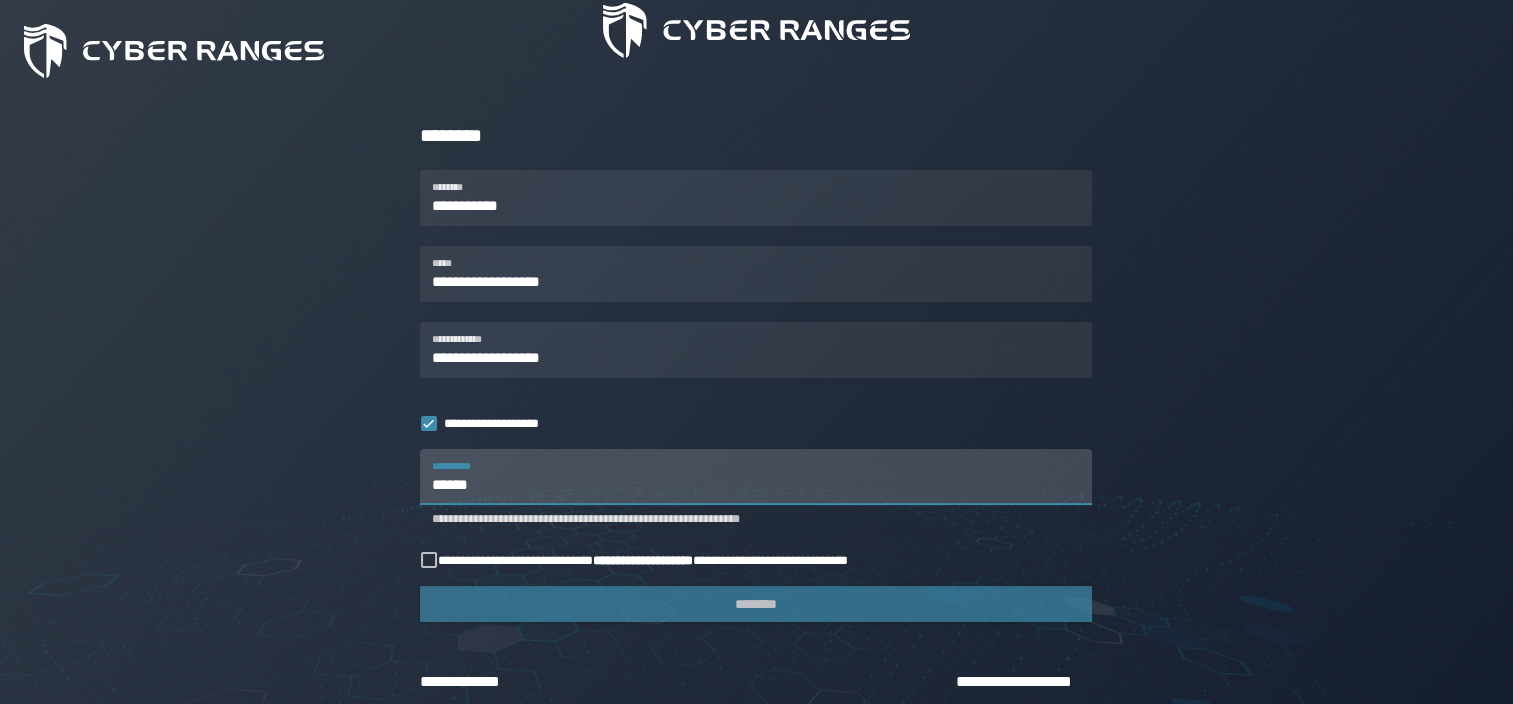 type on "******" 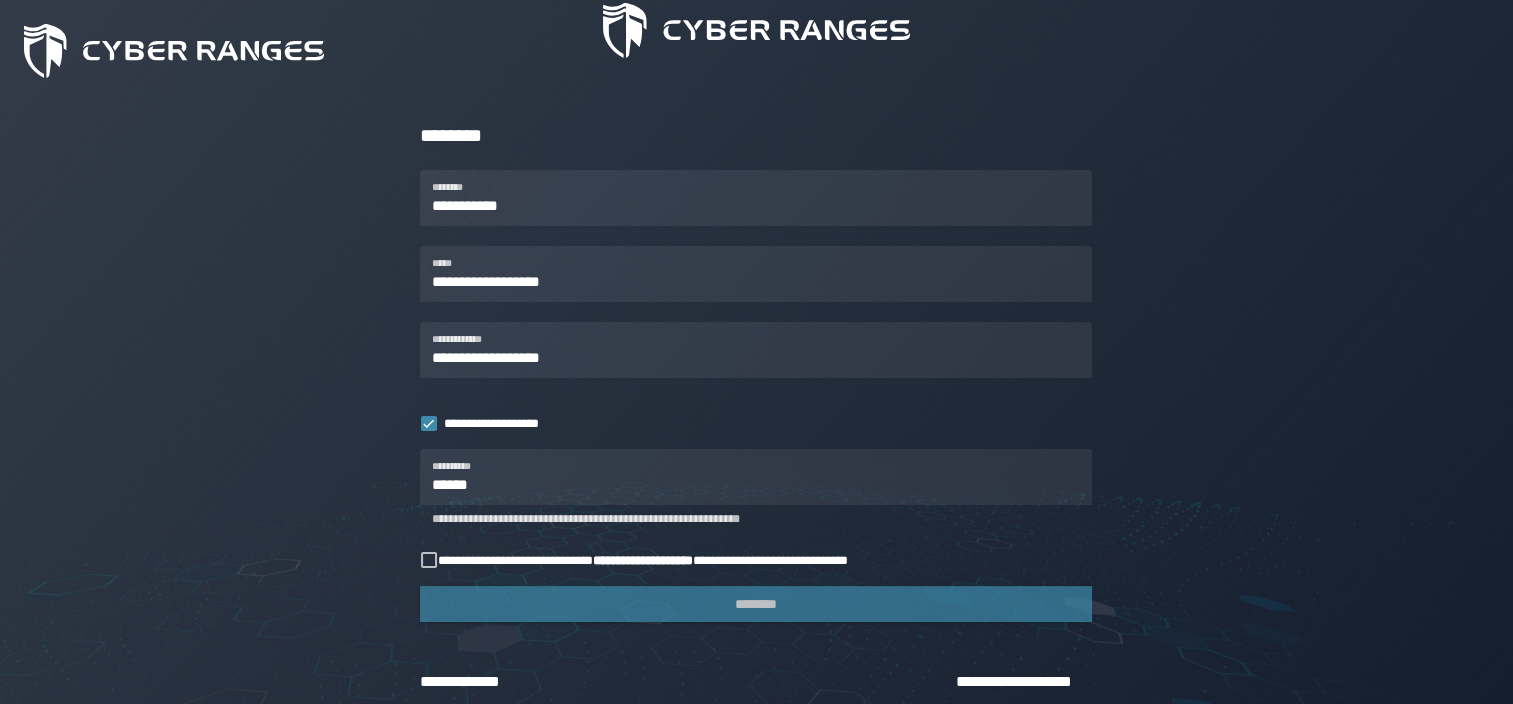 click on "**********" 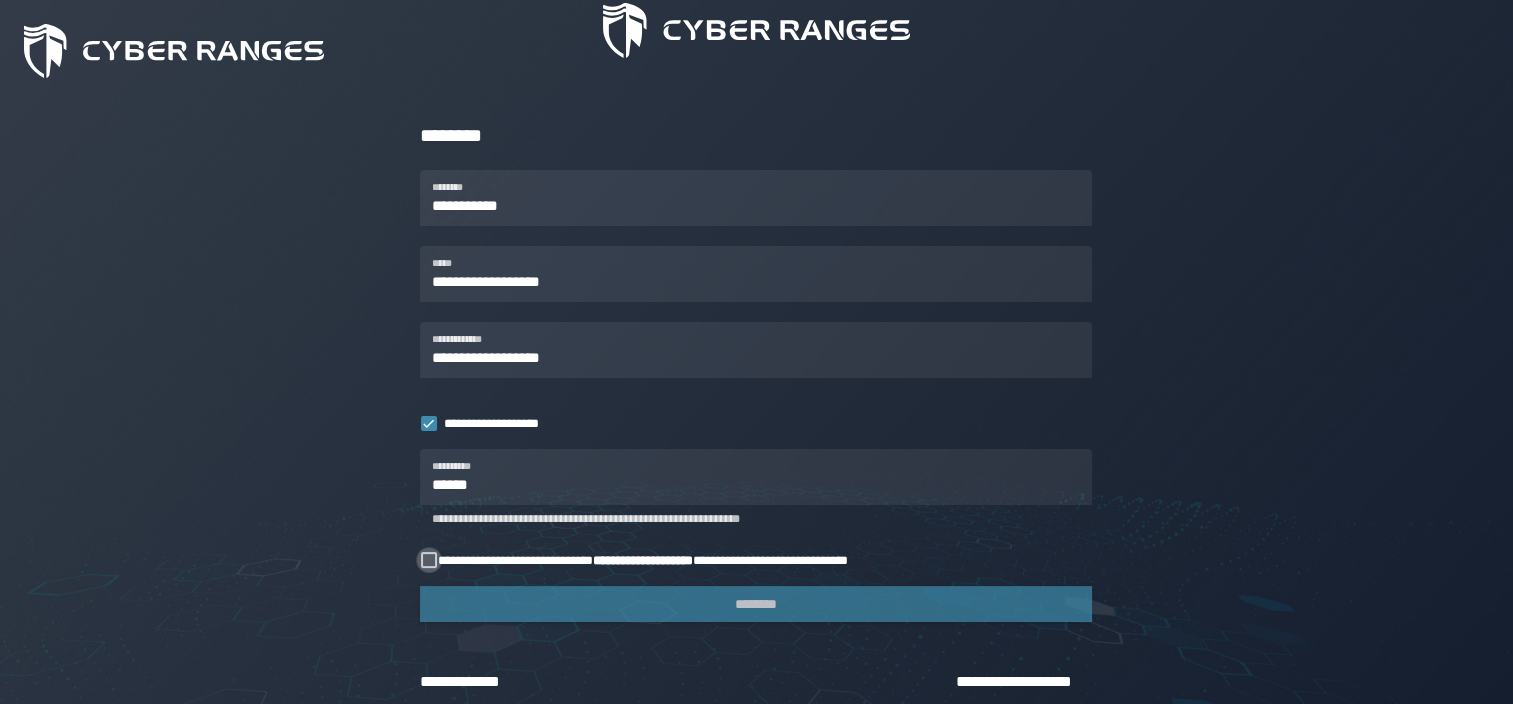 click 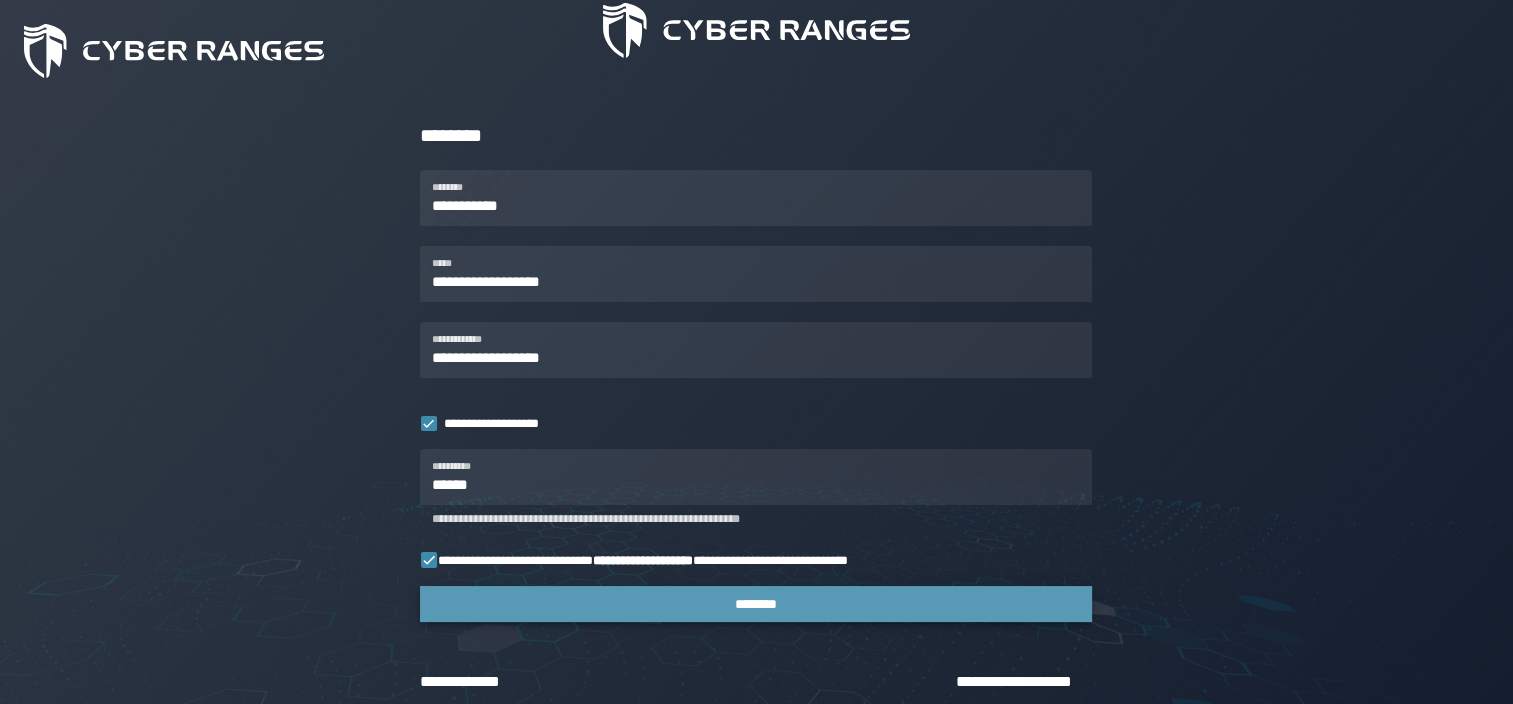 click on "********" at bounding box center (756, 604) 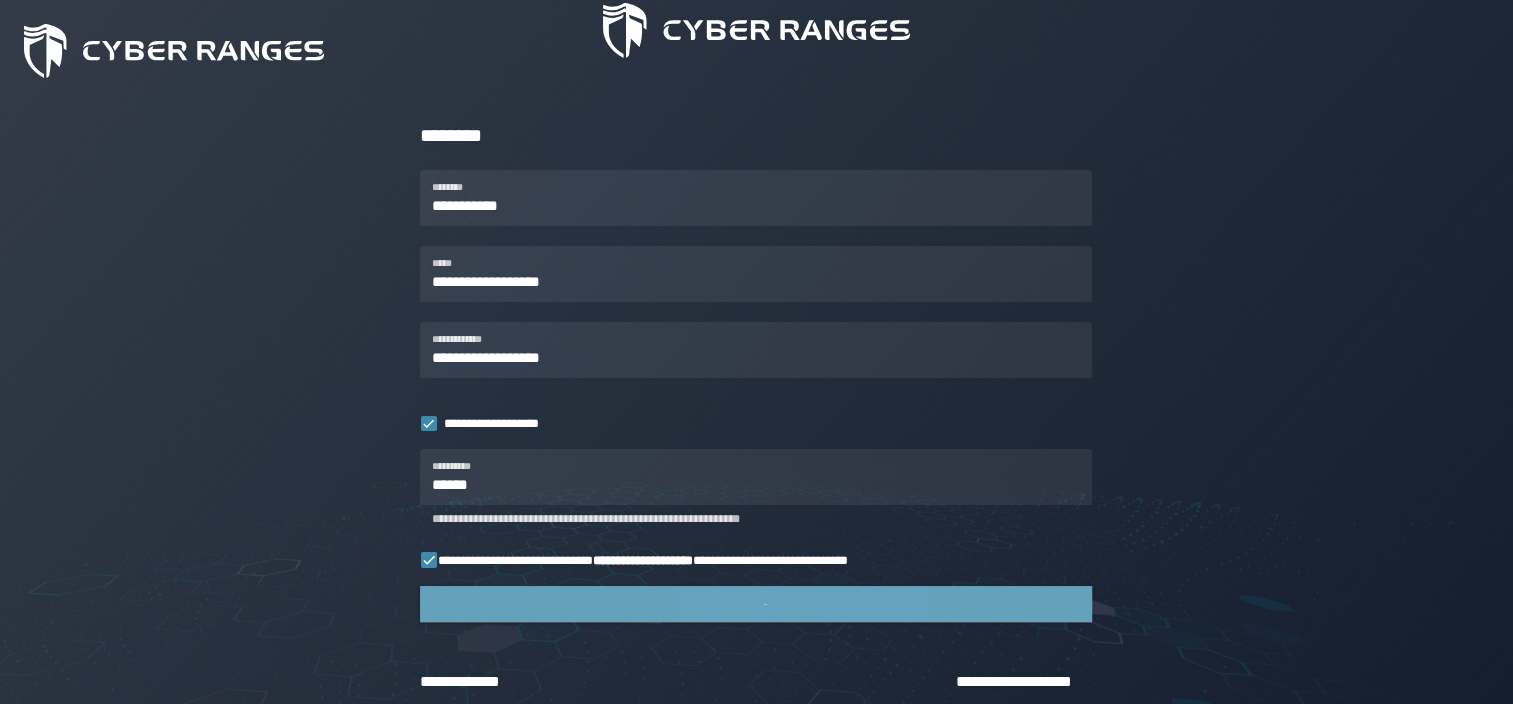 scroll, scrollTop: 0, scrollLeft: 0, axis: both 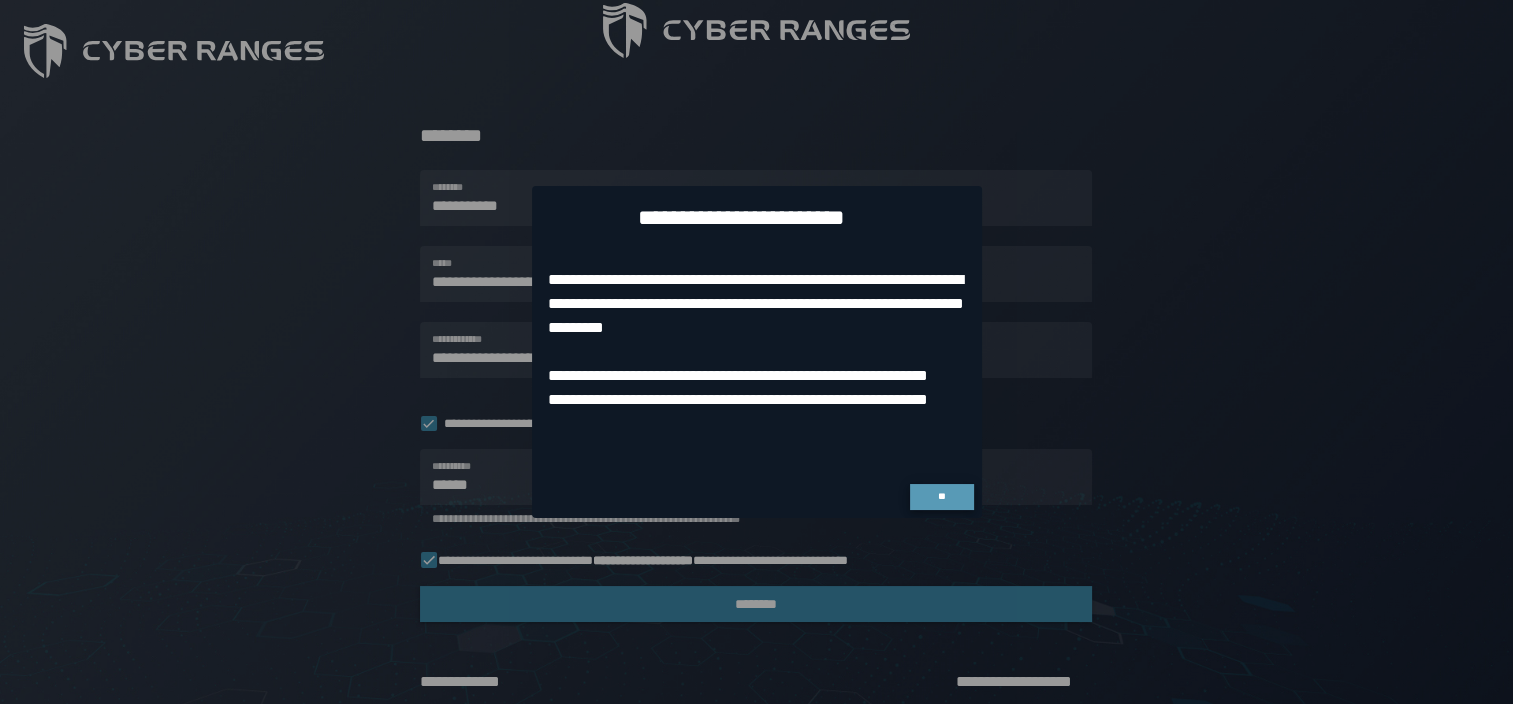 click on "**" at bounding box center (942, 497) 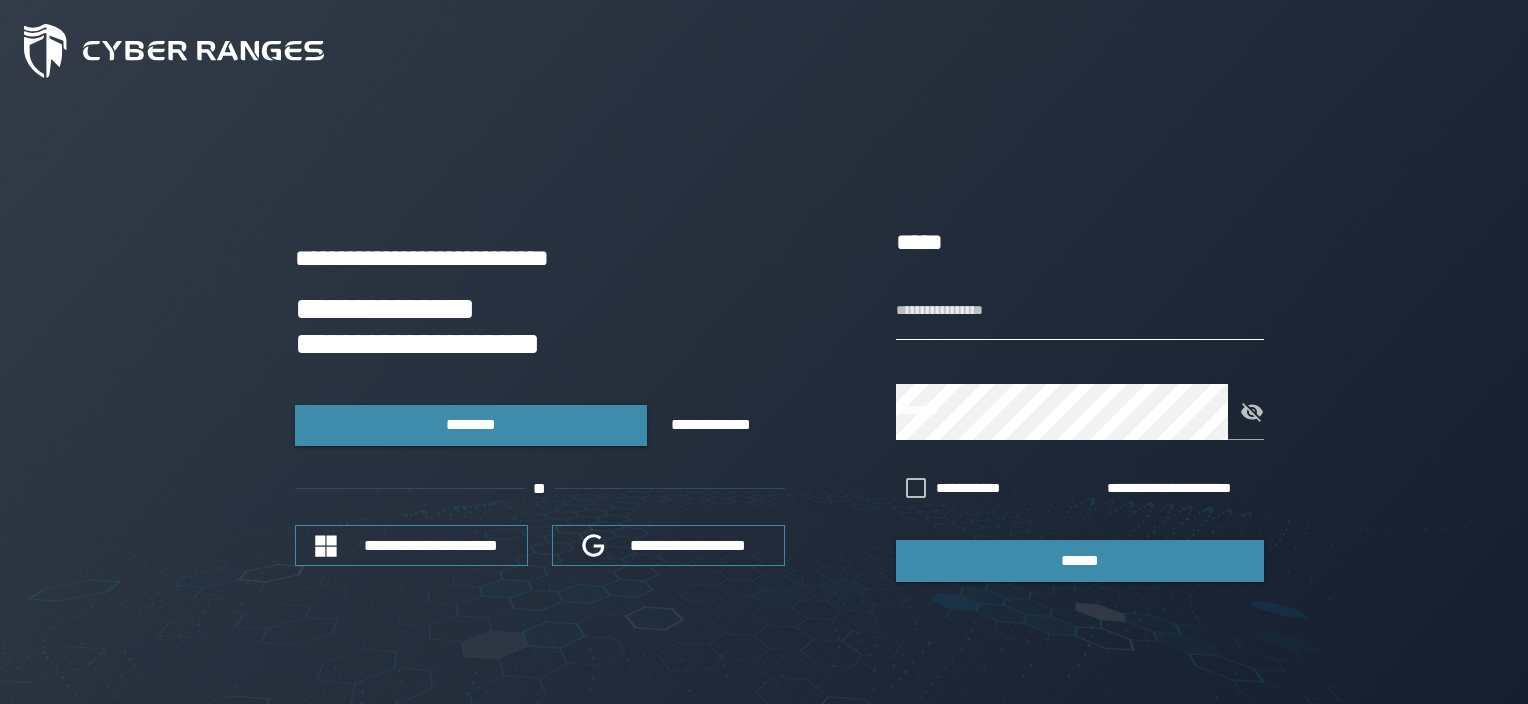 click on "**********" at bounding box center [1080, 312] 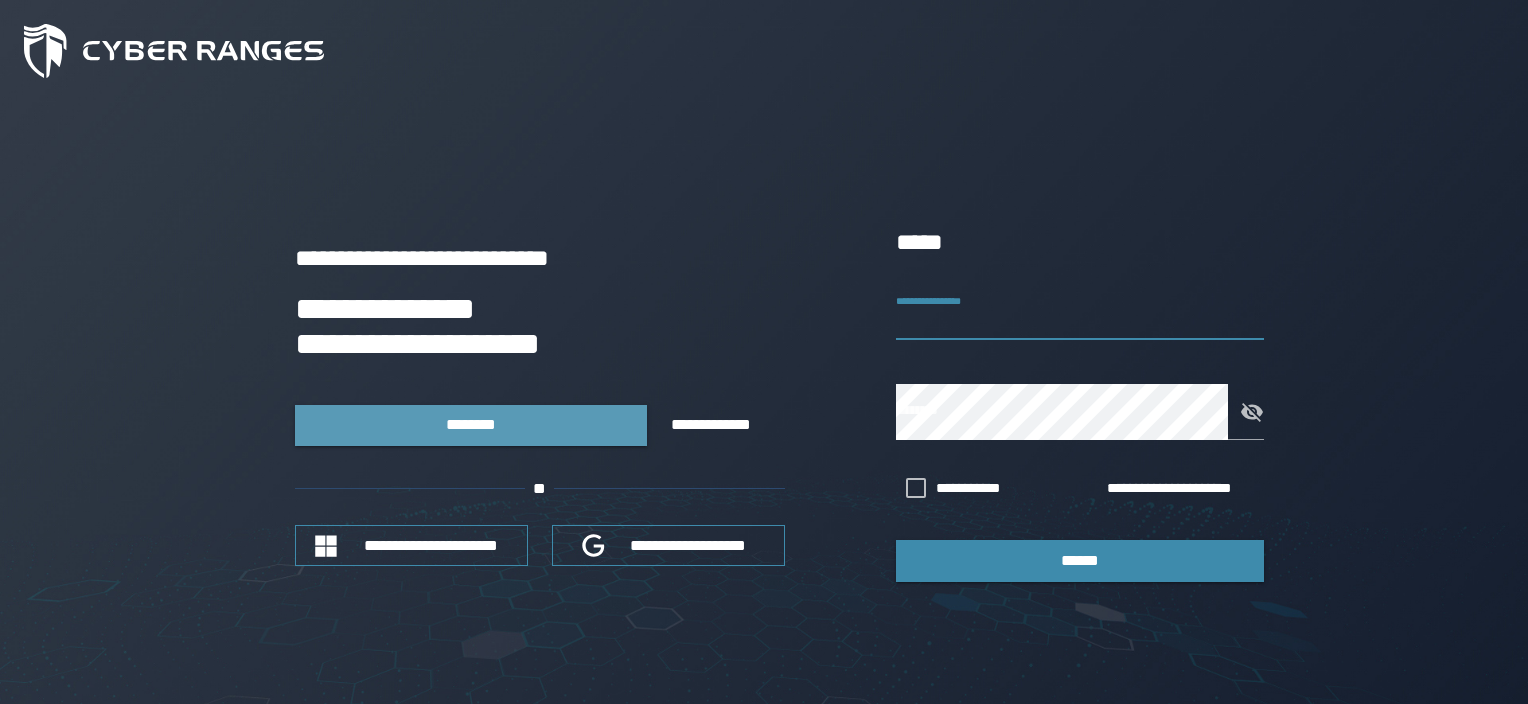 click on "********" at bounding box center [470, 424] 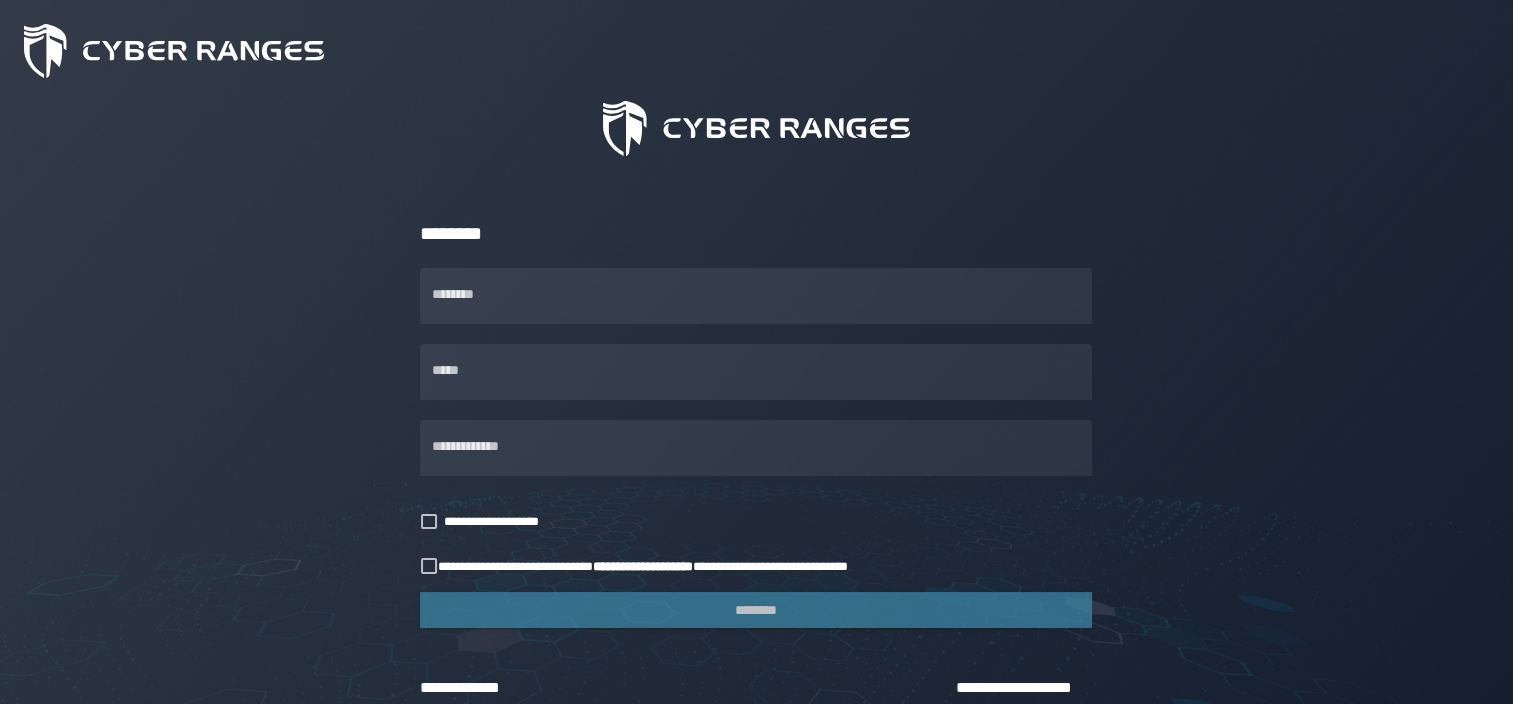 scroll, scrollTop: 200, scrollLeft: 0, axis: vertical 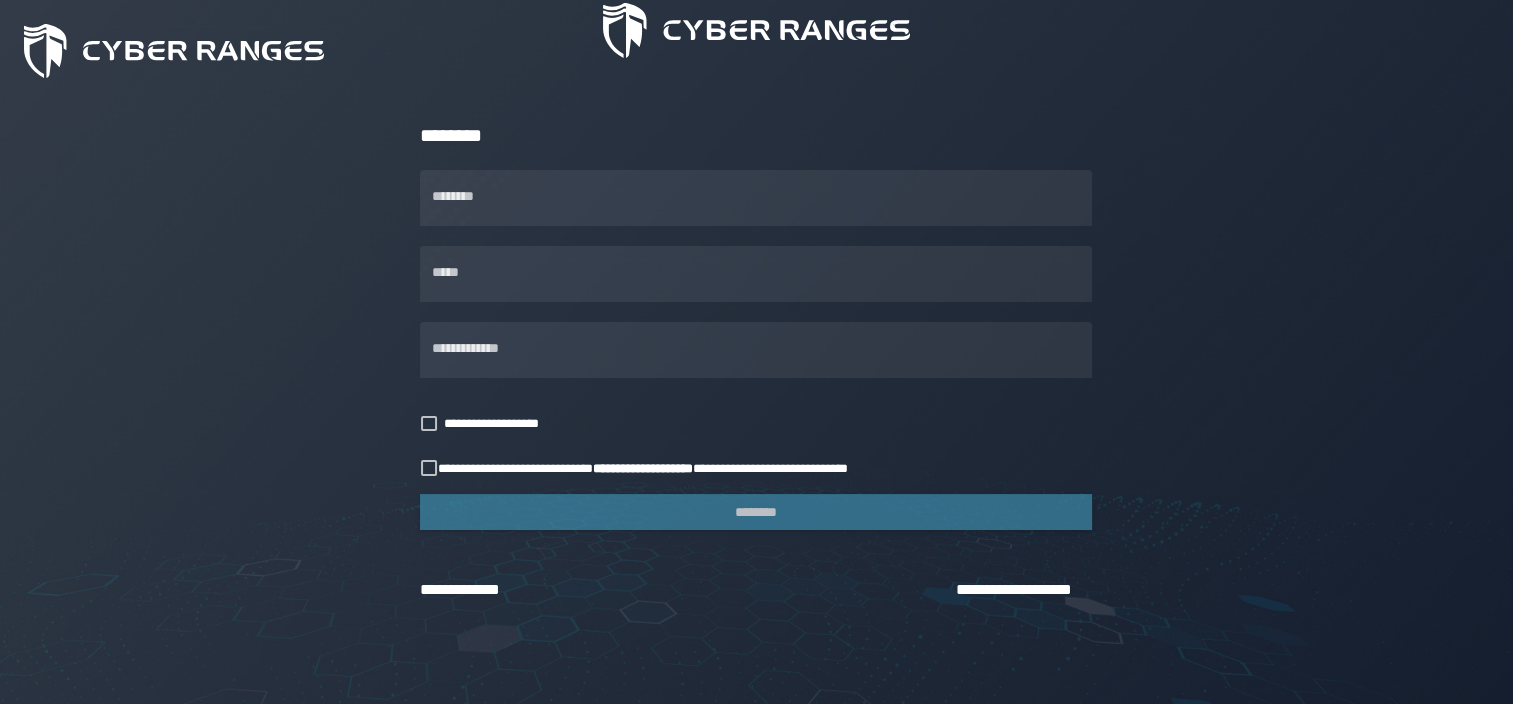 click on "**********" at bounding box center [756, 590] 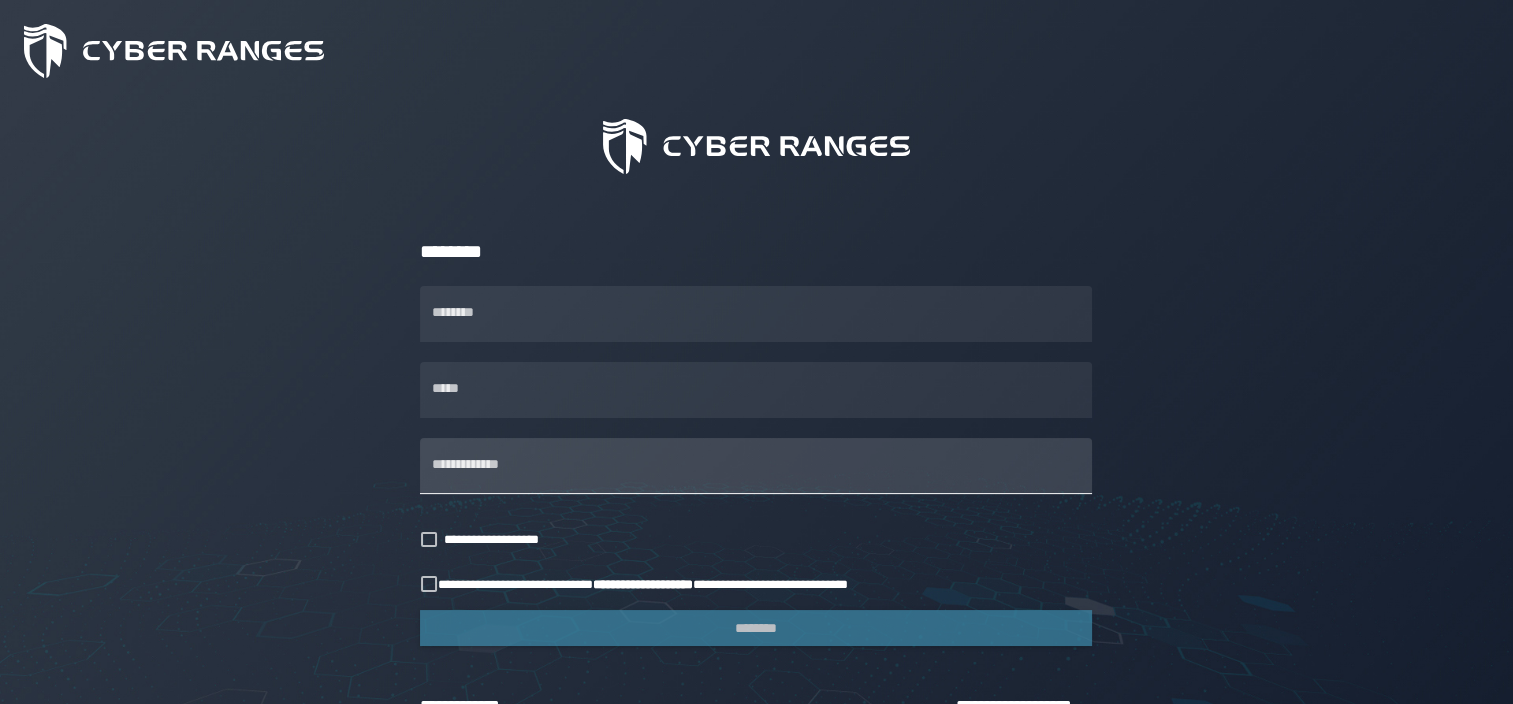 scroll, scrollTop: 0, scrollLeft: 0, axis: both 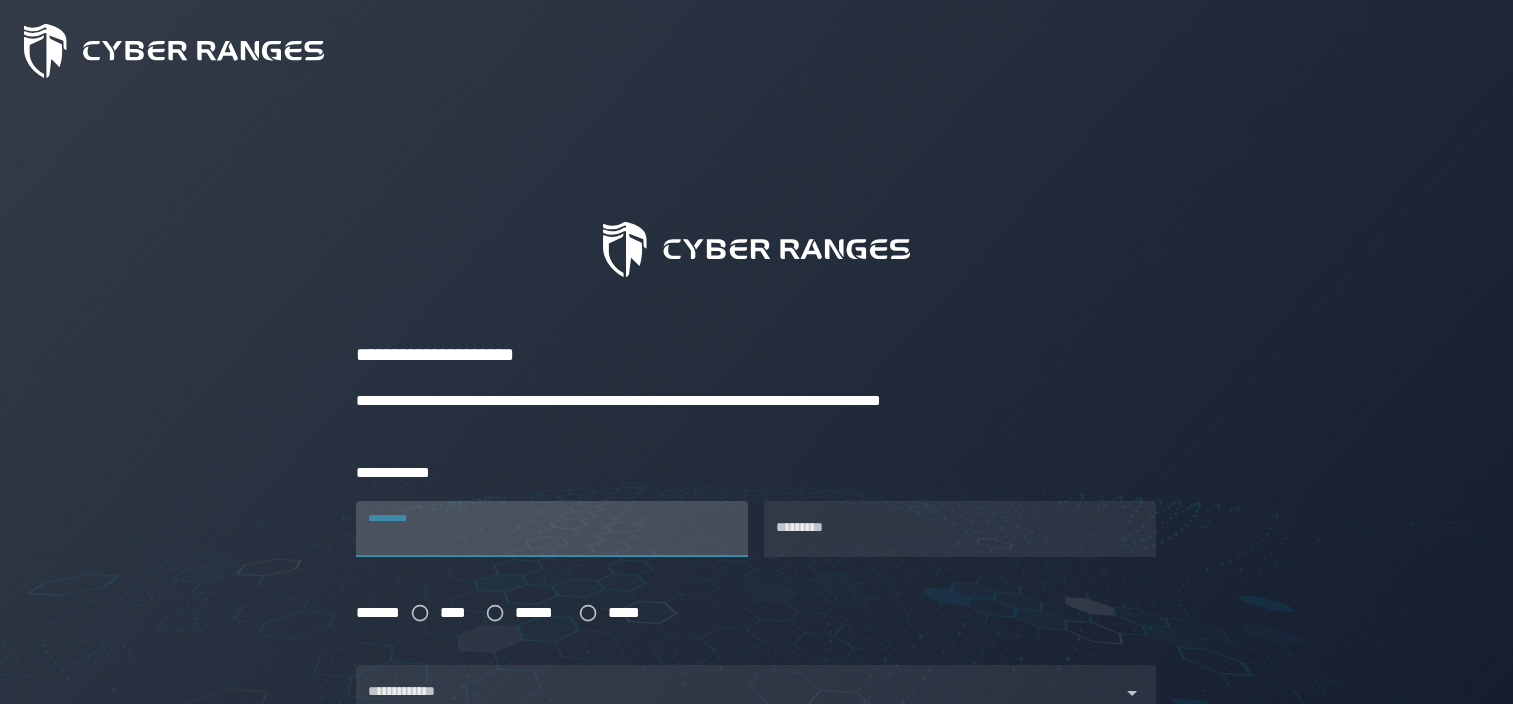 click on "**********" at bounding box center [552, 529] 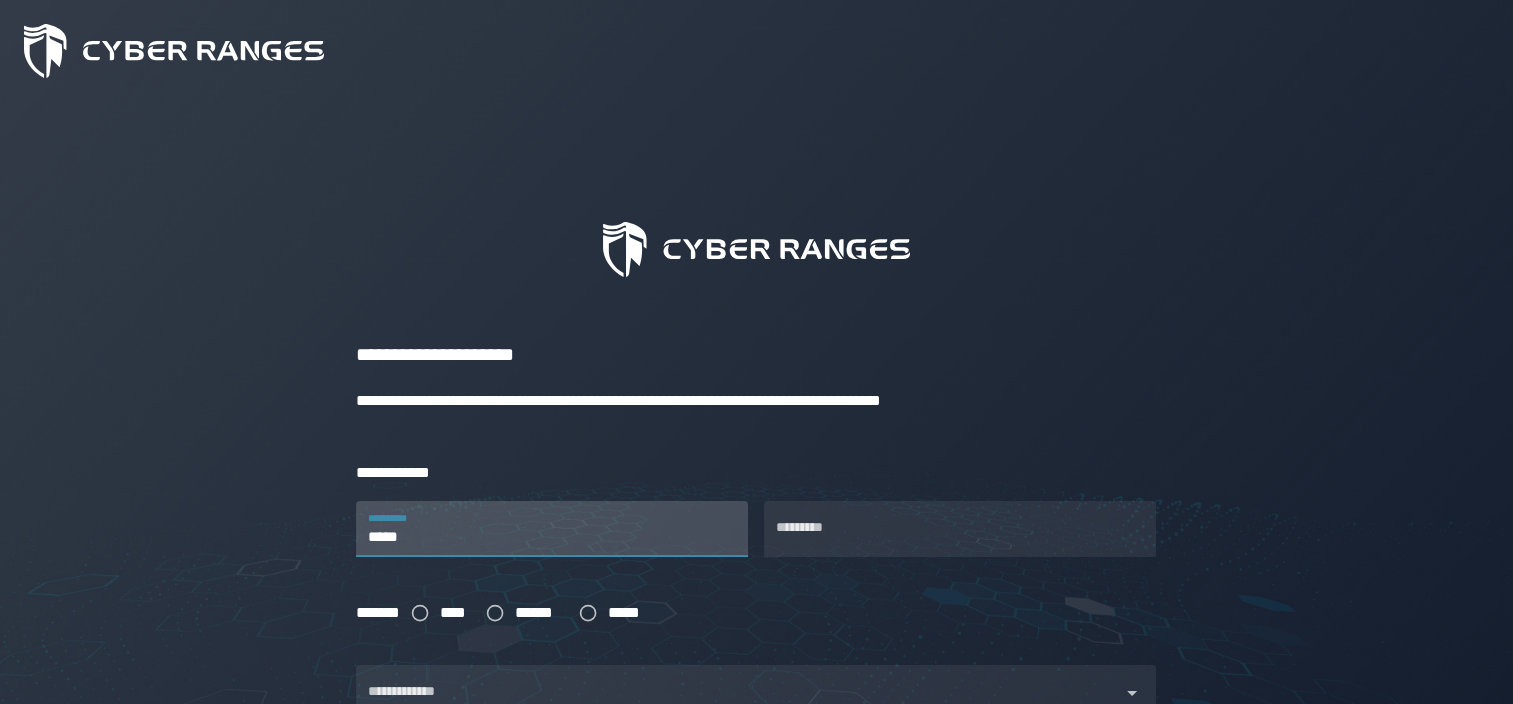 type on "*****" 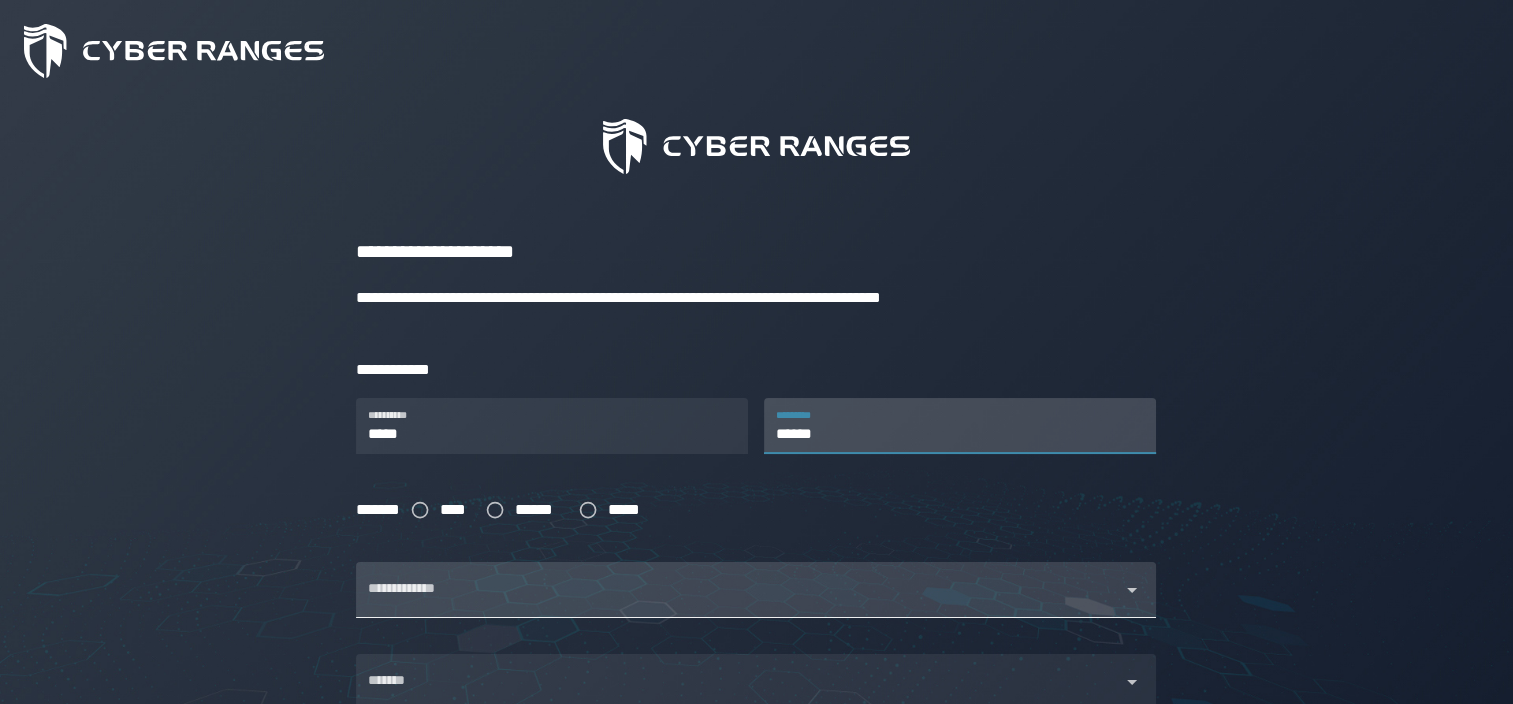 scroll, scrollTop: 200, scrollLeft: 0, axis: vertical 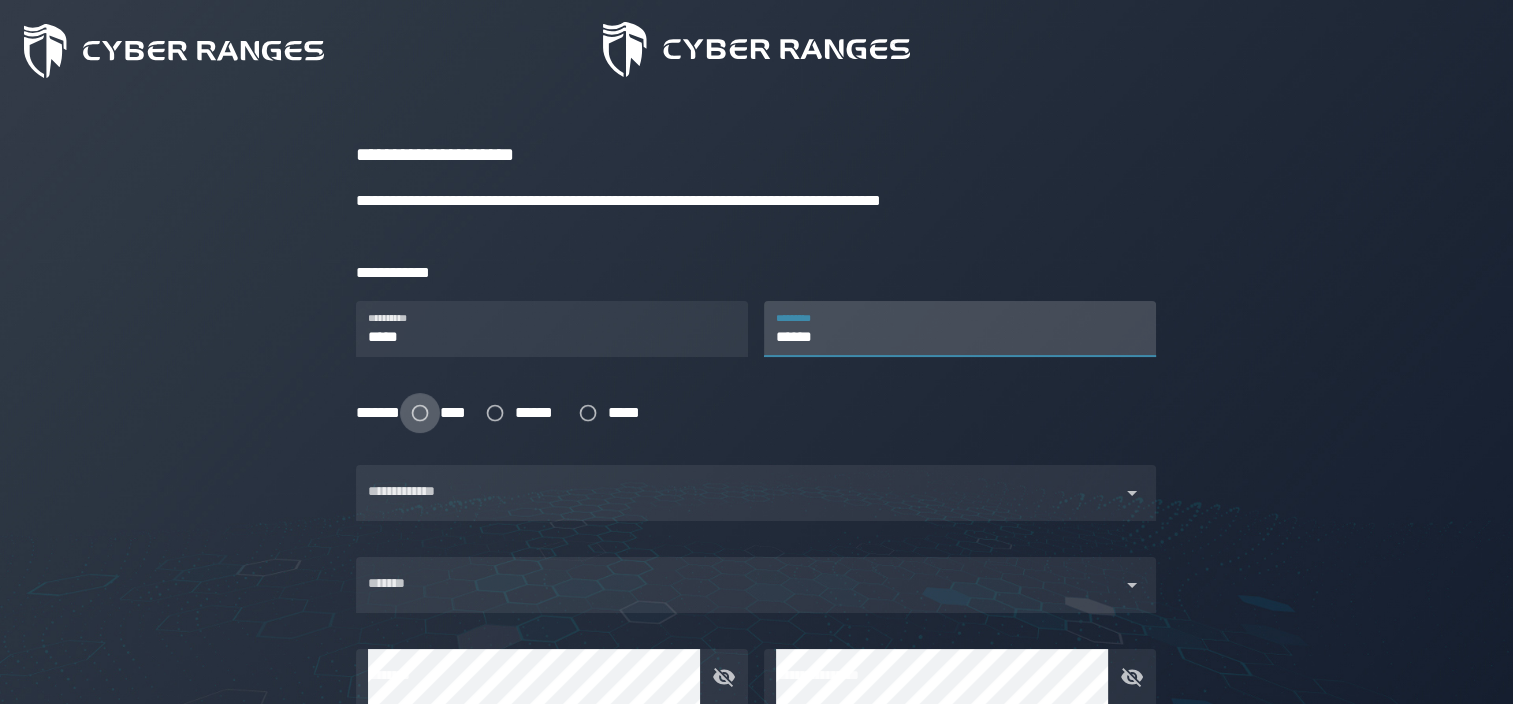 type on "******" 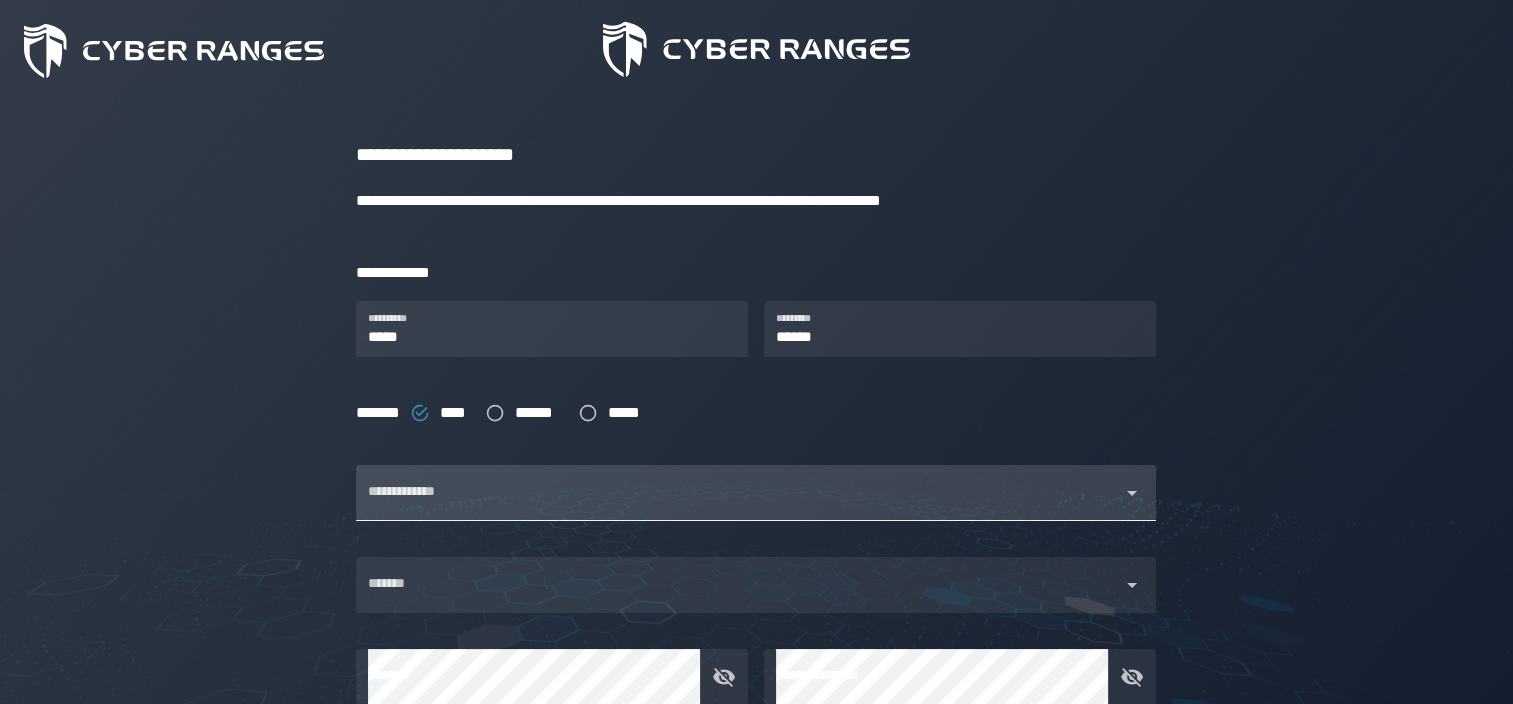 click at bounding box center [738, 505] 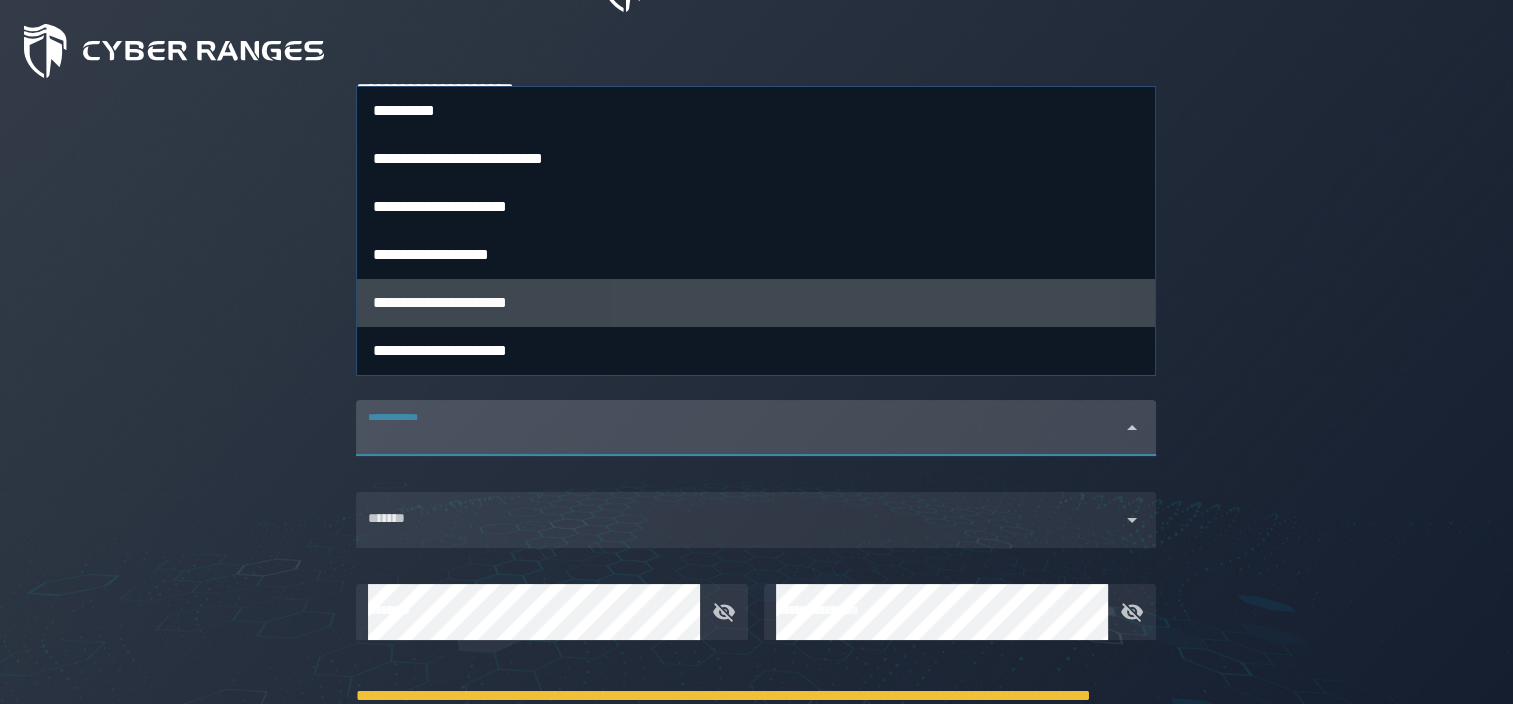 scroll, scrollTop: 300, scrollLeft: 0, axis: vertical 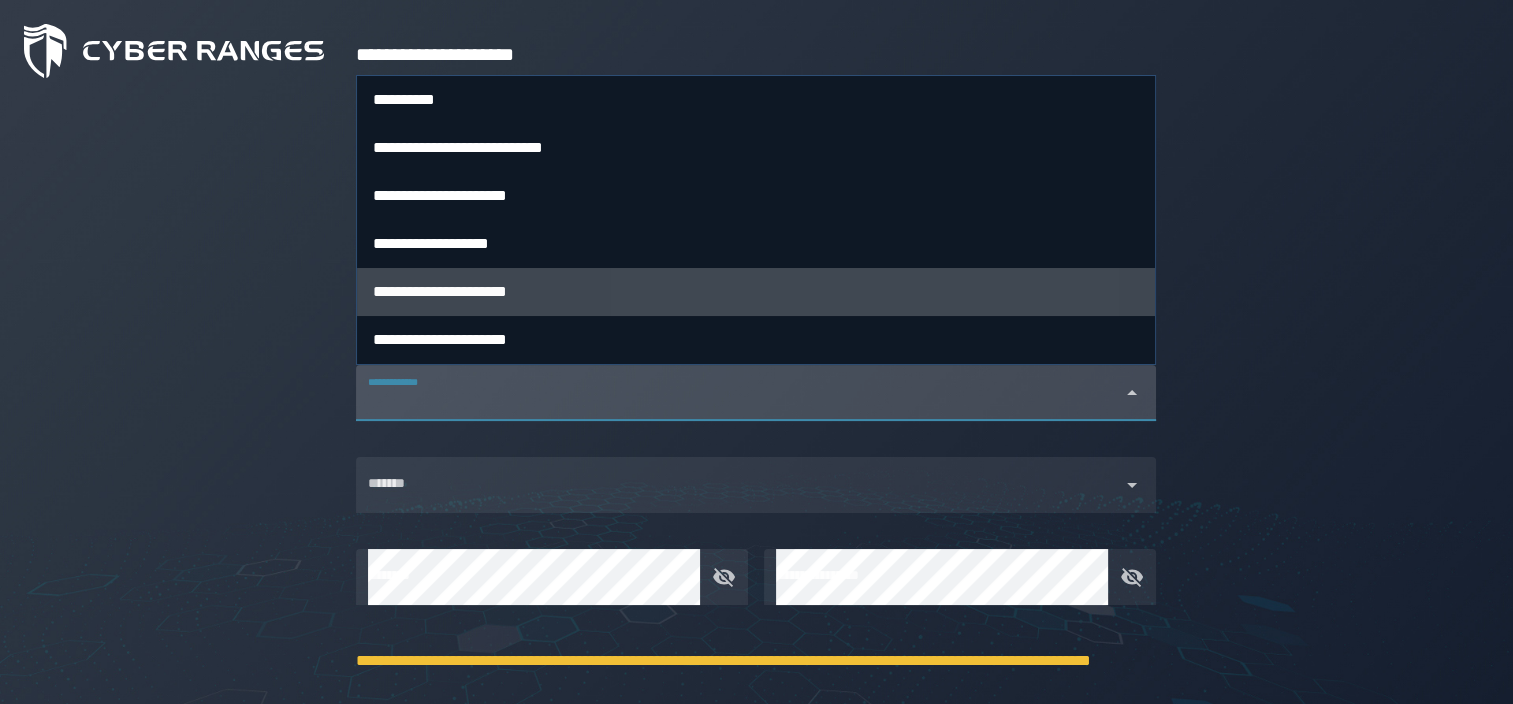 click on "**********" at bounding box center [440, 291] 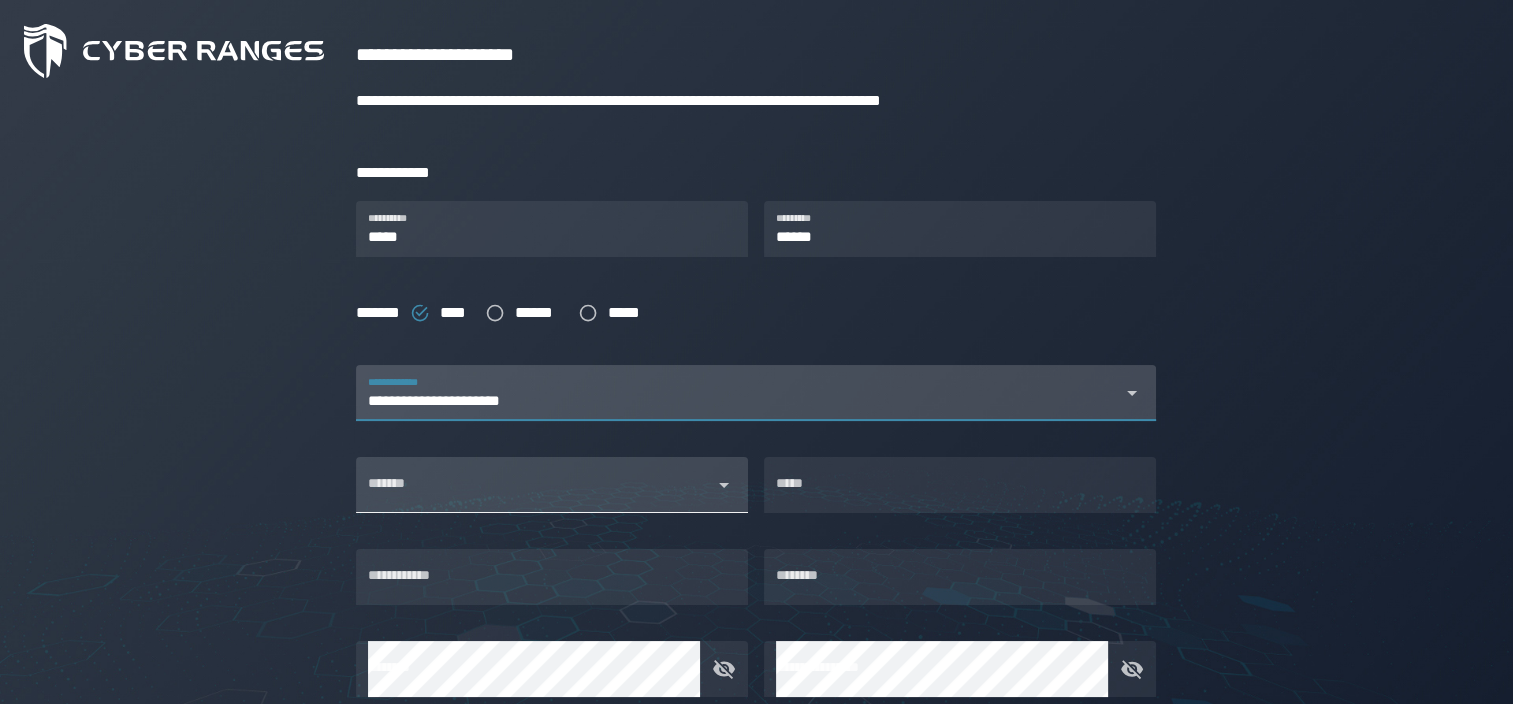 click on "*******" at bounding box center [534, 493] 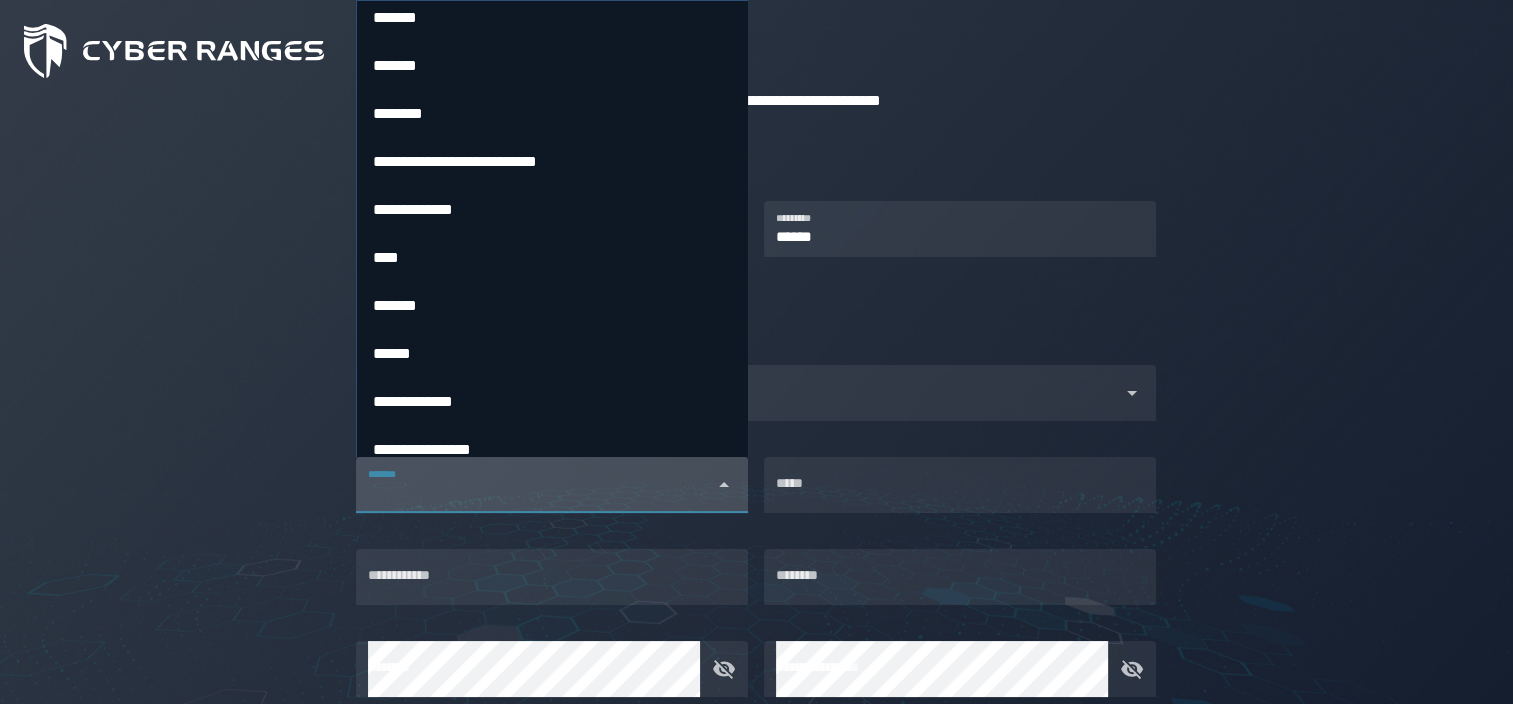 scroll, scrollTop: 3400, scrollLeft: 0, axis: vertical 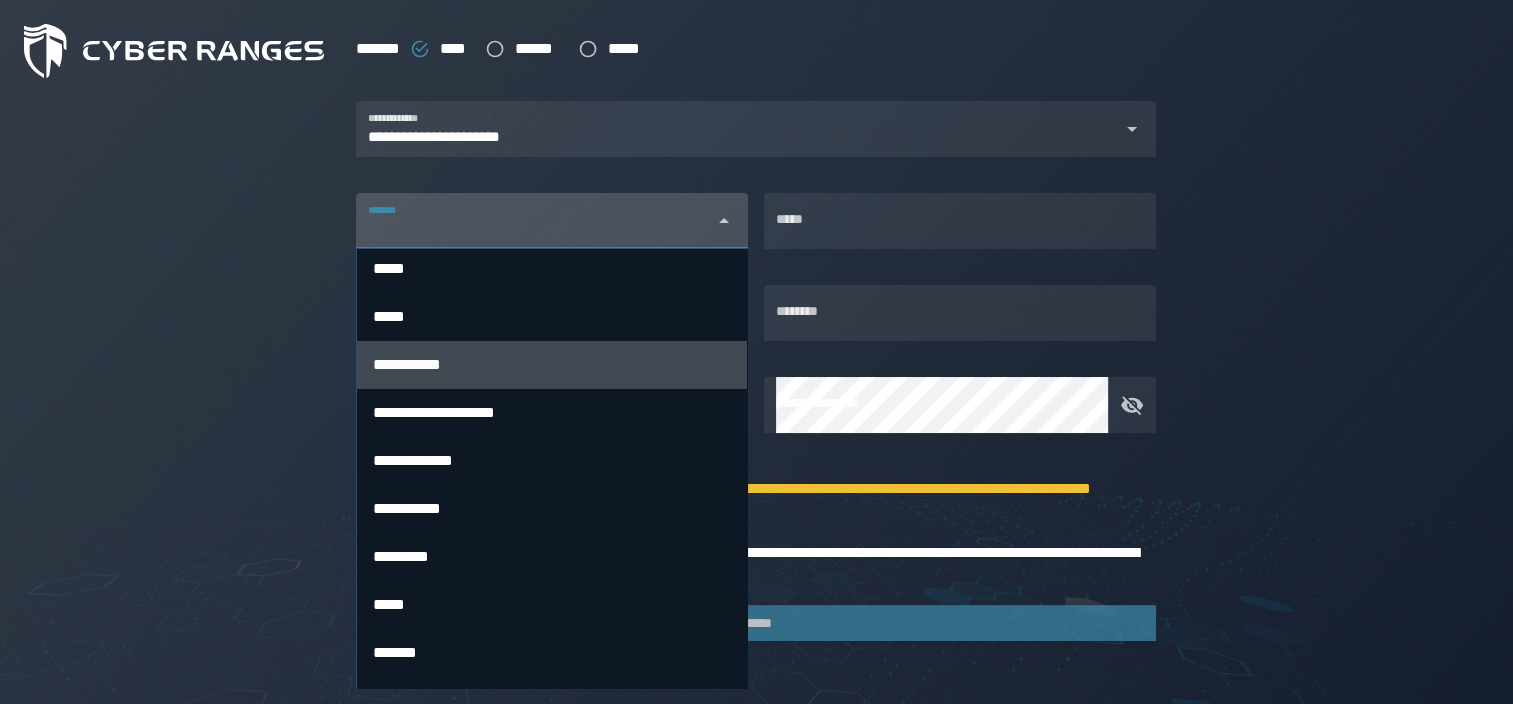 click on "**********" at bounding box center (407, 365) 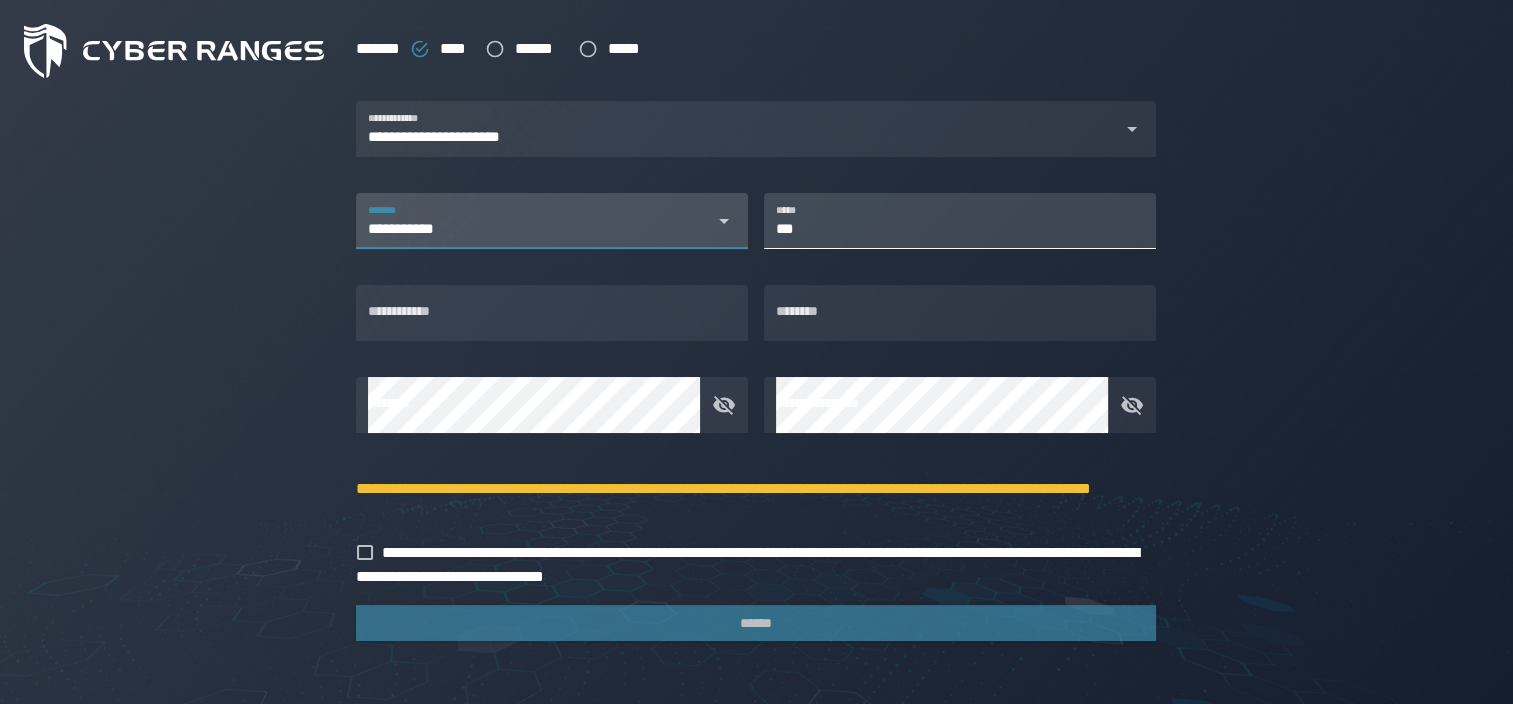 click on "***" at bounding box center [960, 221] 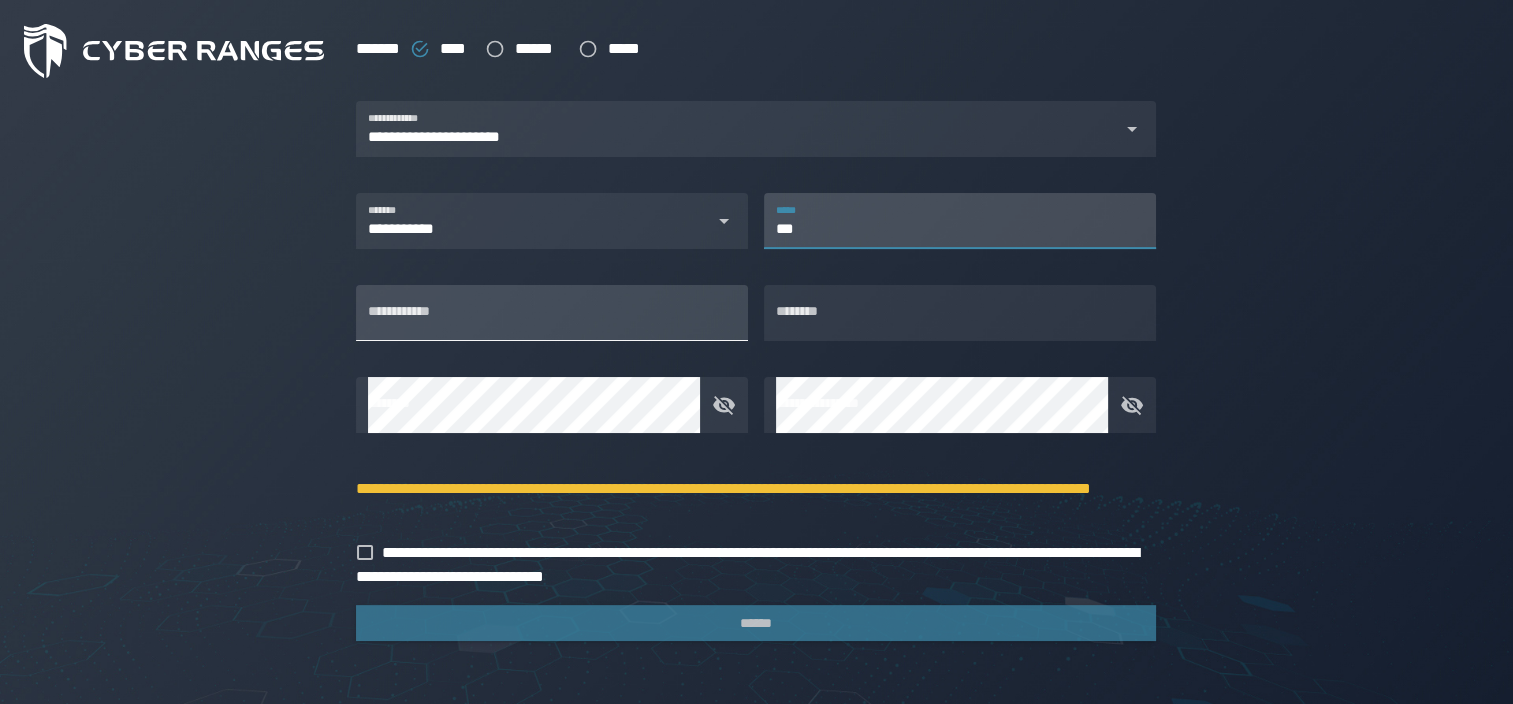 click on "**********" at bounding box center (552, 313) 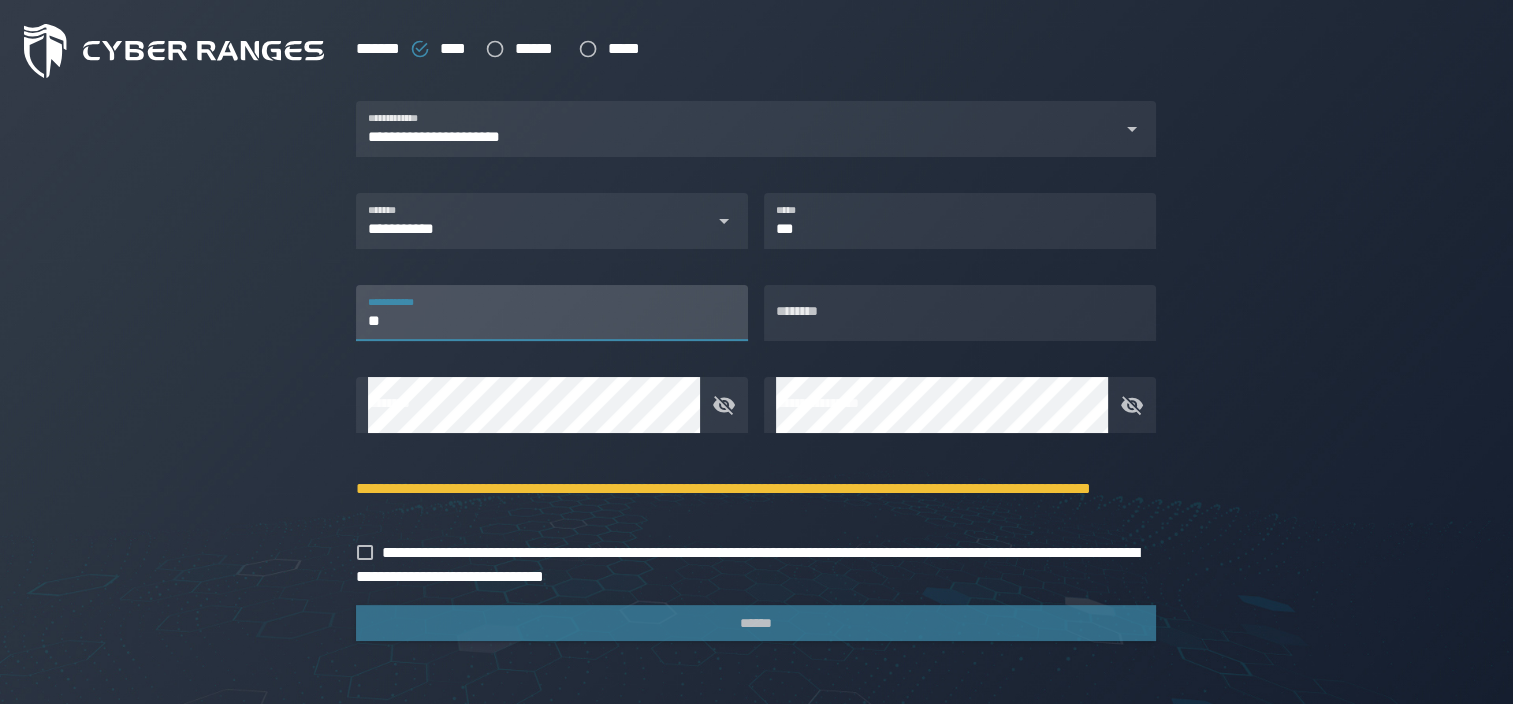 type on "**" 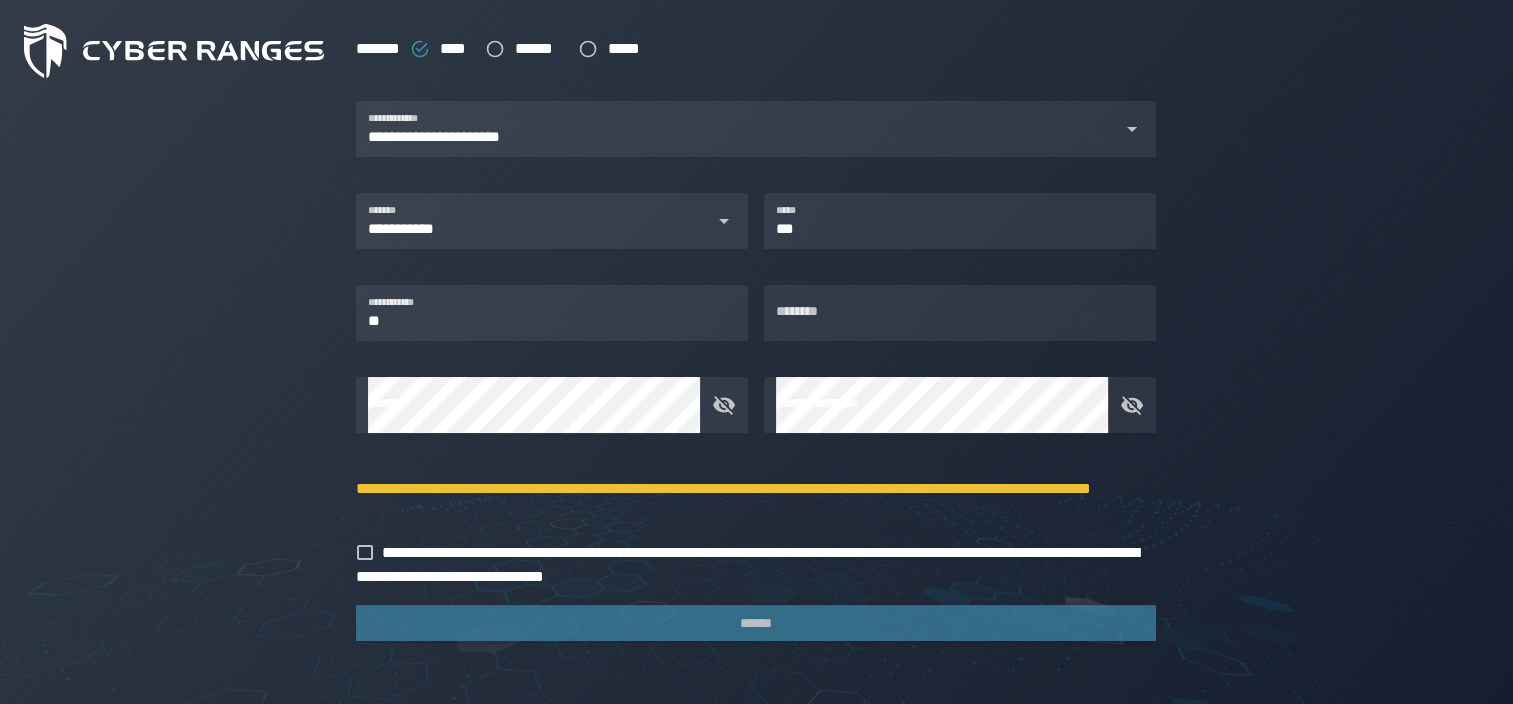 click on "**********" 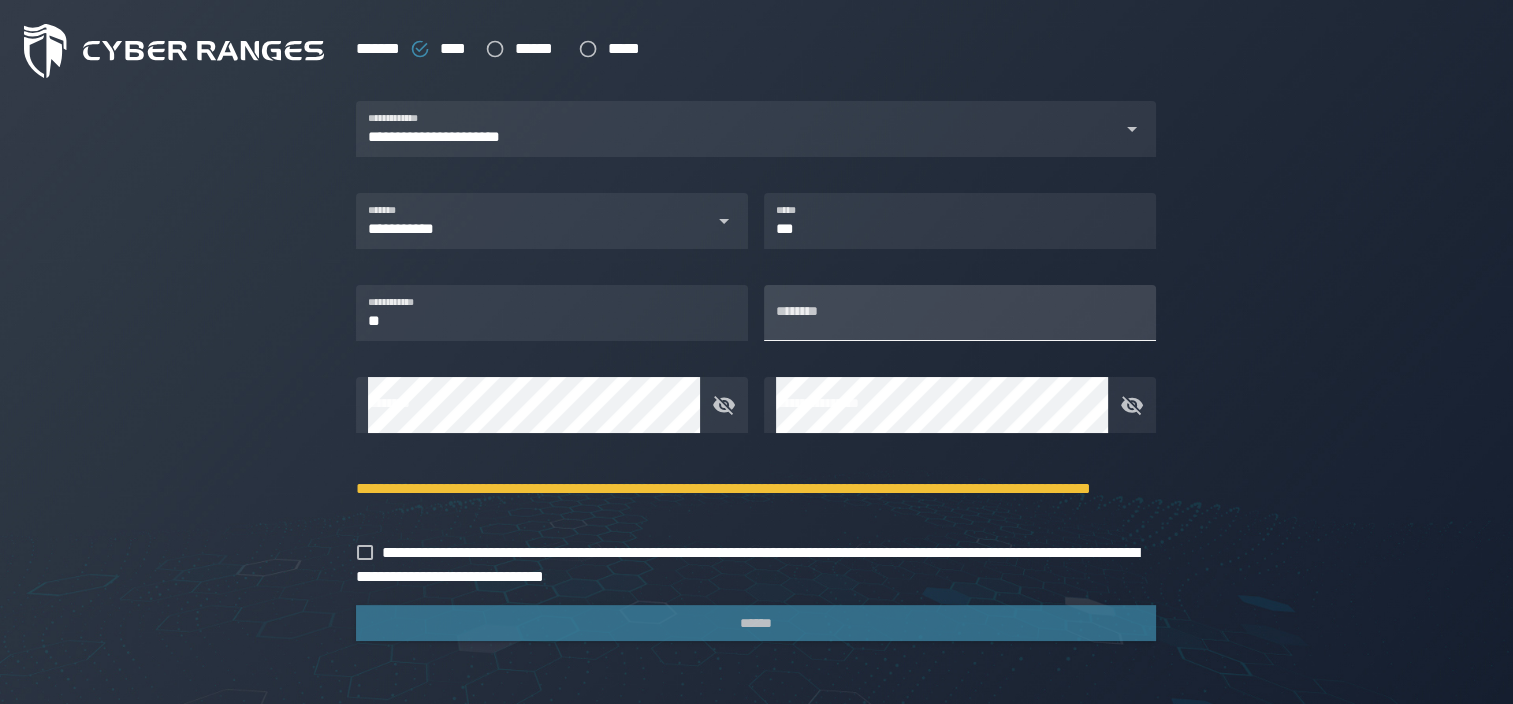 click on "********" at bounding box center (960, 313) 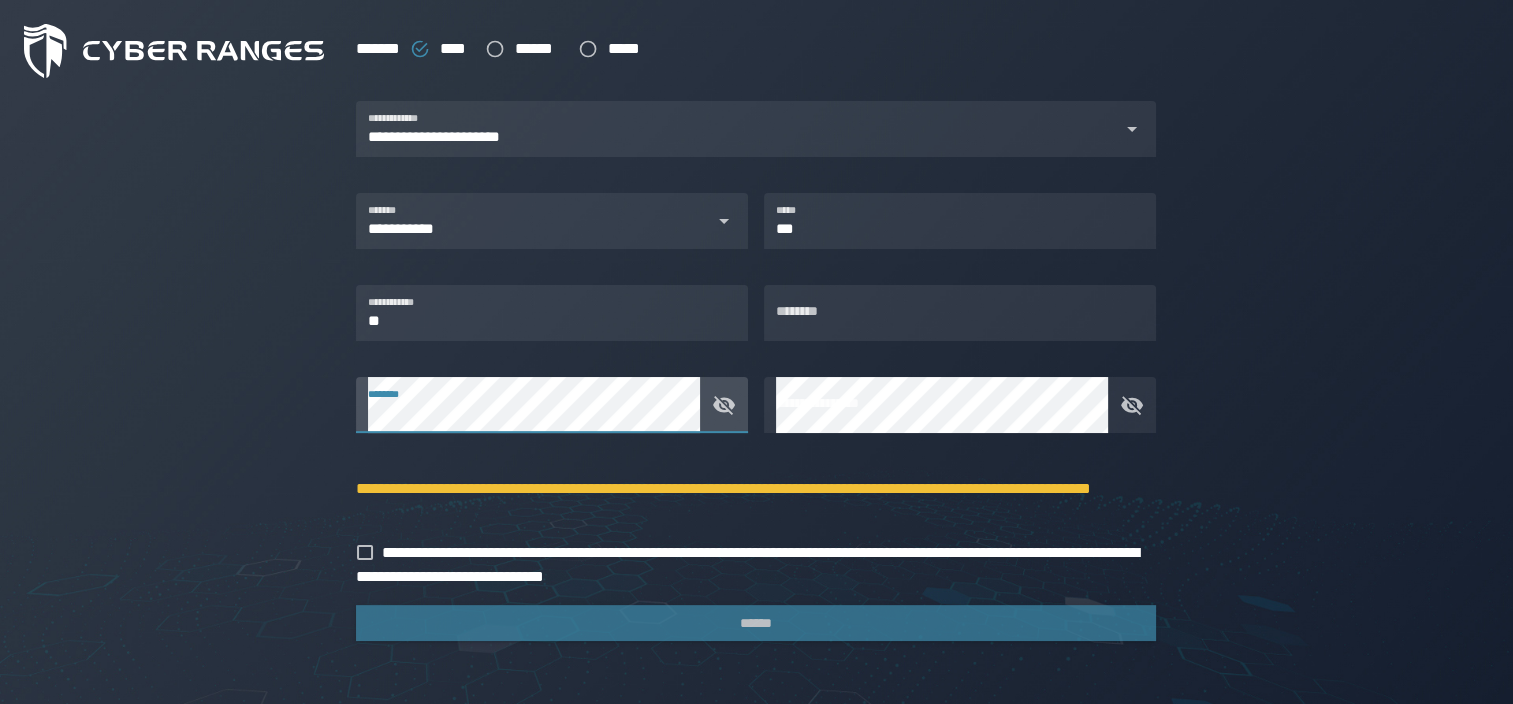 click on "**********" 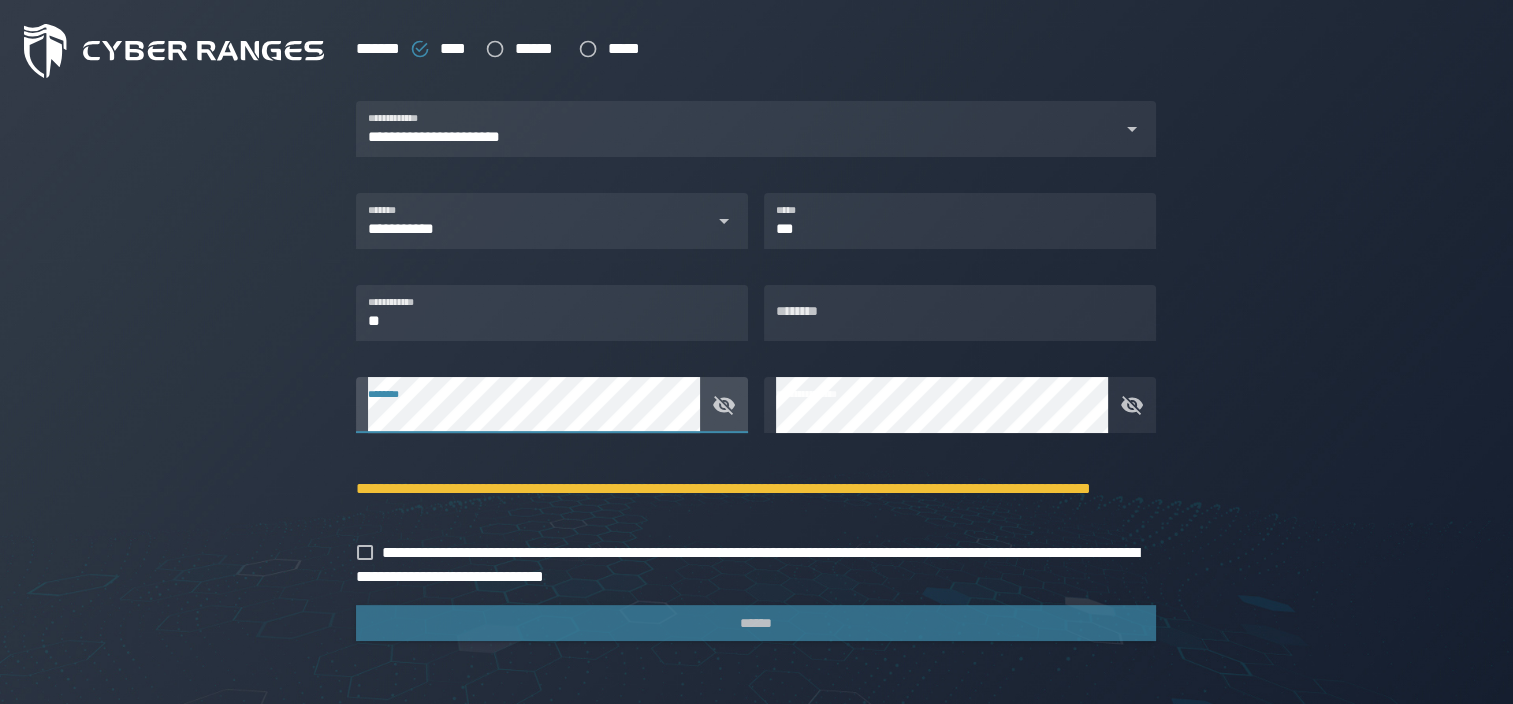 click on "**********" 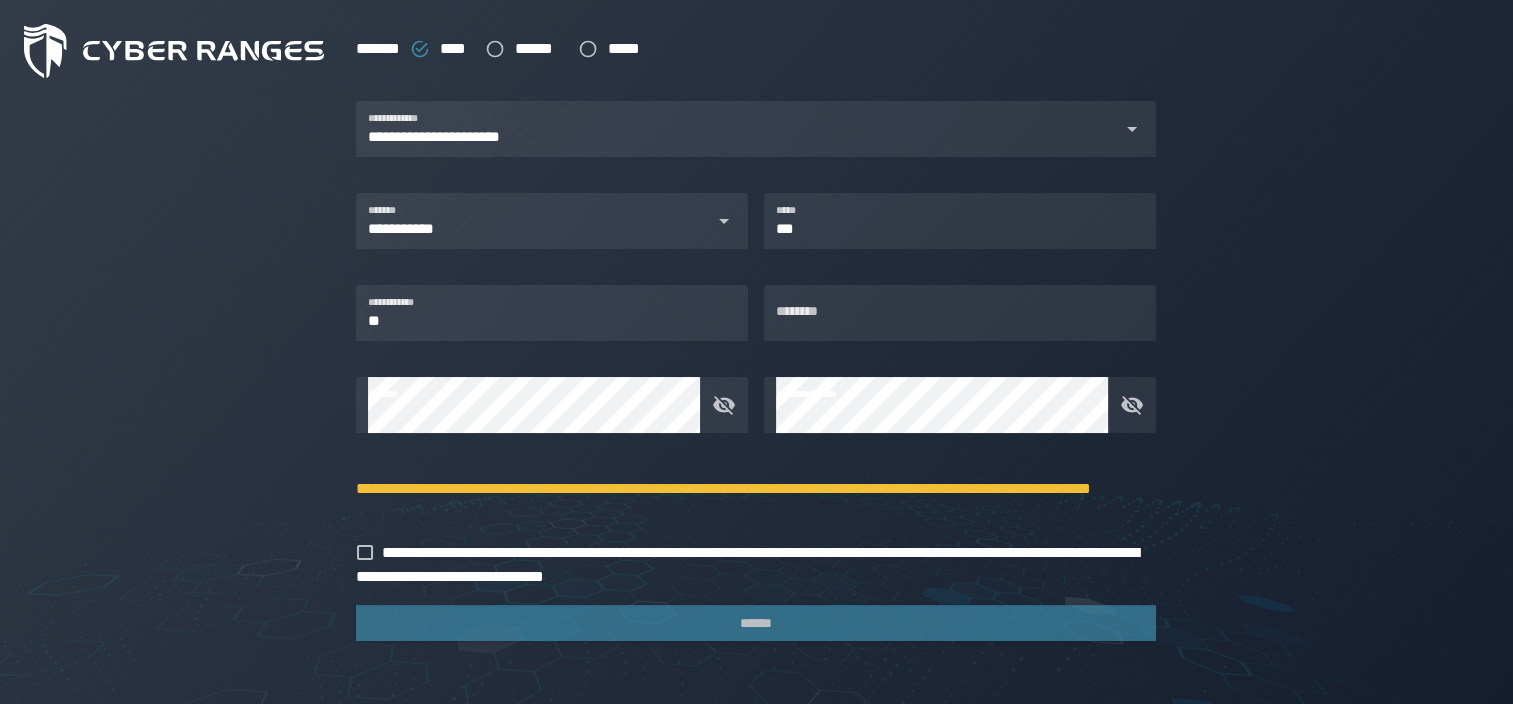 click on "**********" 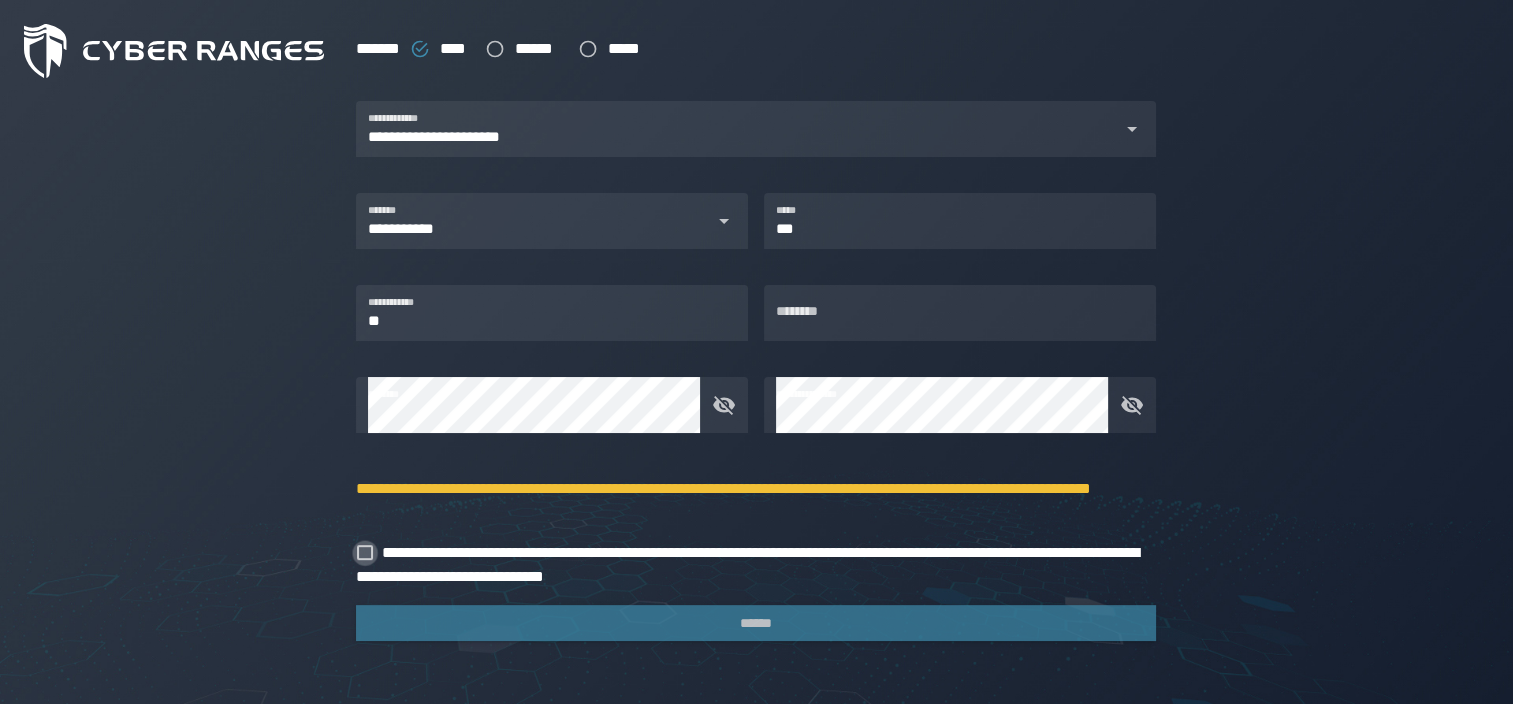 click 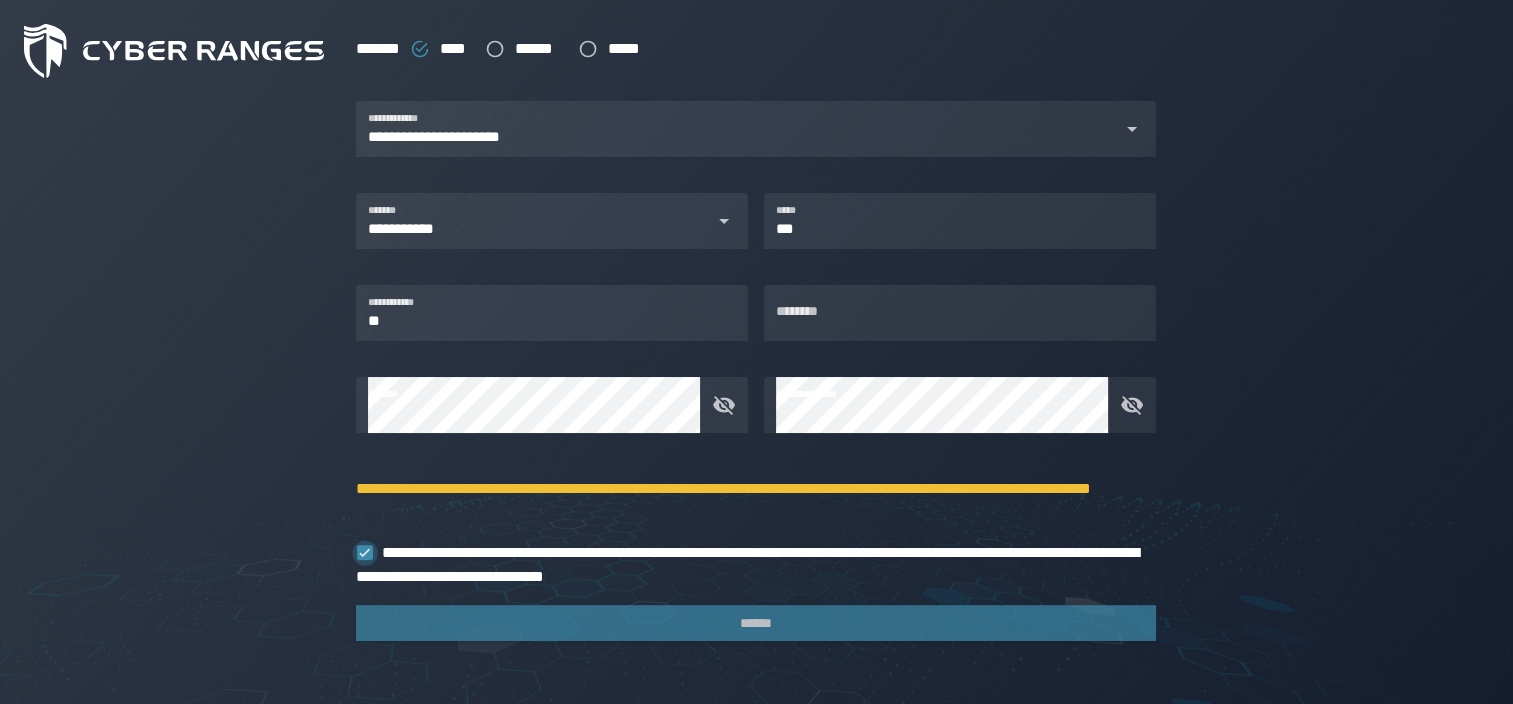 click 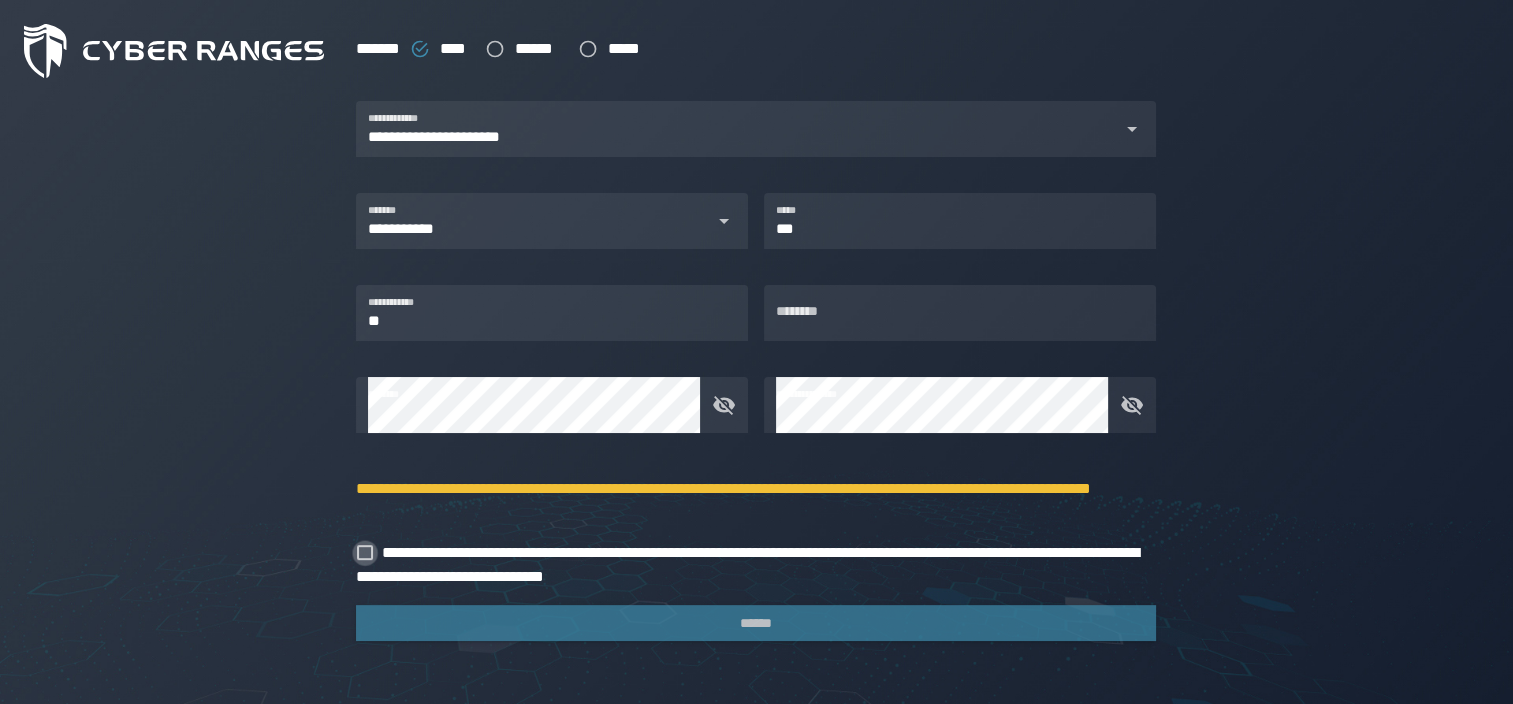 click 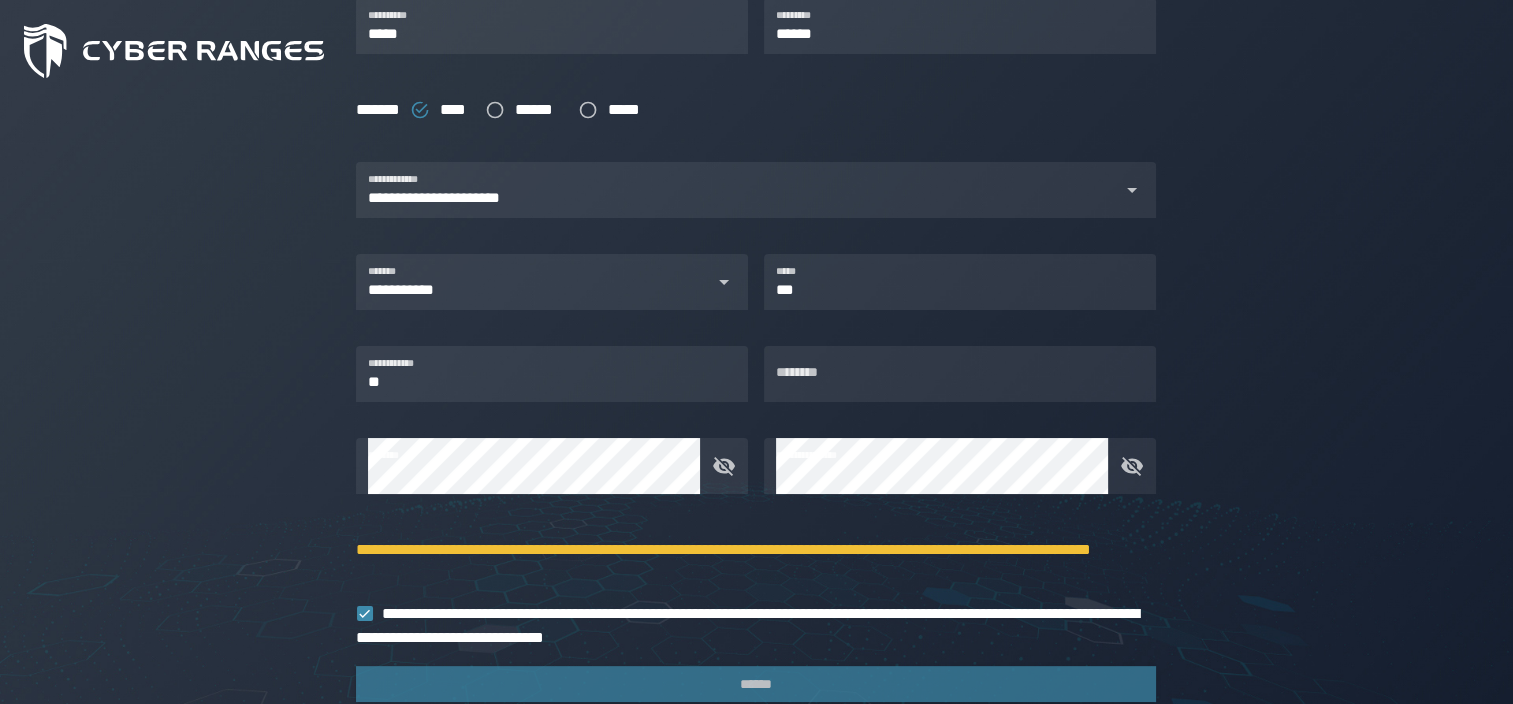 scroll, scrollTop: 564, scrollLeft: 0, axis: vertical 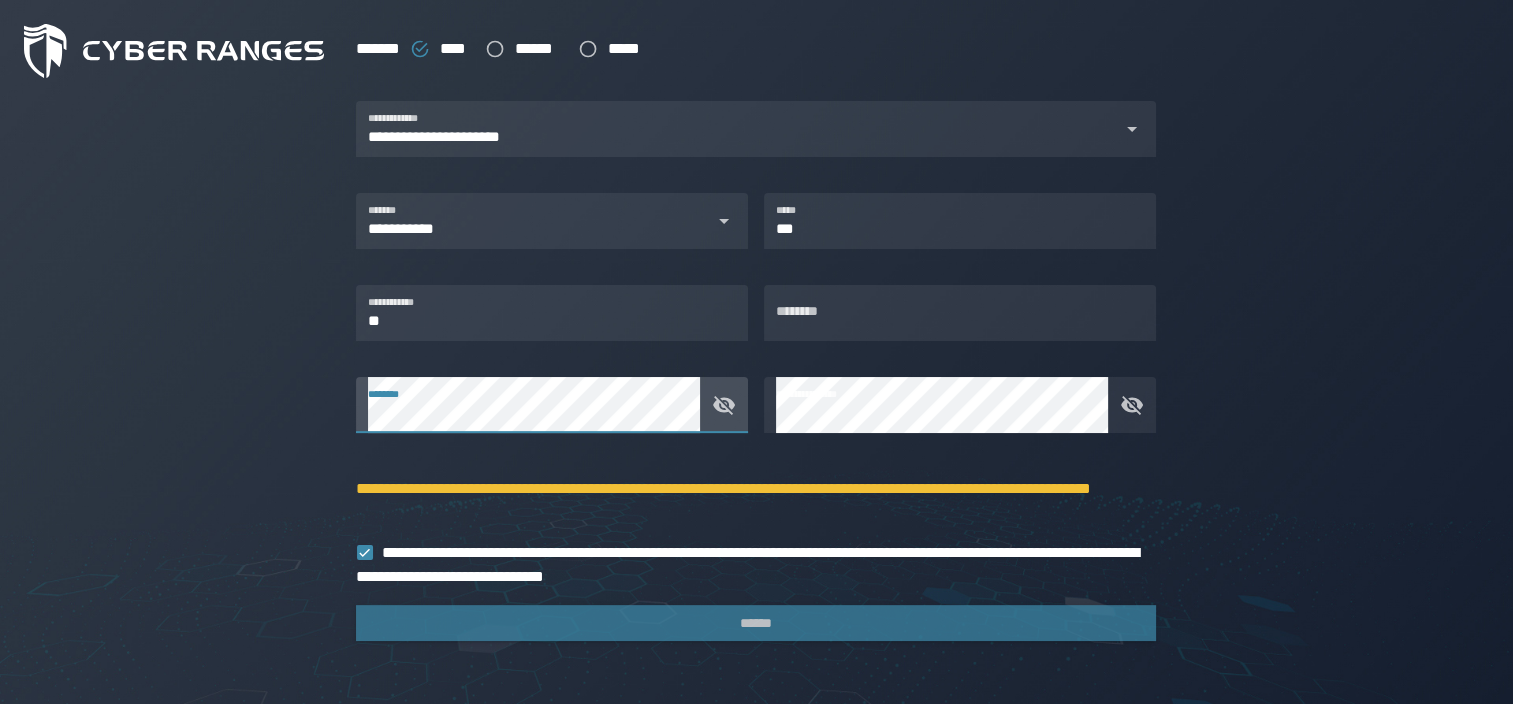 click on "**********" 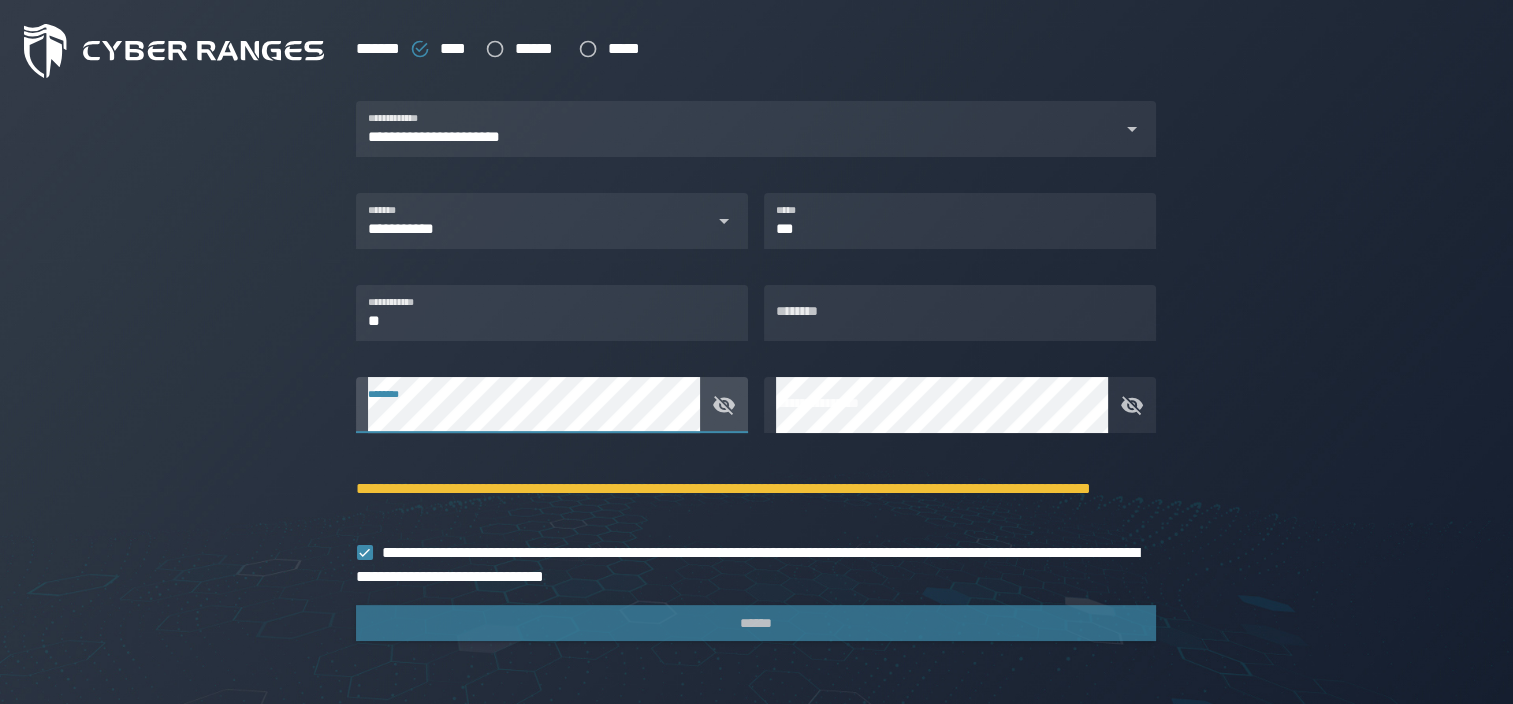 drag, startPoint x: 1363, startPoint y: 453, endPoint x: 1351, endPoint y: 451, distance: 12.165525 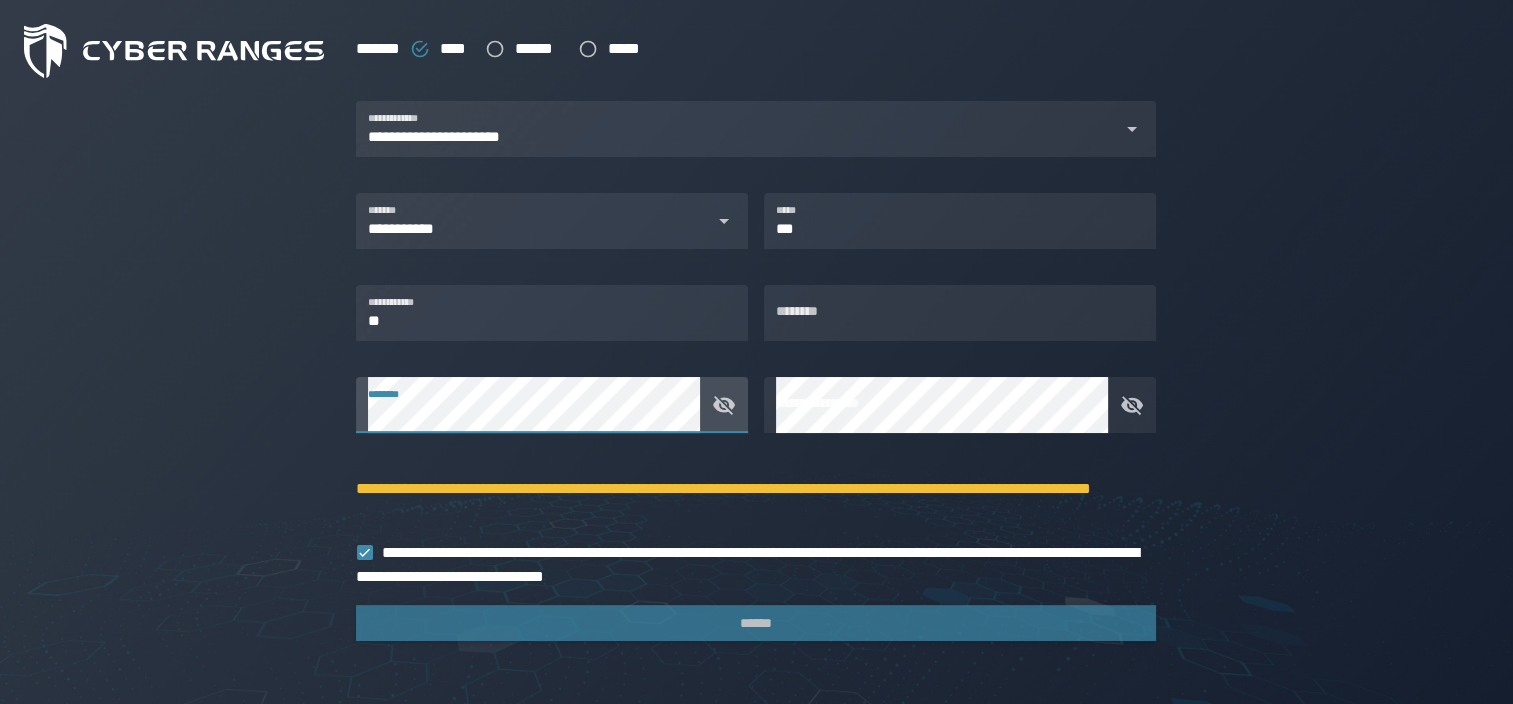 click on "**********" 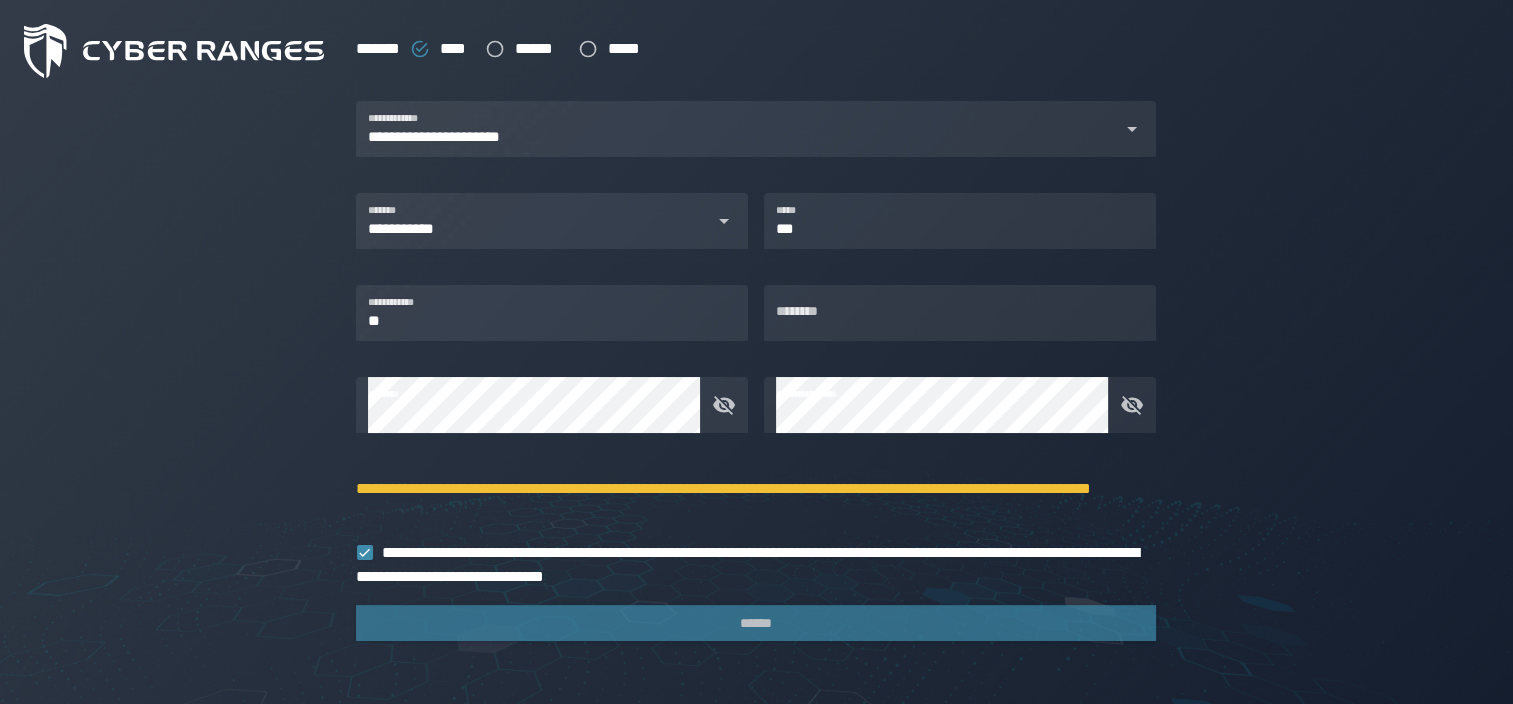 click on "**********" 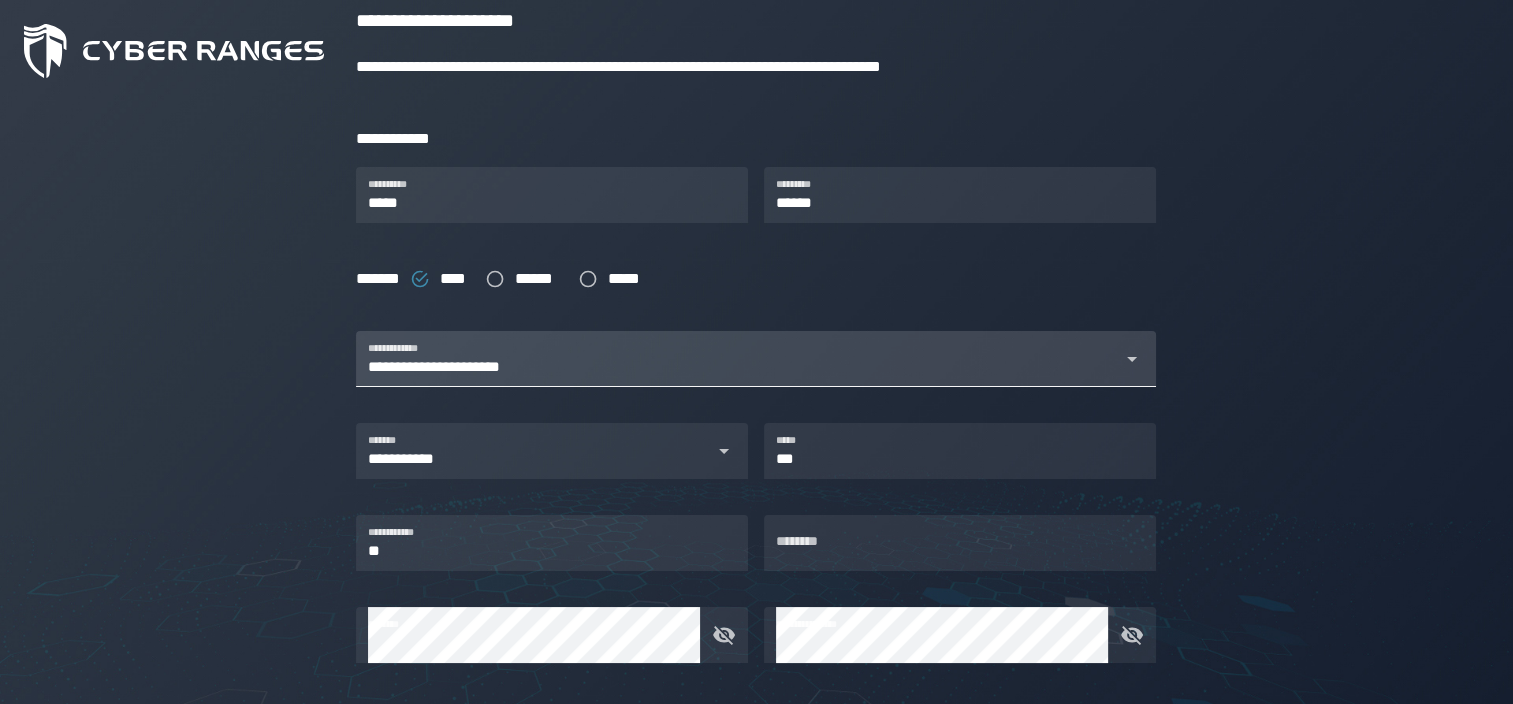 scroll, scrollTop: 364, scrollLeft: 0, axis: vertical 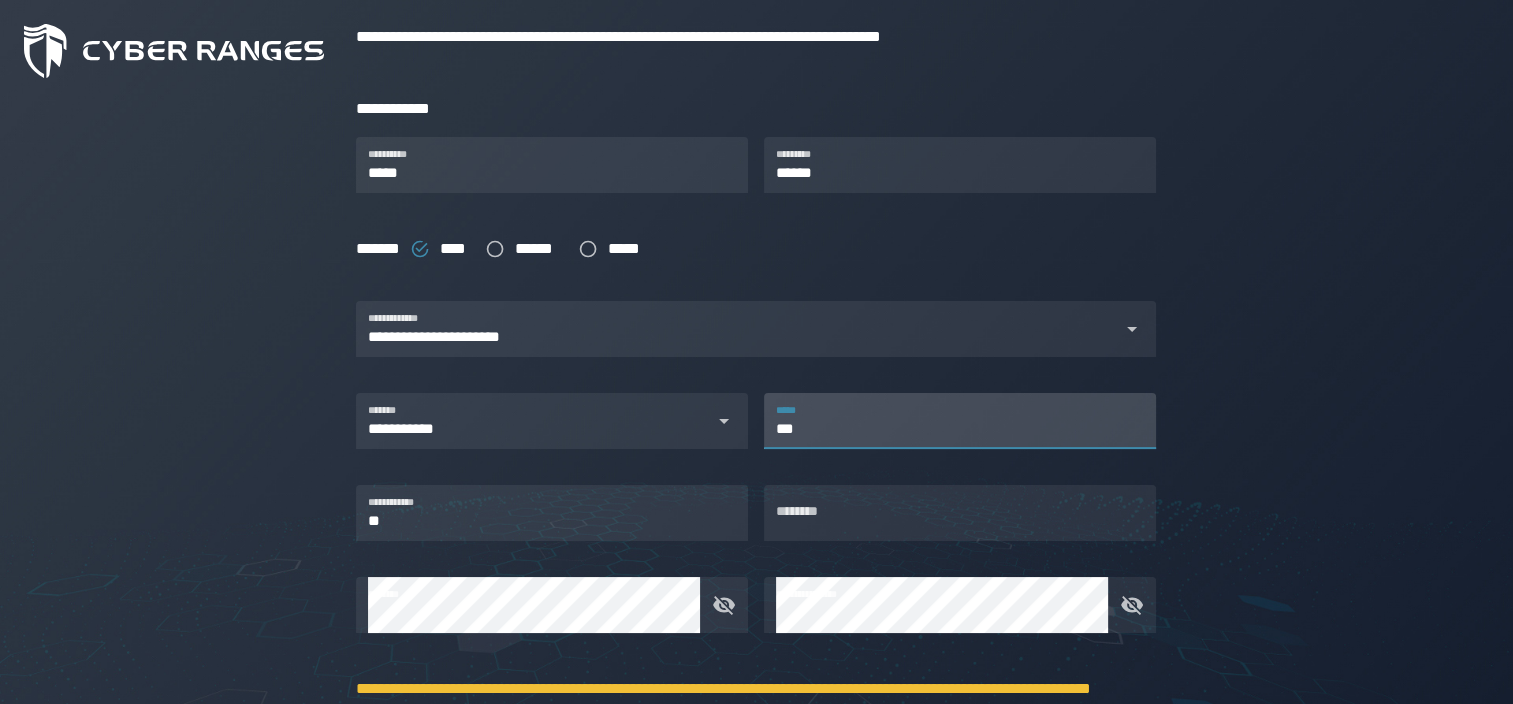 click on "***" at bounding box center (960, 421) 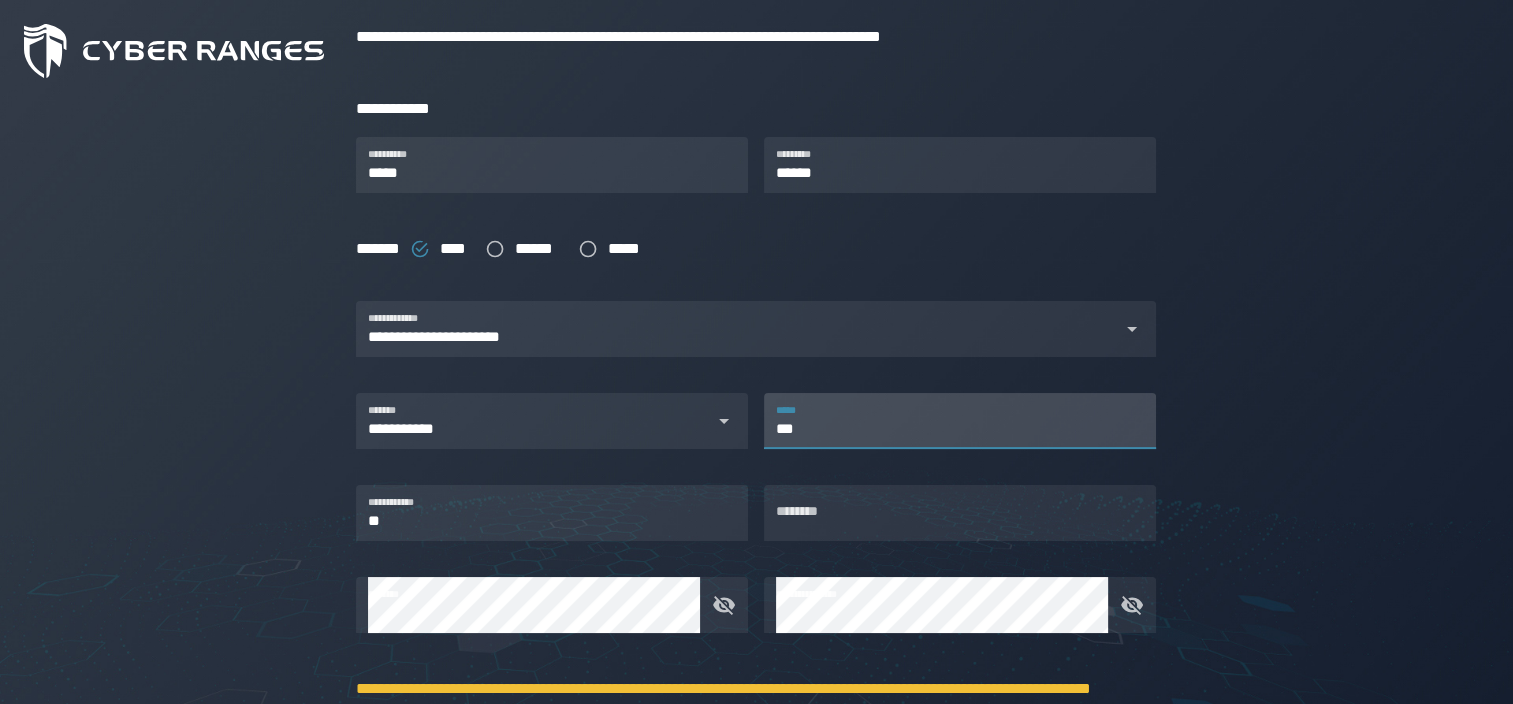 click on "**********" 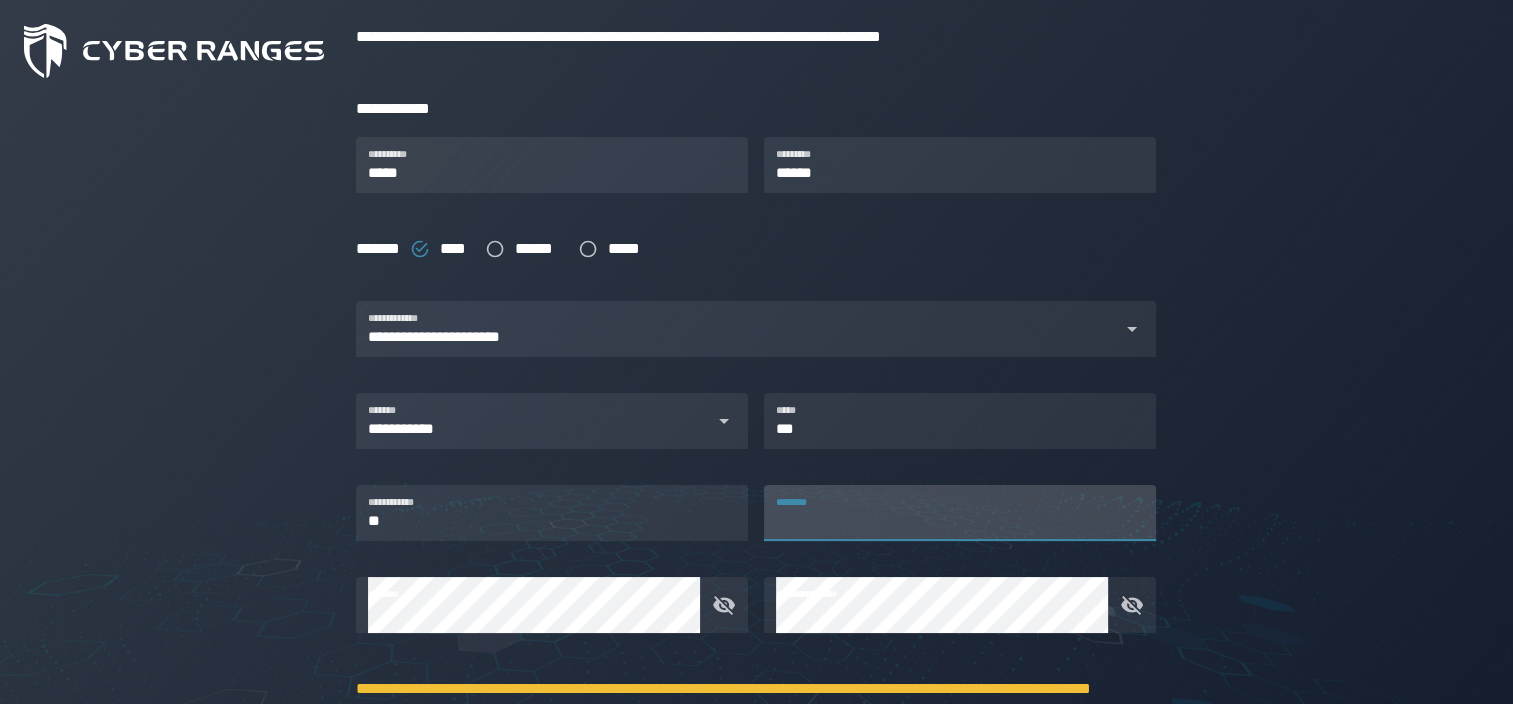 click on "********" at bounding box center (960, 513) 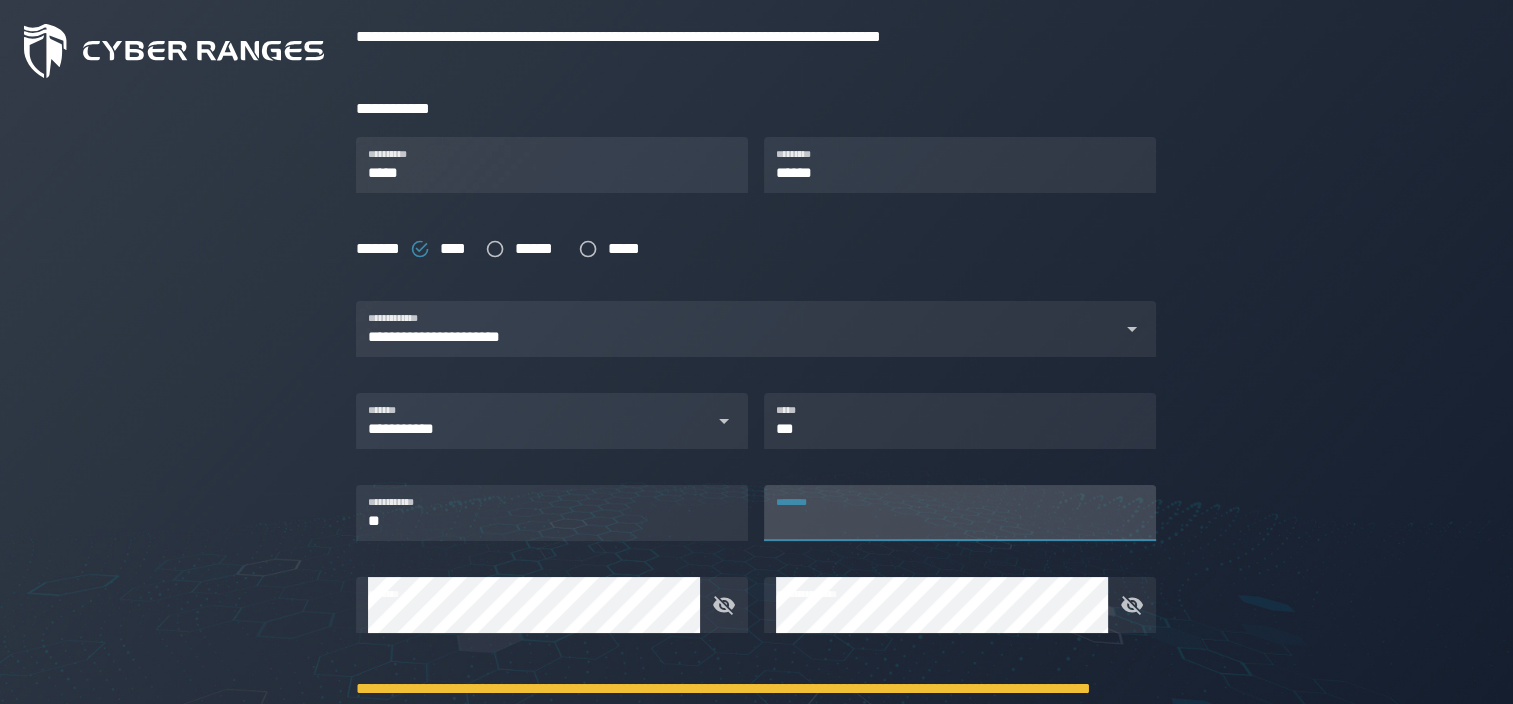 click on "**********" 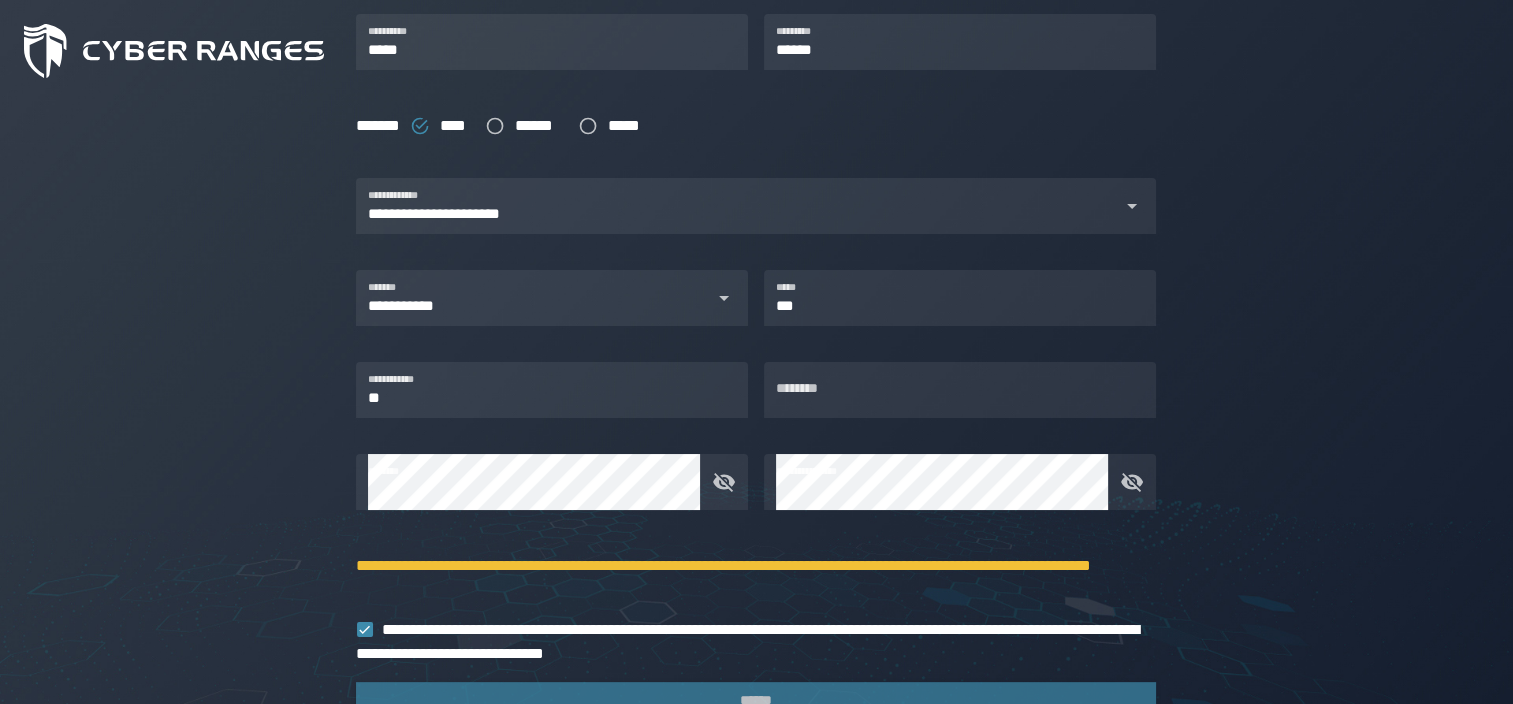 scroll, scrollTop: 564, scrollLeft: 0, axis: vertical 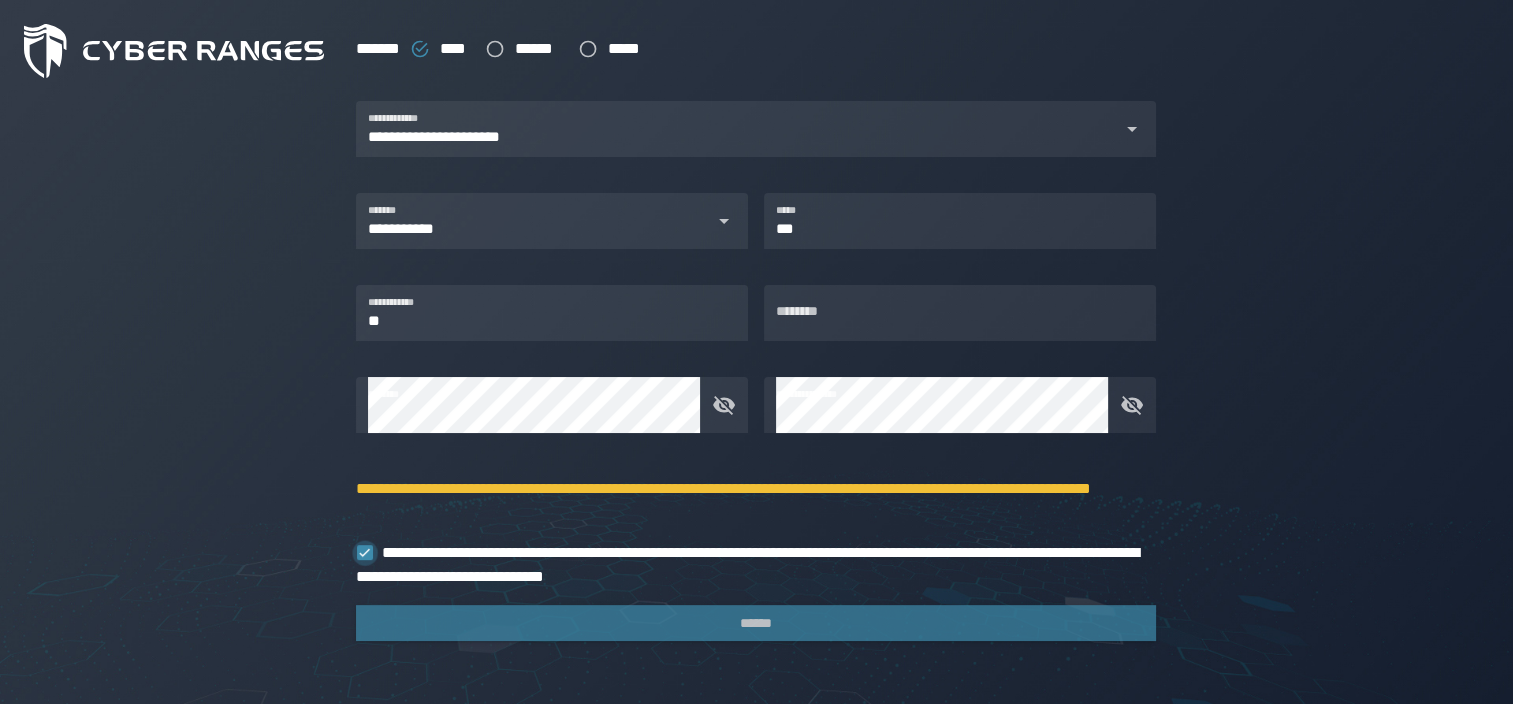 click 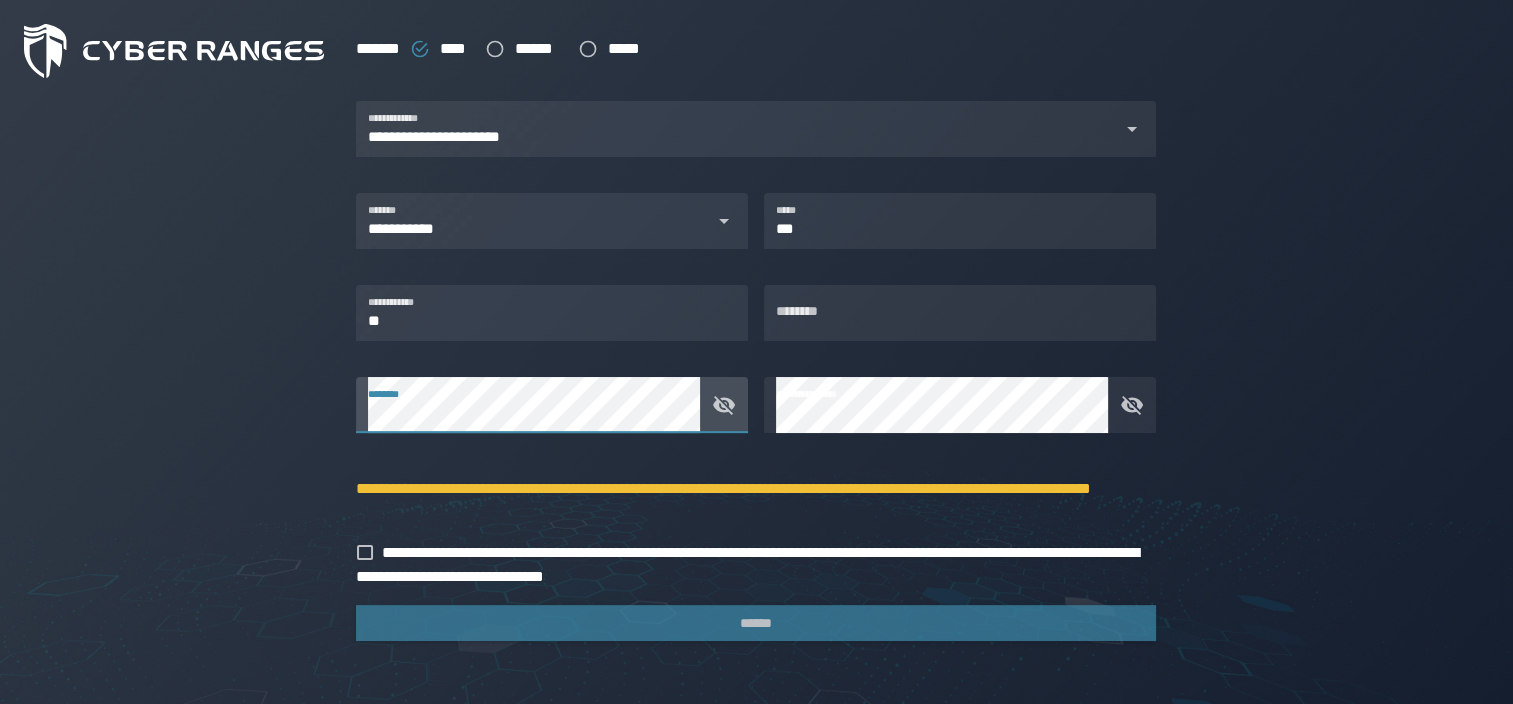 click on "**********" 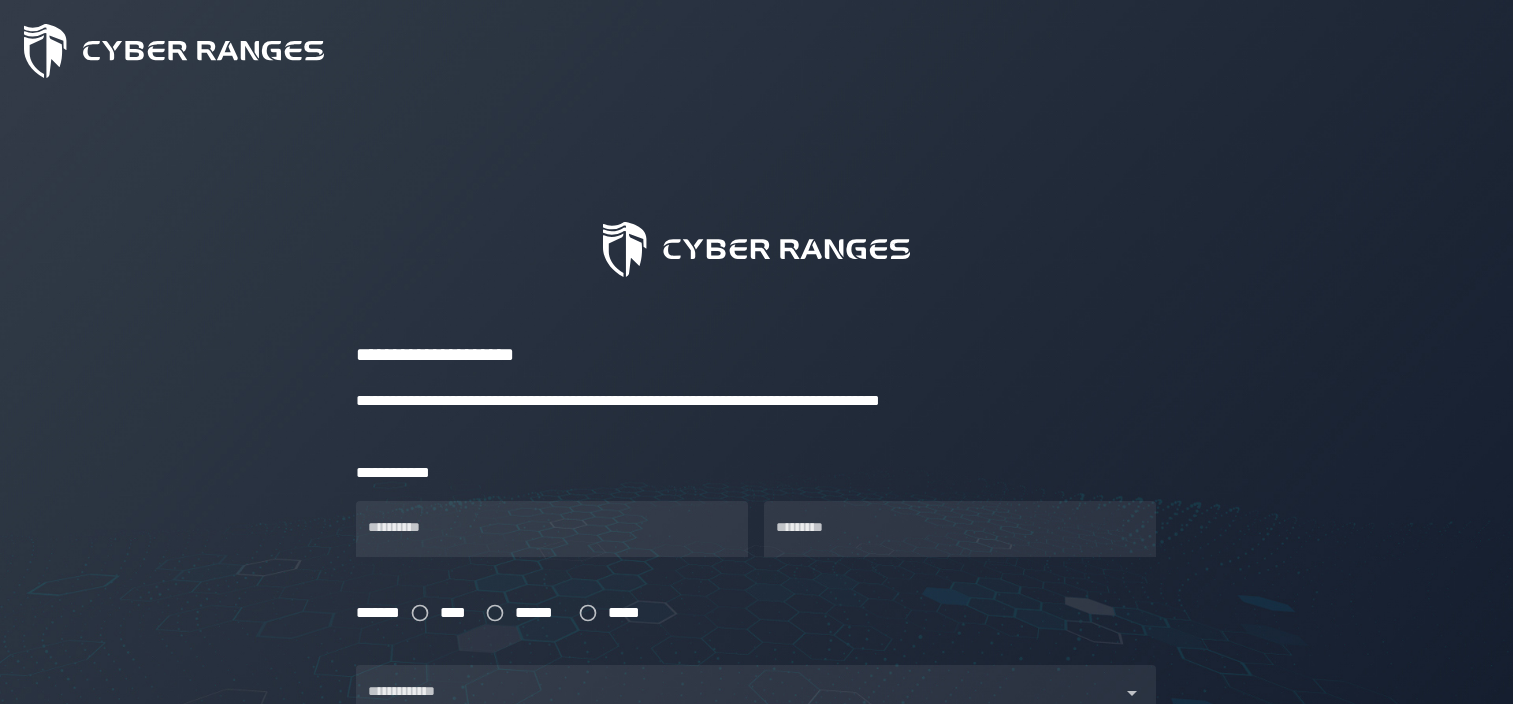 scroll, scrollTop: 0, scrollLeft: 0, axis: both 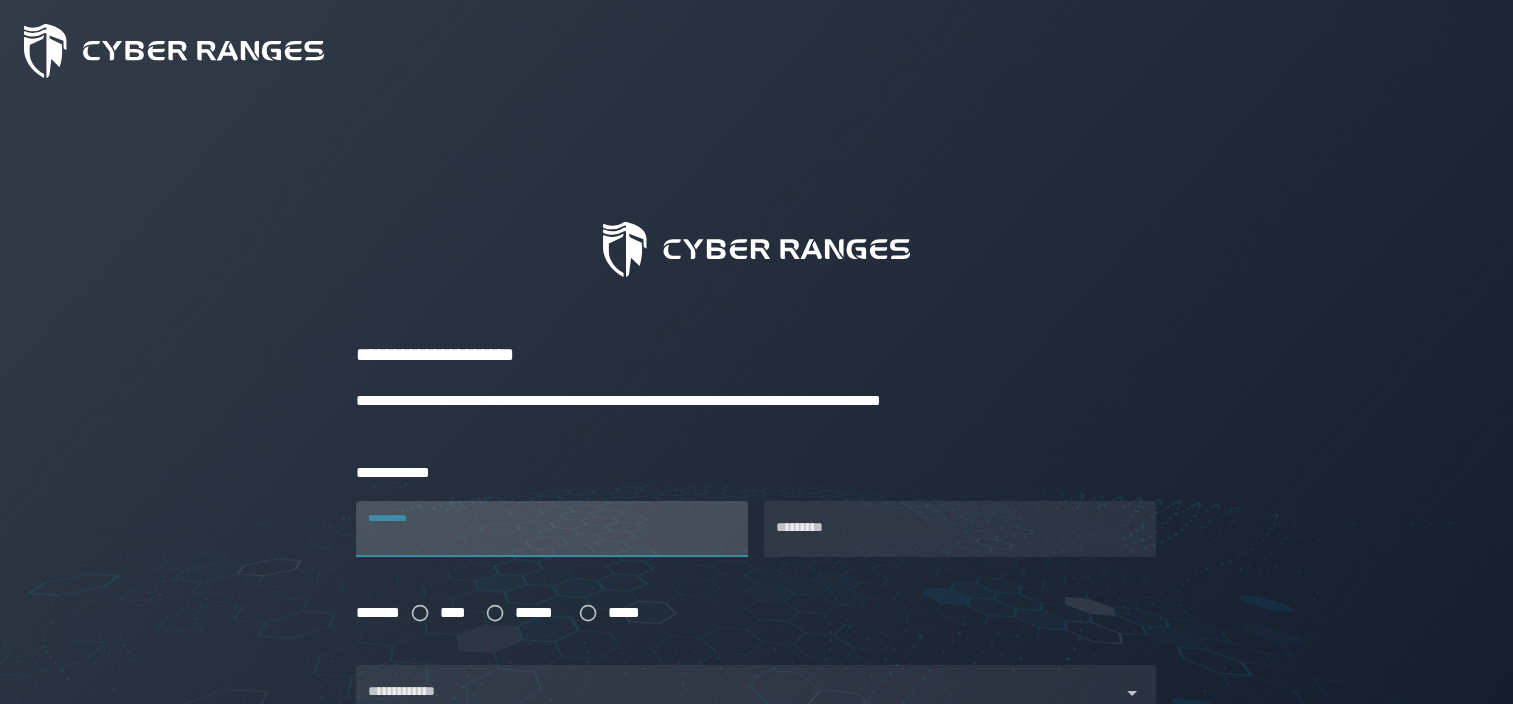 drag, startPoint x: 495, startPoint y: 506, endPoint x: 494, endPoint y: 516, distance: 10.049875 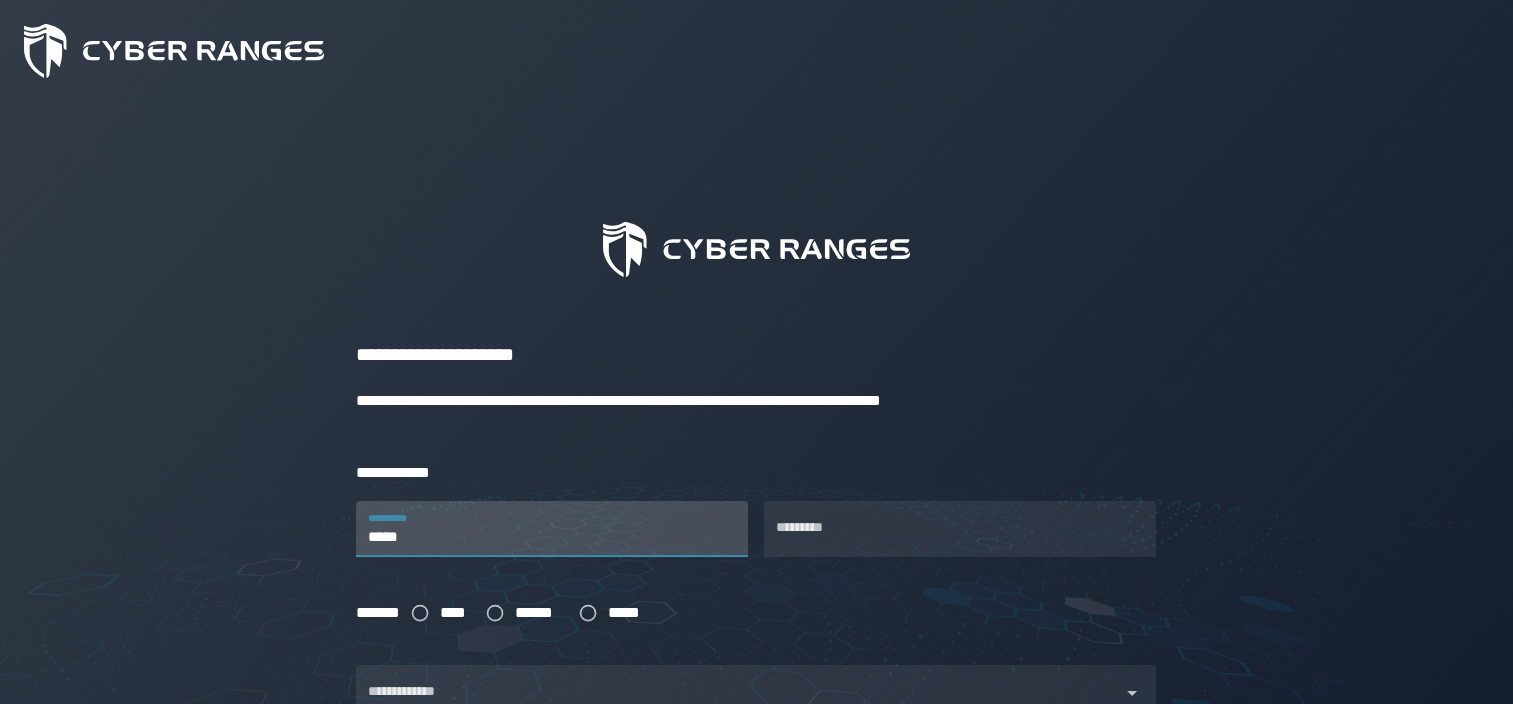 type on "*****" 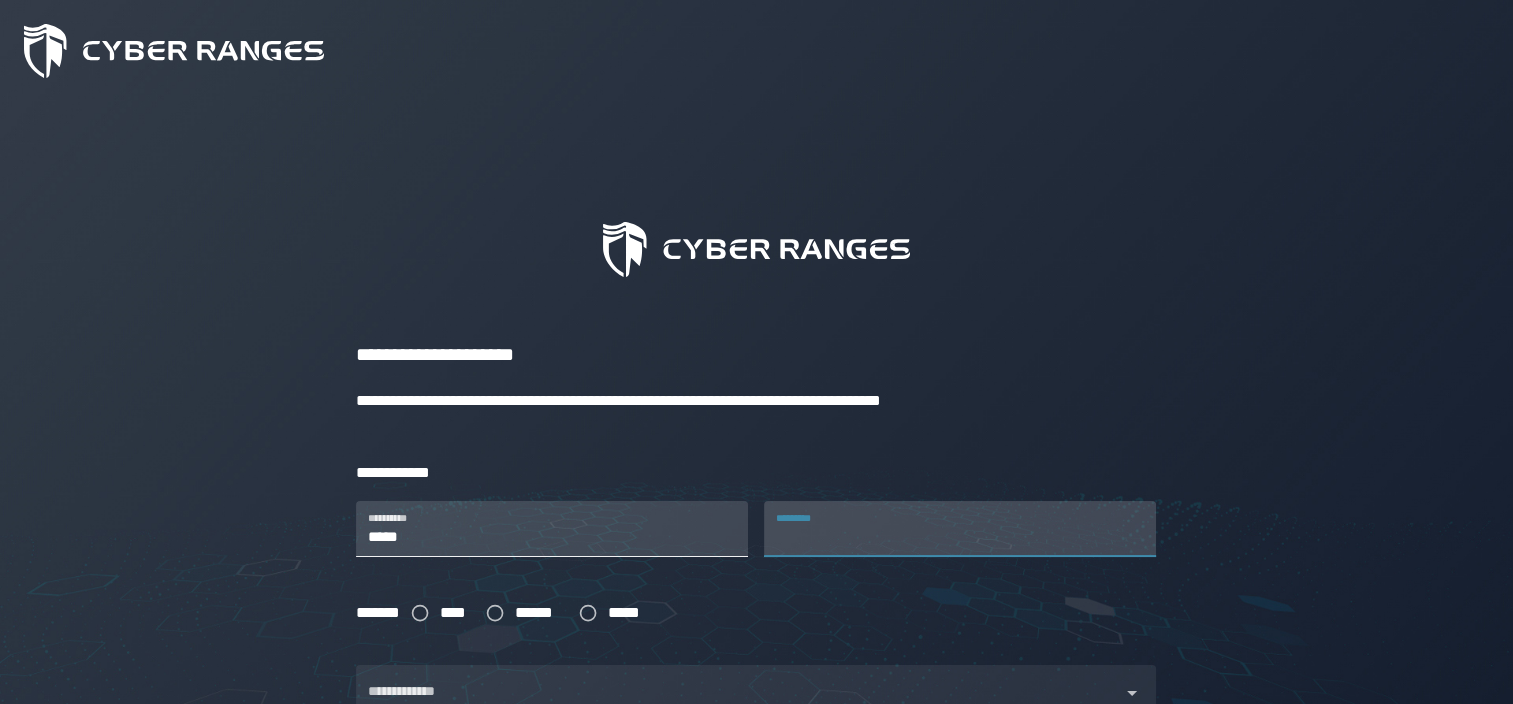 type on "*" 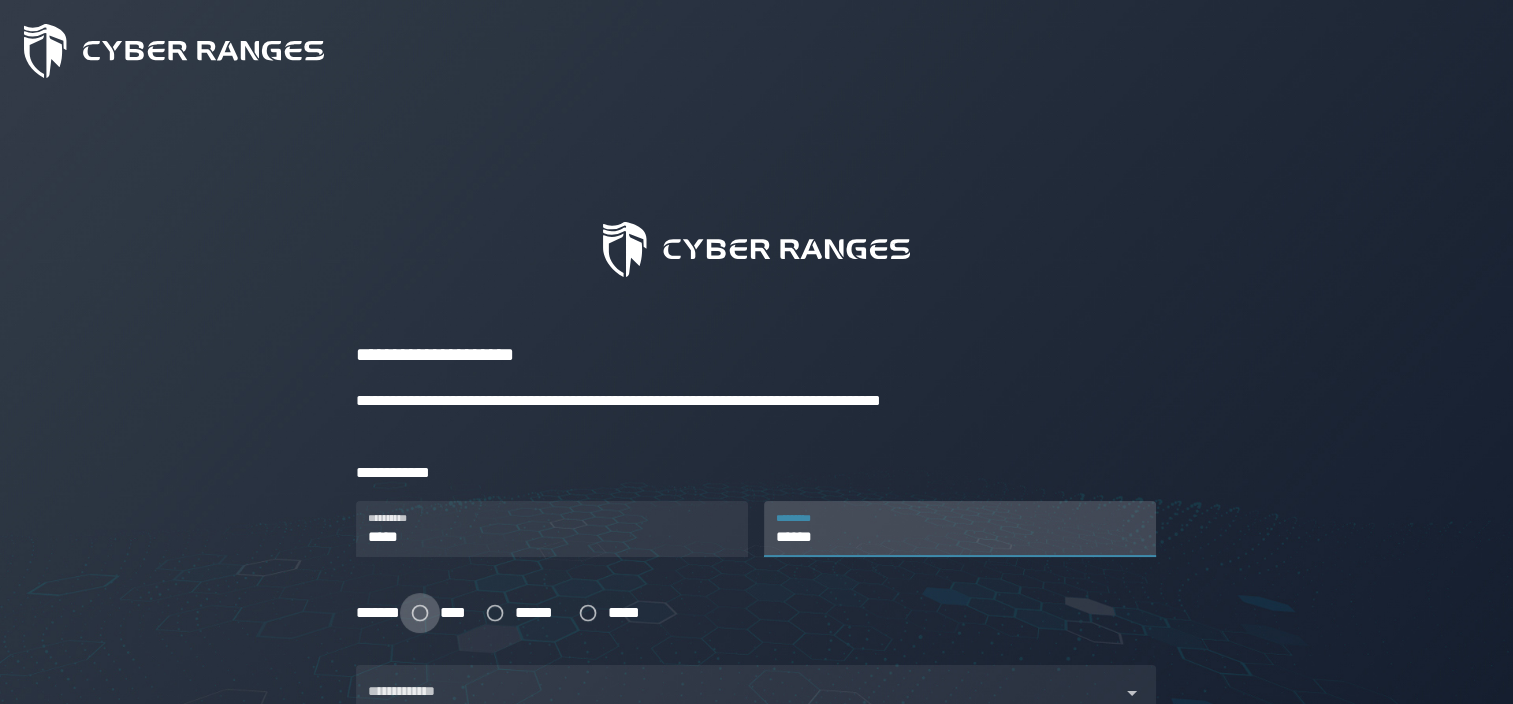 type on "******" 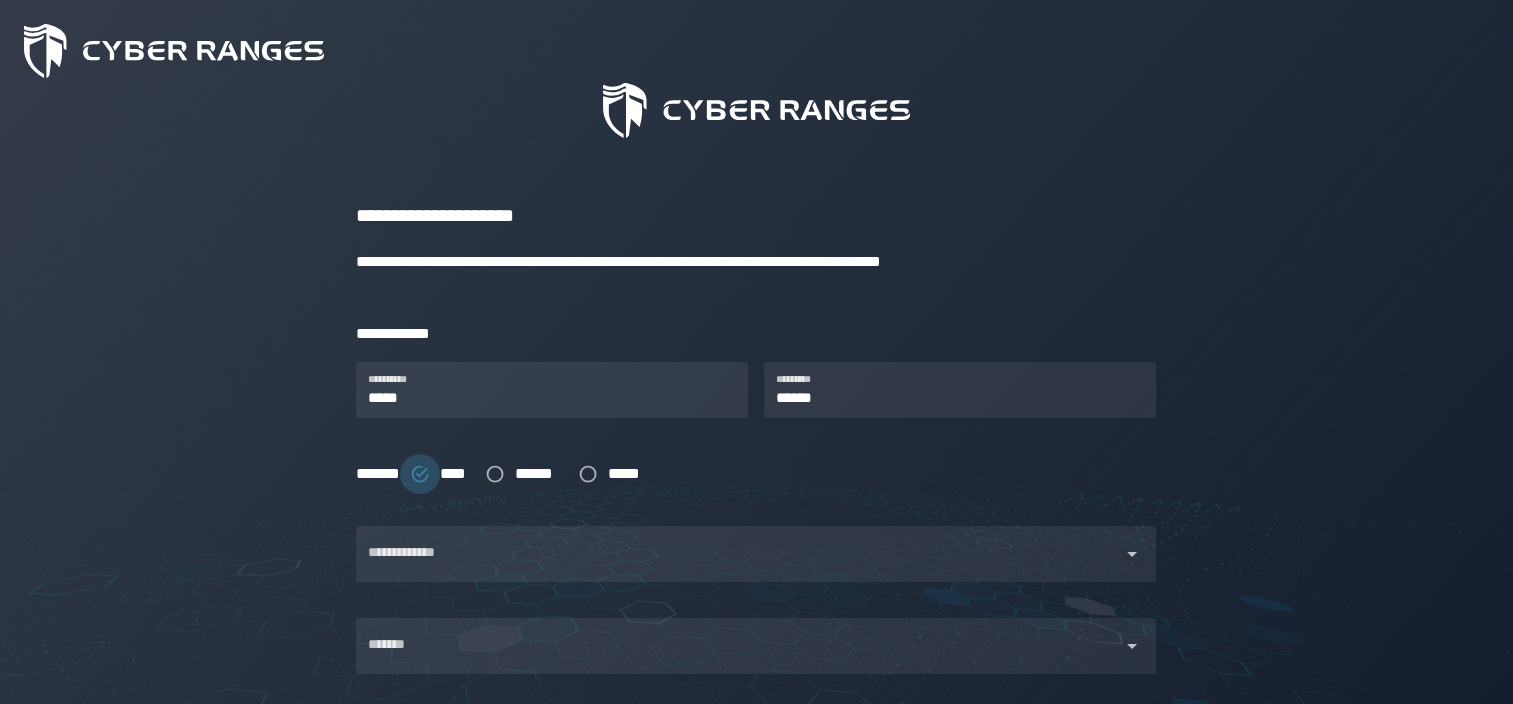 scroll, scrollTop: 300, scrollLeft: 0, axis: vertical 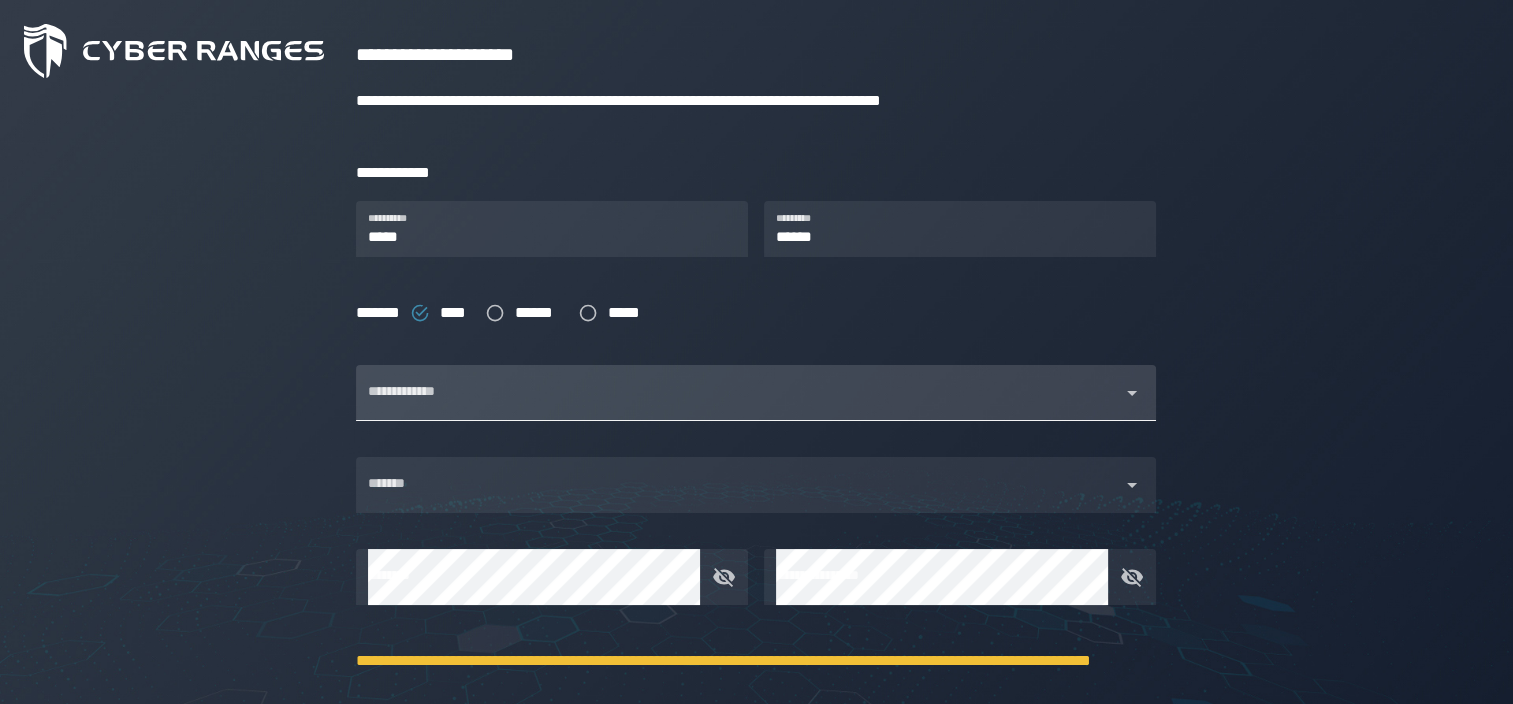 click on "**********" at bounding box center [738, 393] 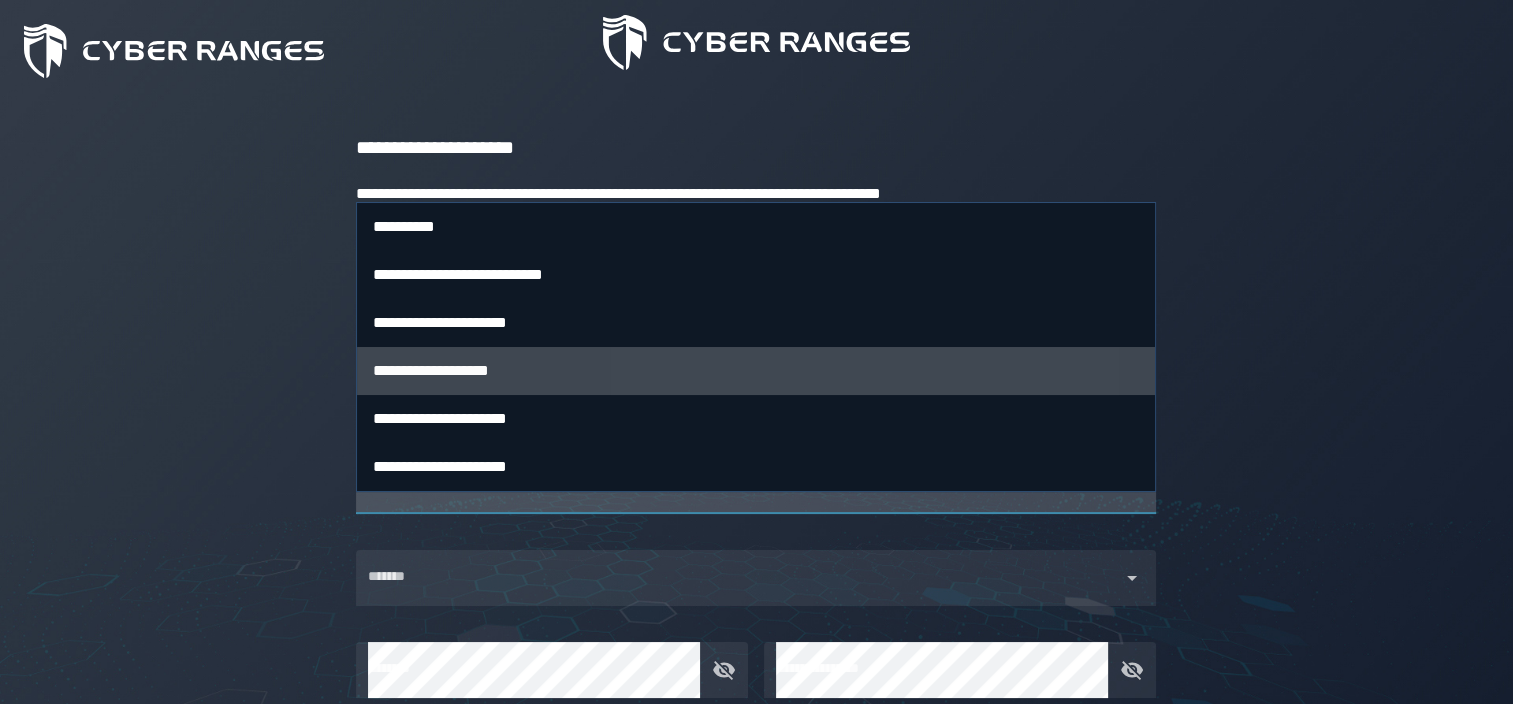 scroll, scrollTop: 172, scrollLeft: 0, axis: vertical 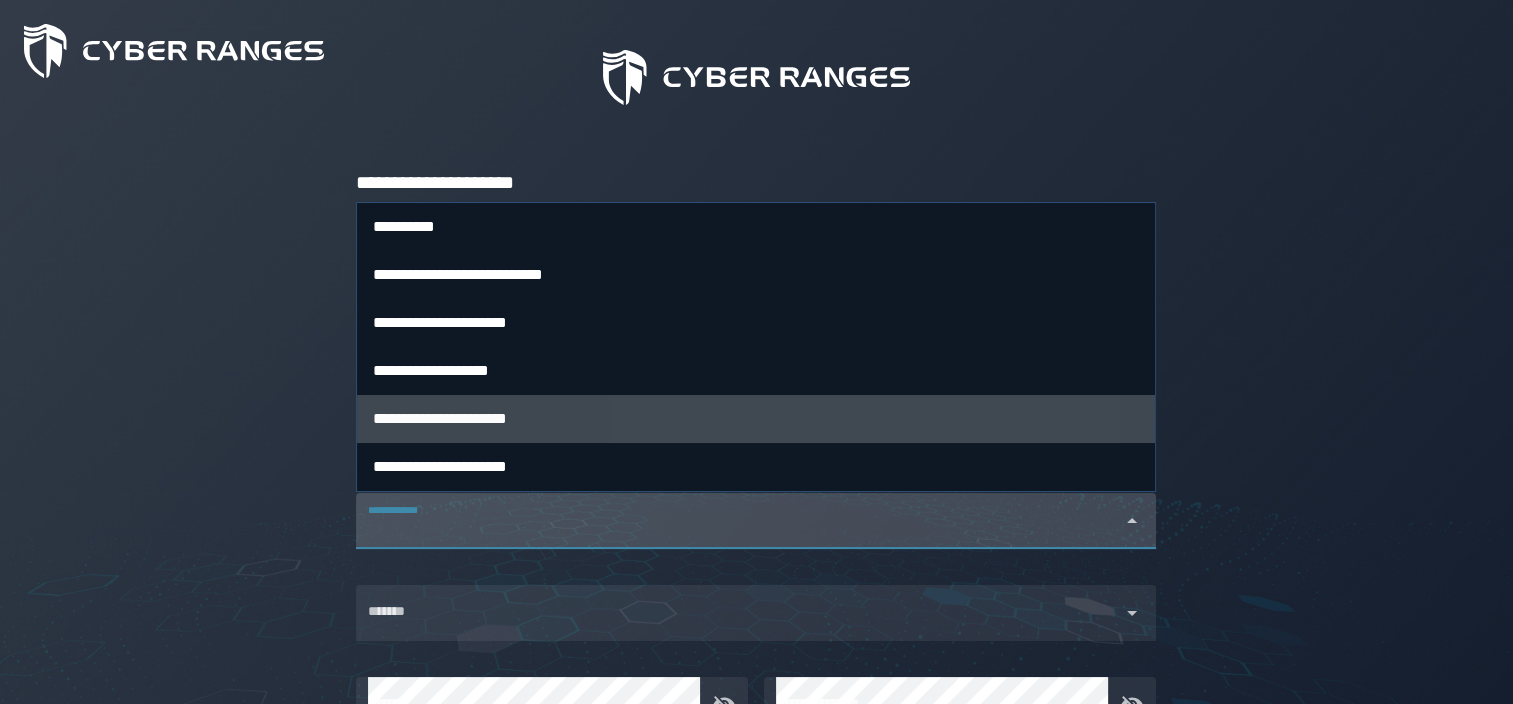 click on "**********" at bounding box center [440, 419] 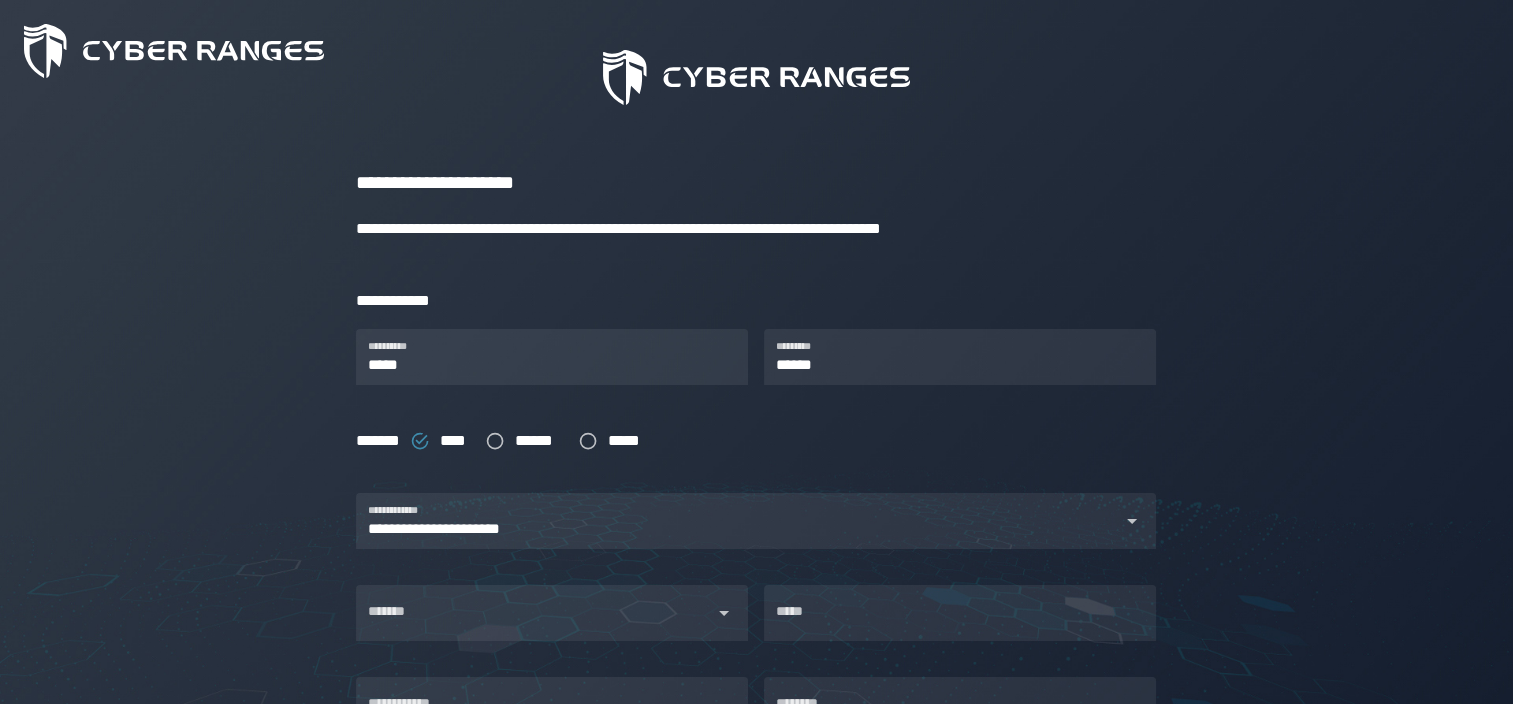 click on "**********" 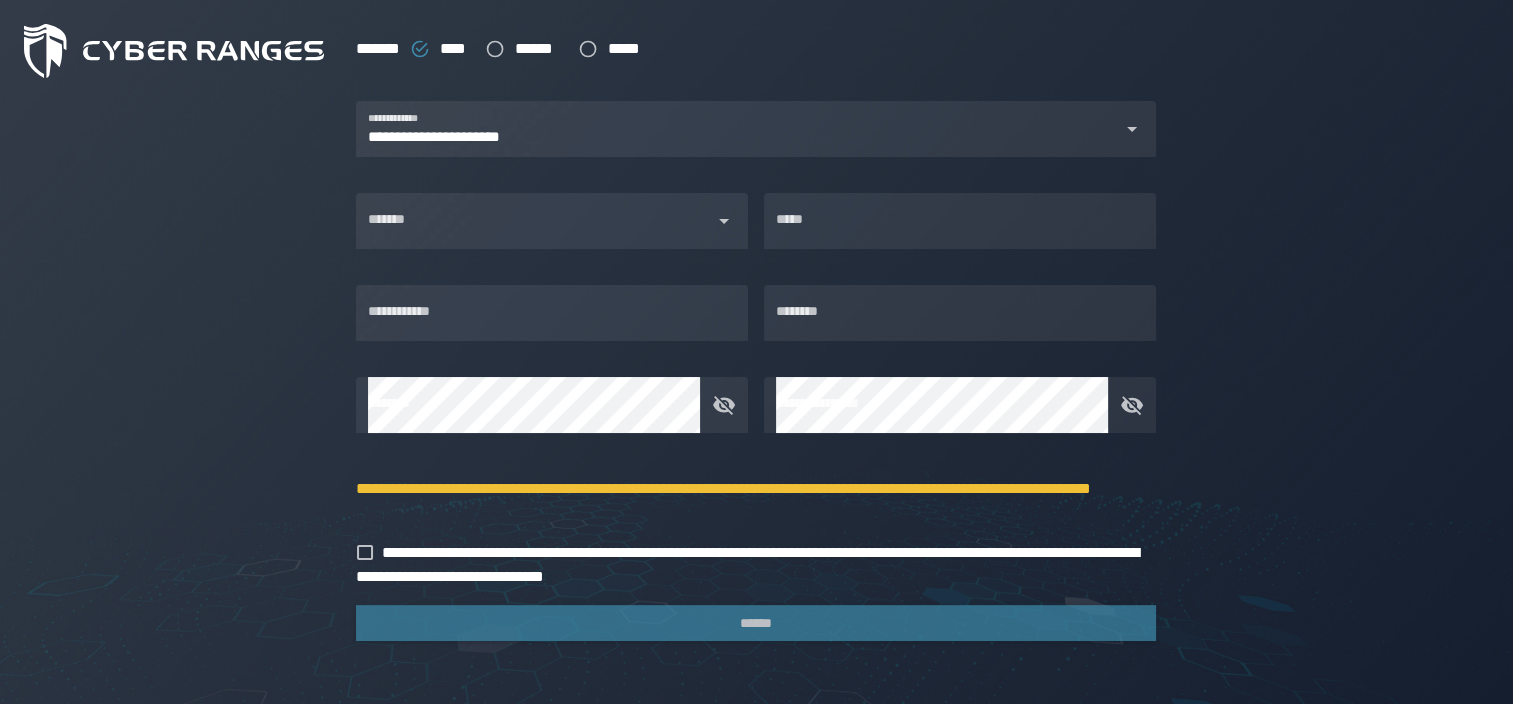 scroll, scrollTop: 464, scrollLeft: 0, axis: vertical 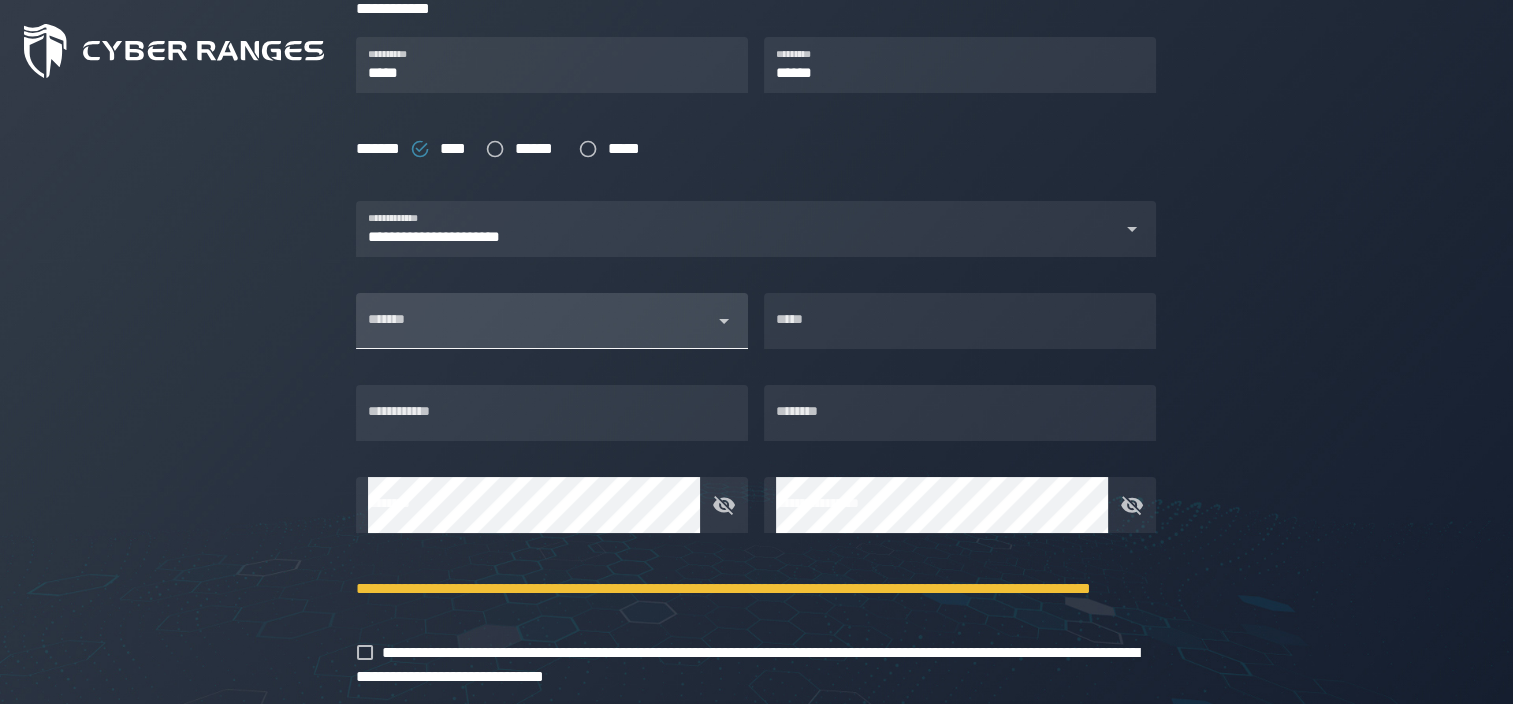 click on "*******" at bounding box center (534, 329) 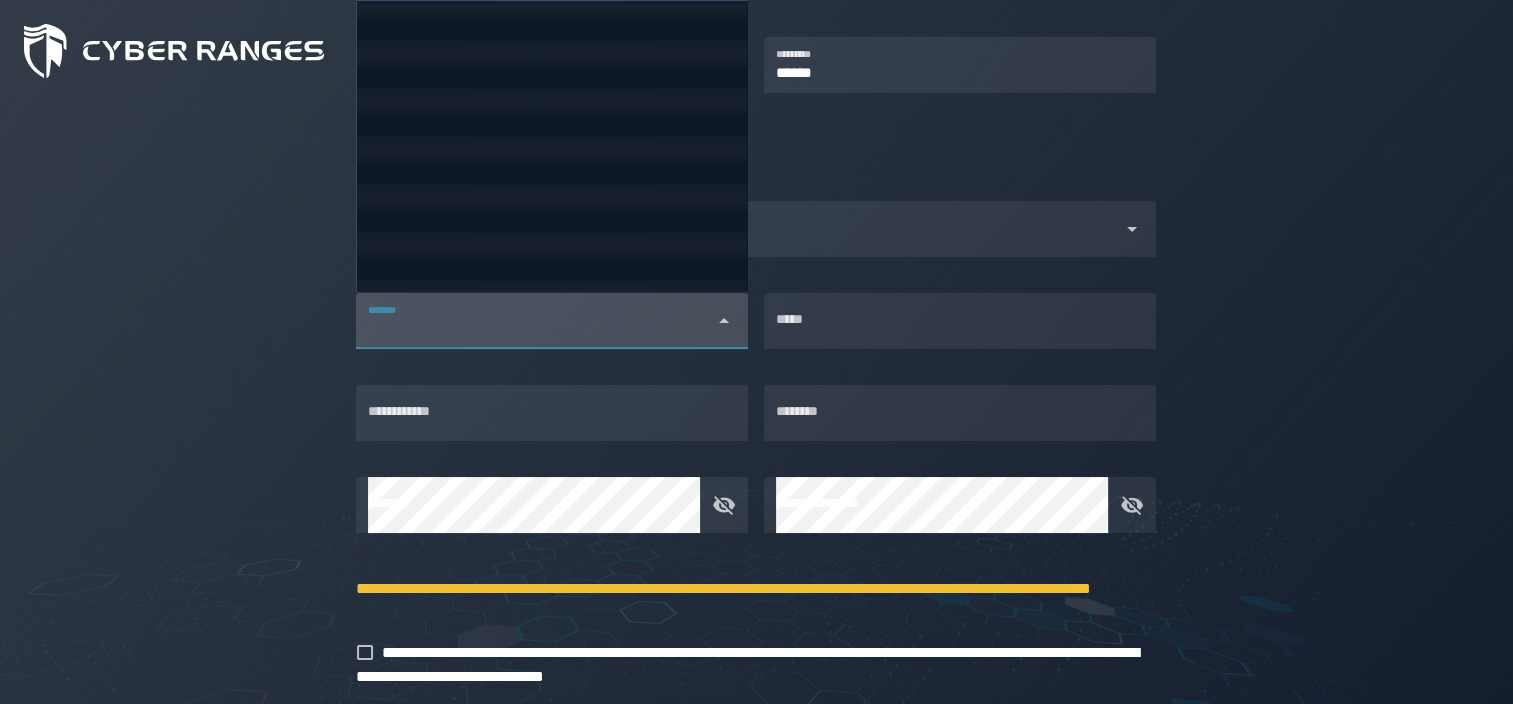 scroll, scrollTop: 2342, scrollLeft: 0, axis: vertical 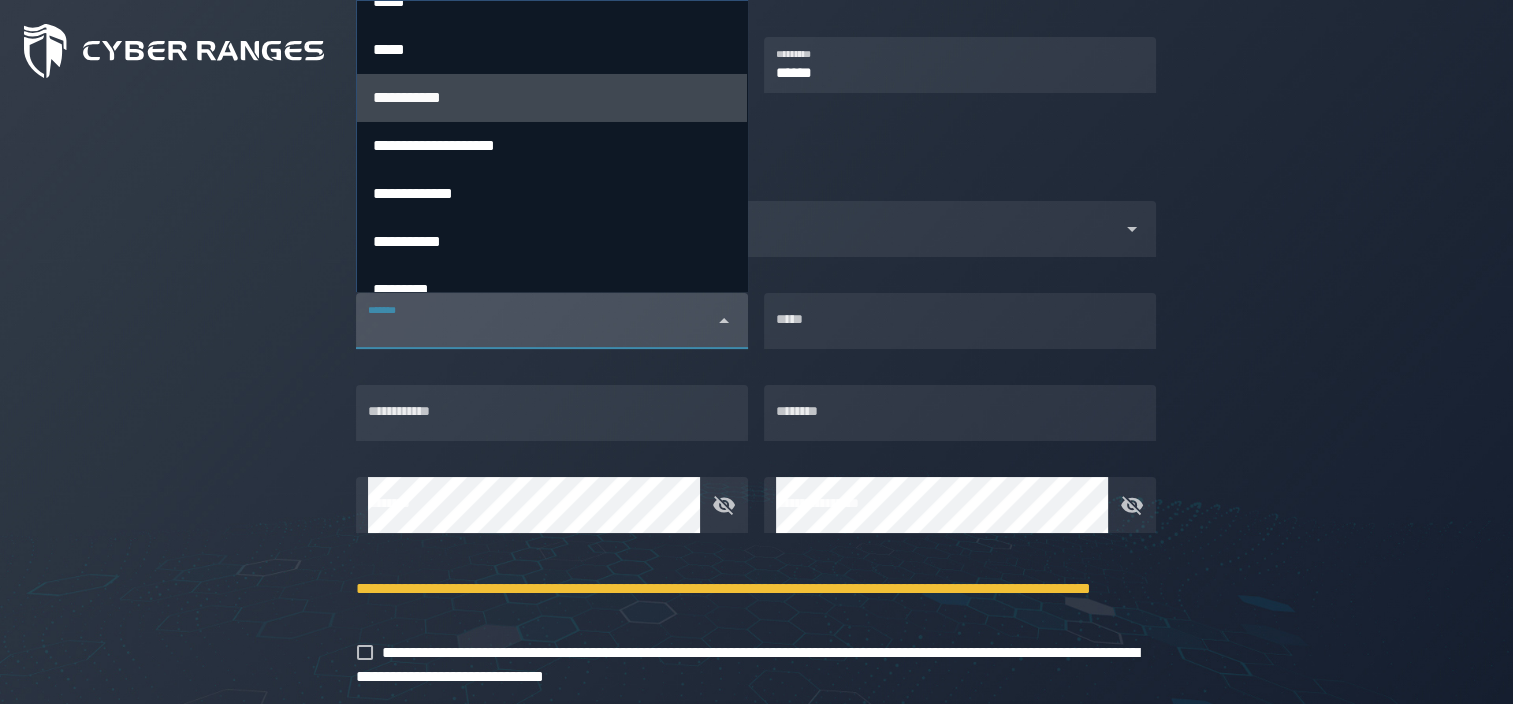 click on "**********" at bounding box center [552, 98] 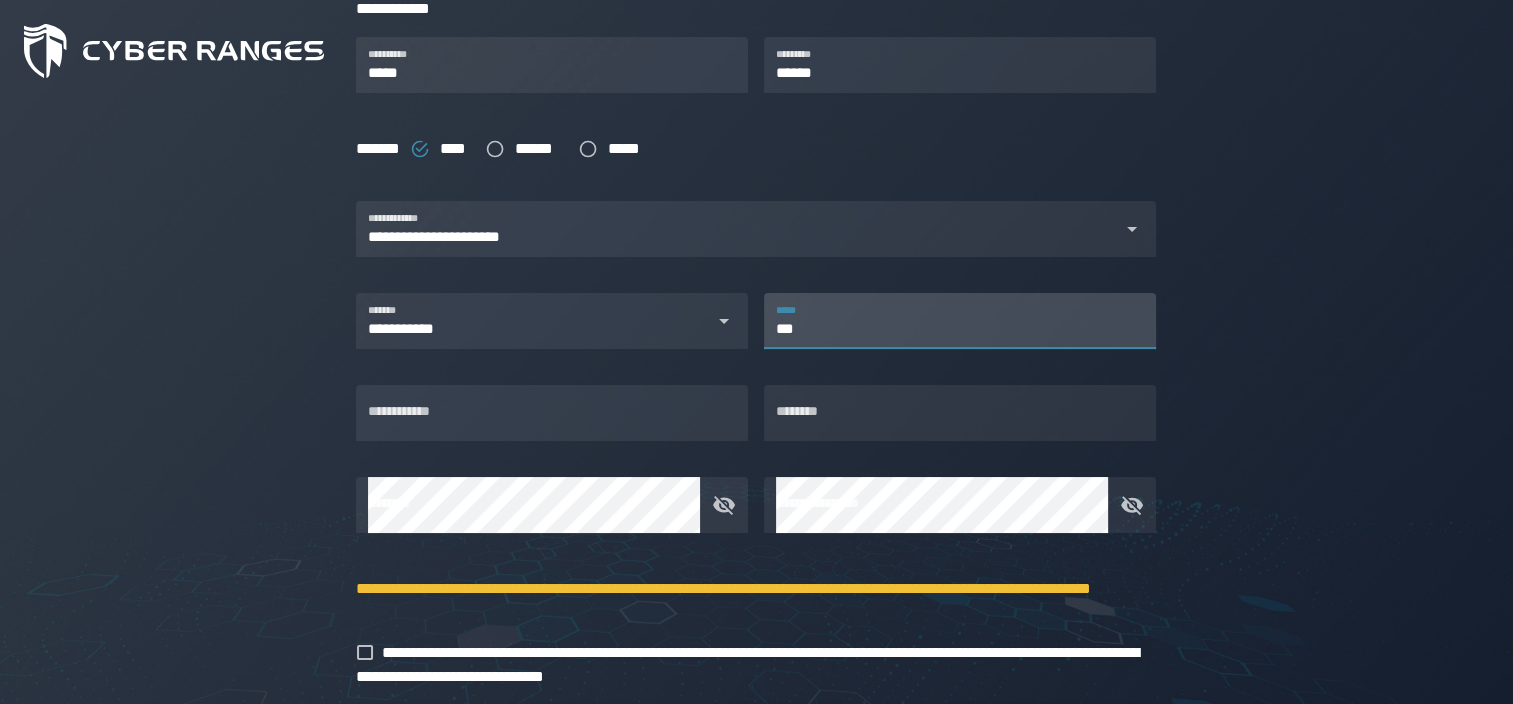 click on "***" at bounding box center (960, 321) 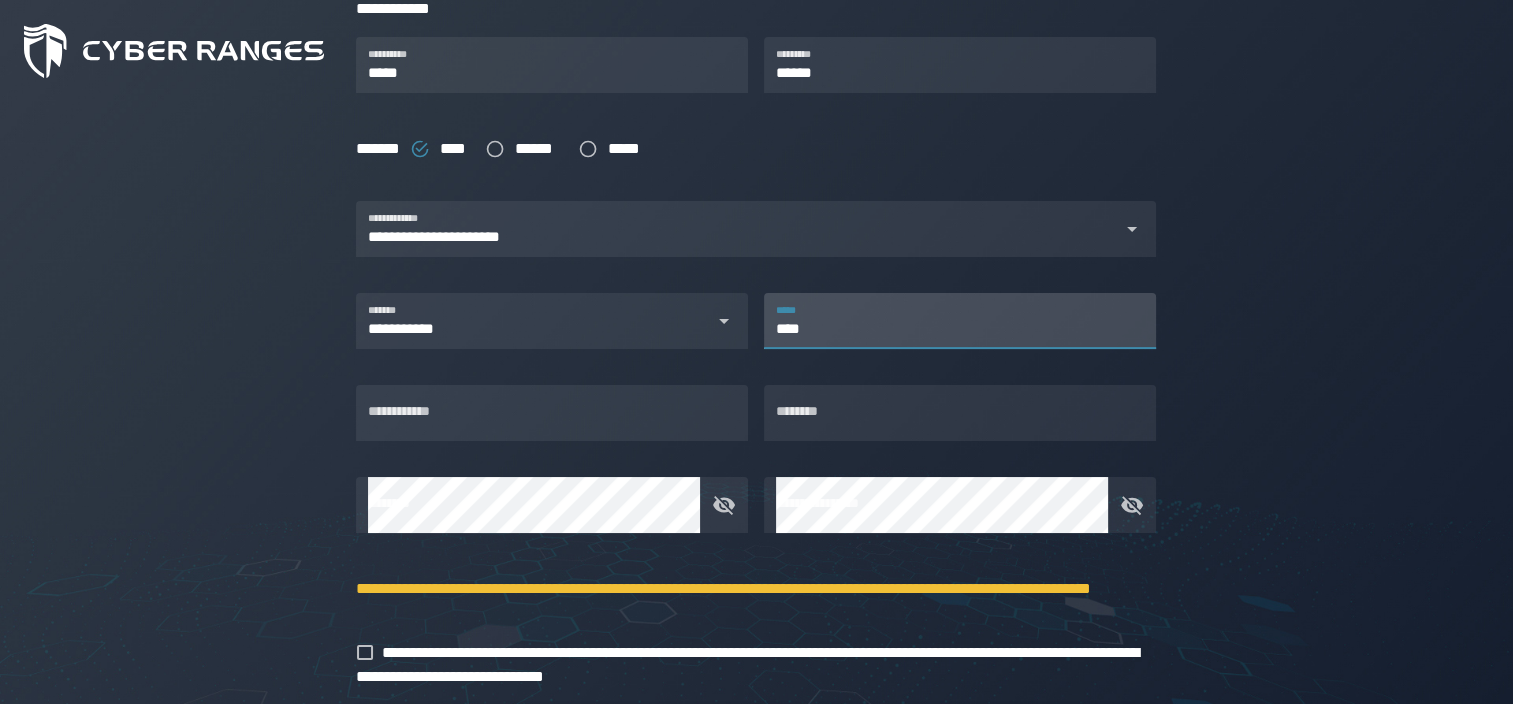 type on "***" 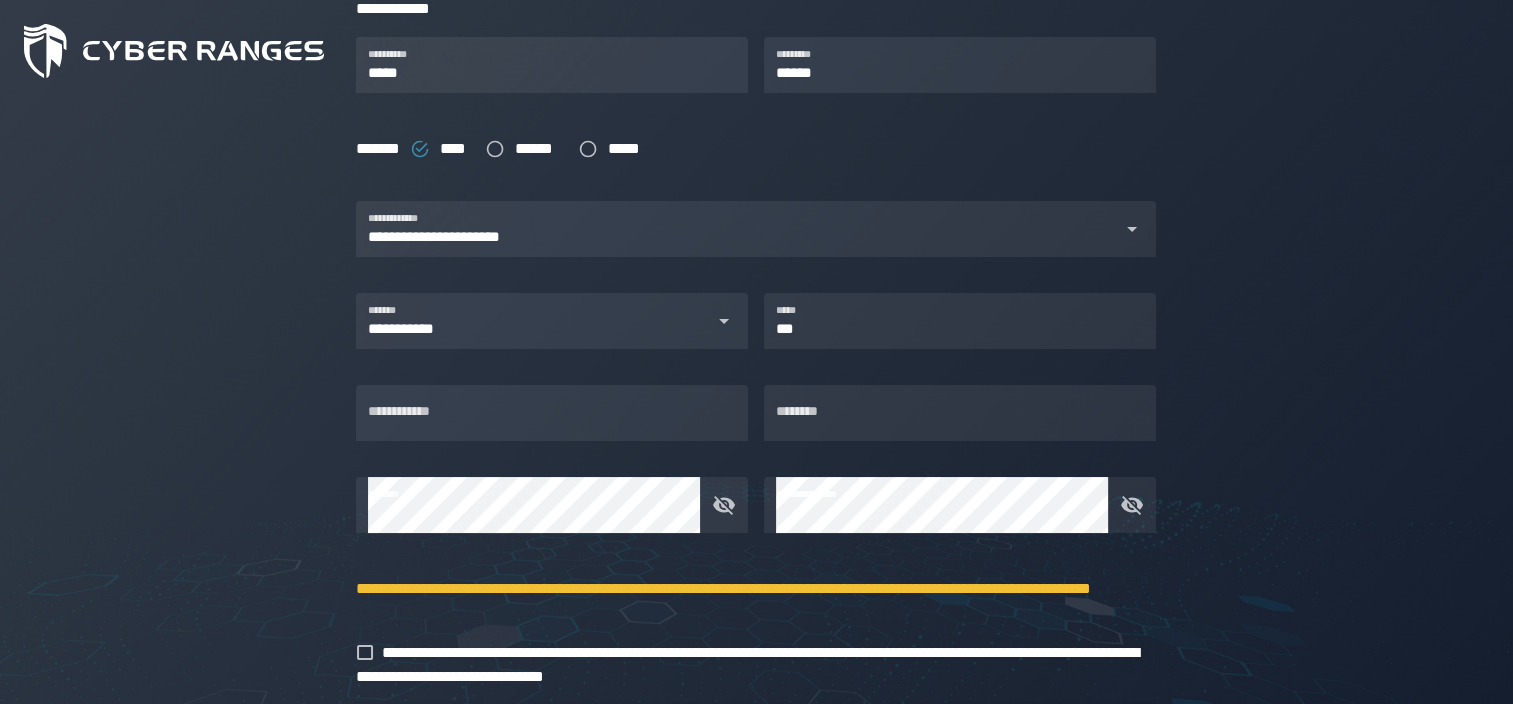 click on "**********" 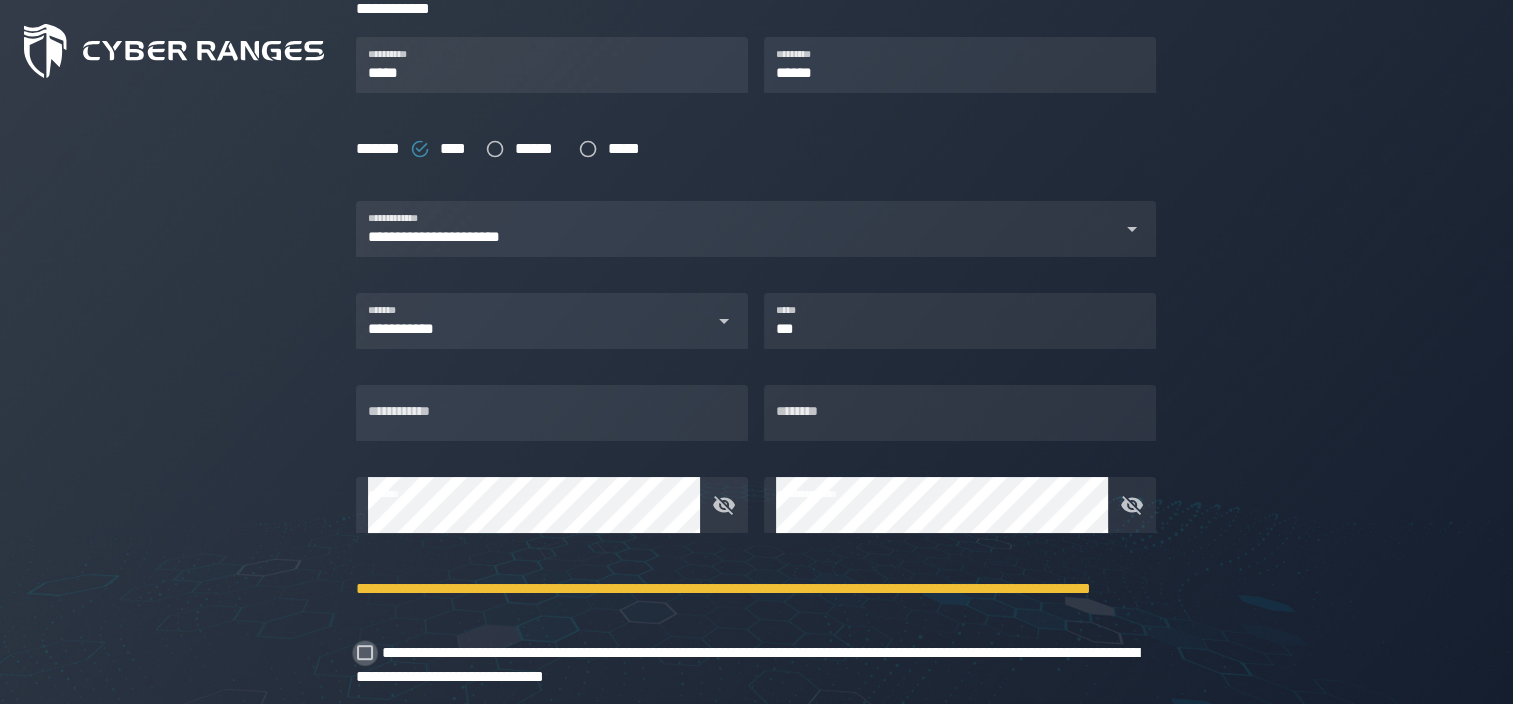 click 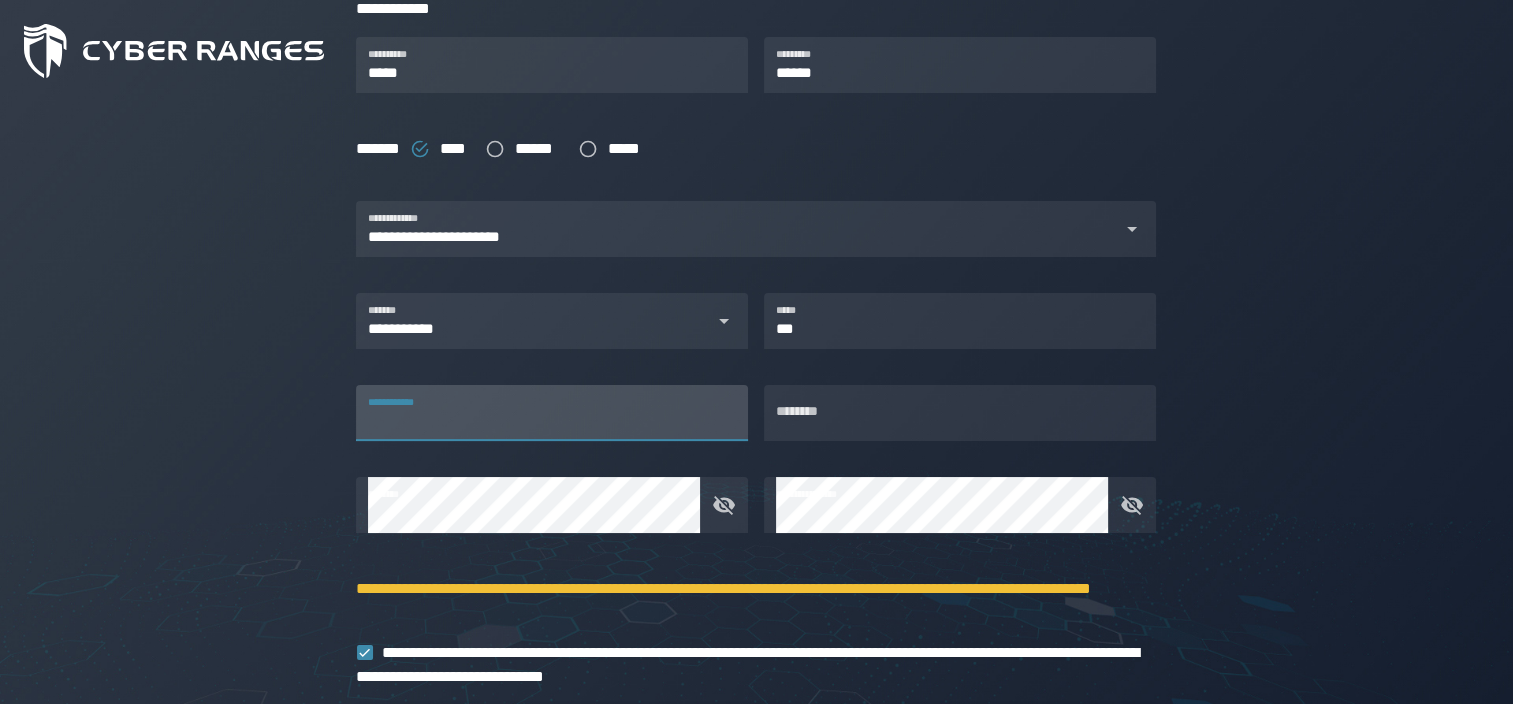 click on "**********" at bounding box center [552, 413] 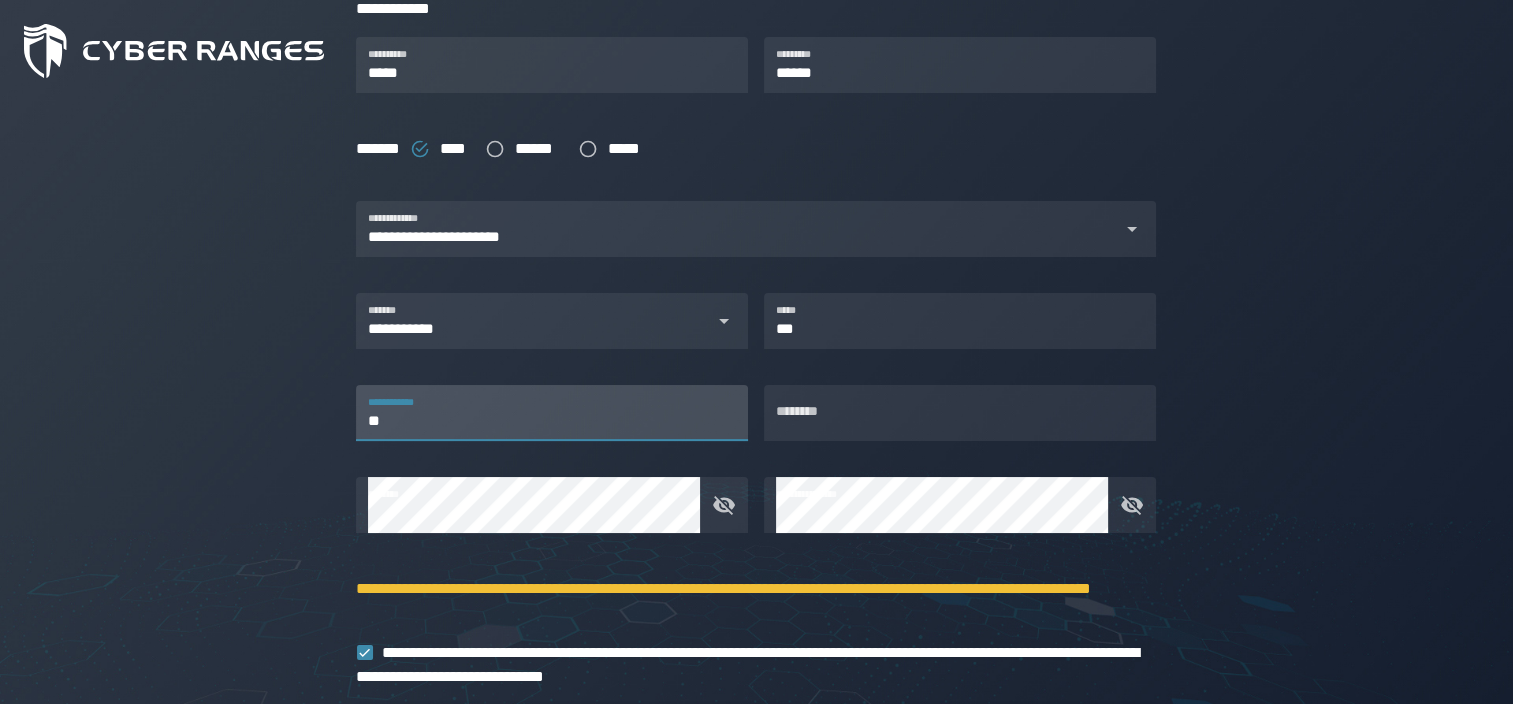 type on "**" 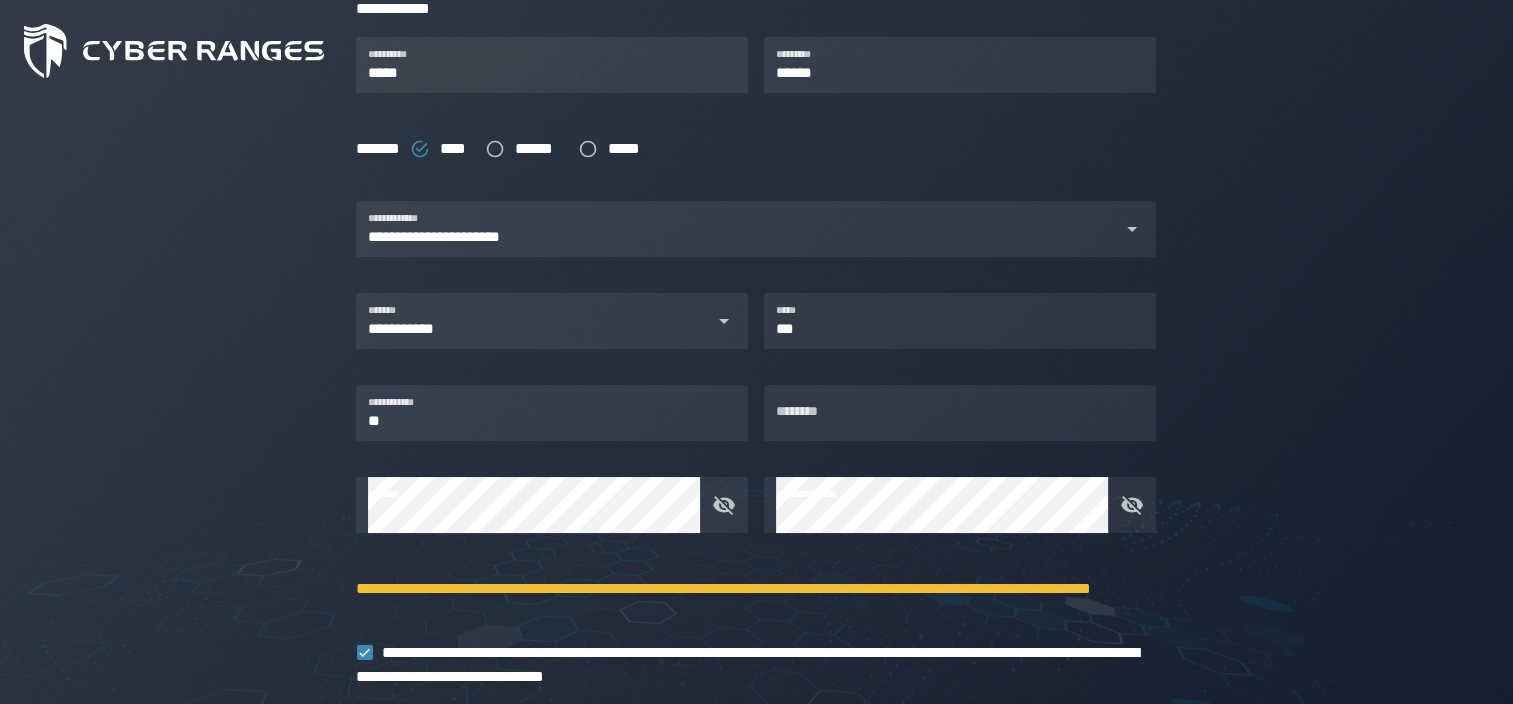 click on "**********" 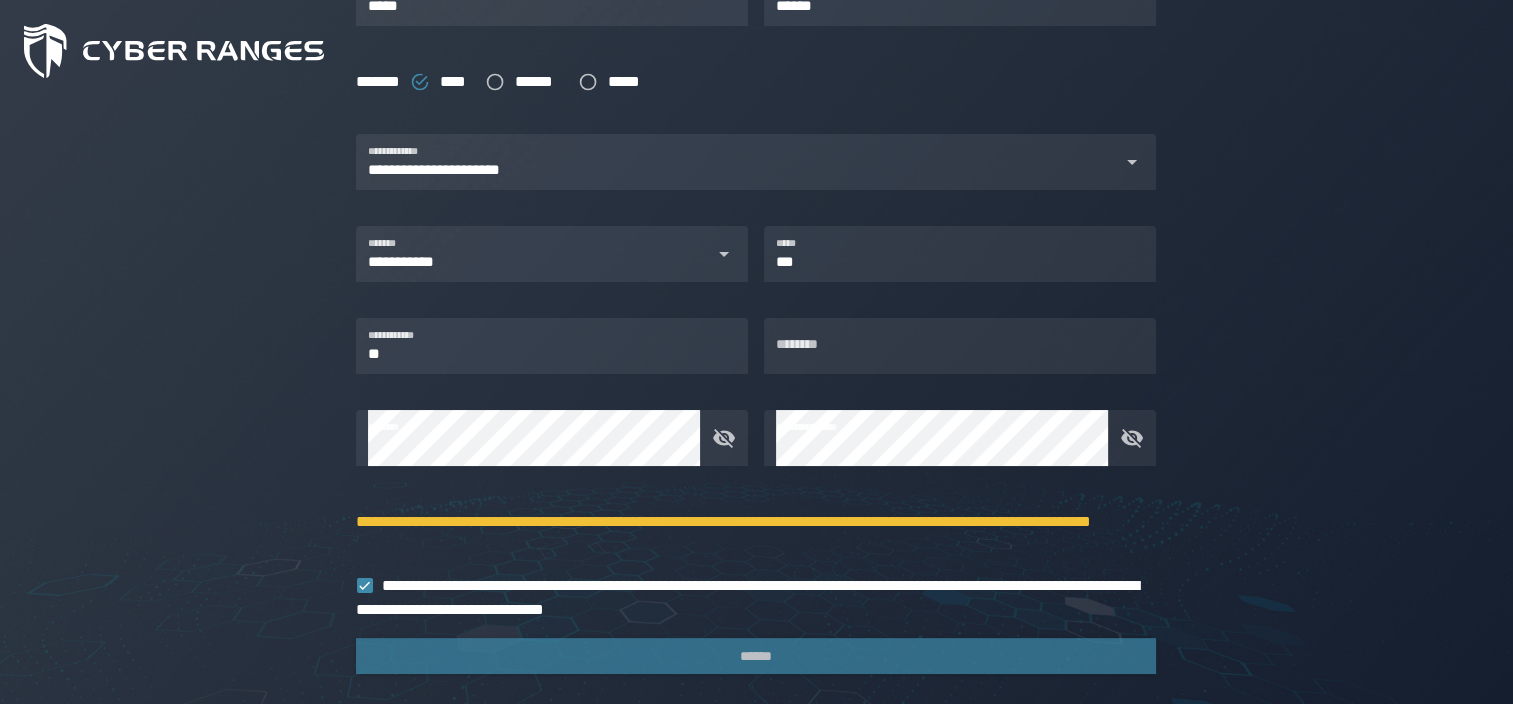 scroll, scrollTop: 564, scrollLeft: 0, axis: vertical 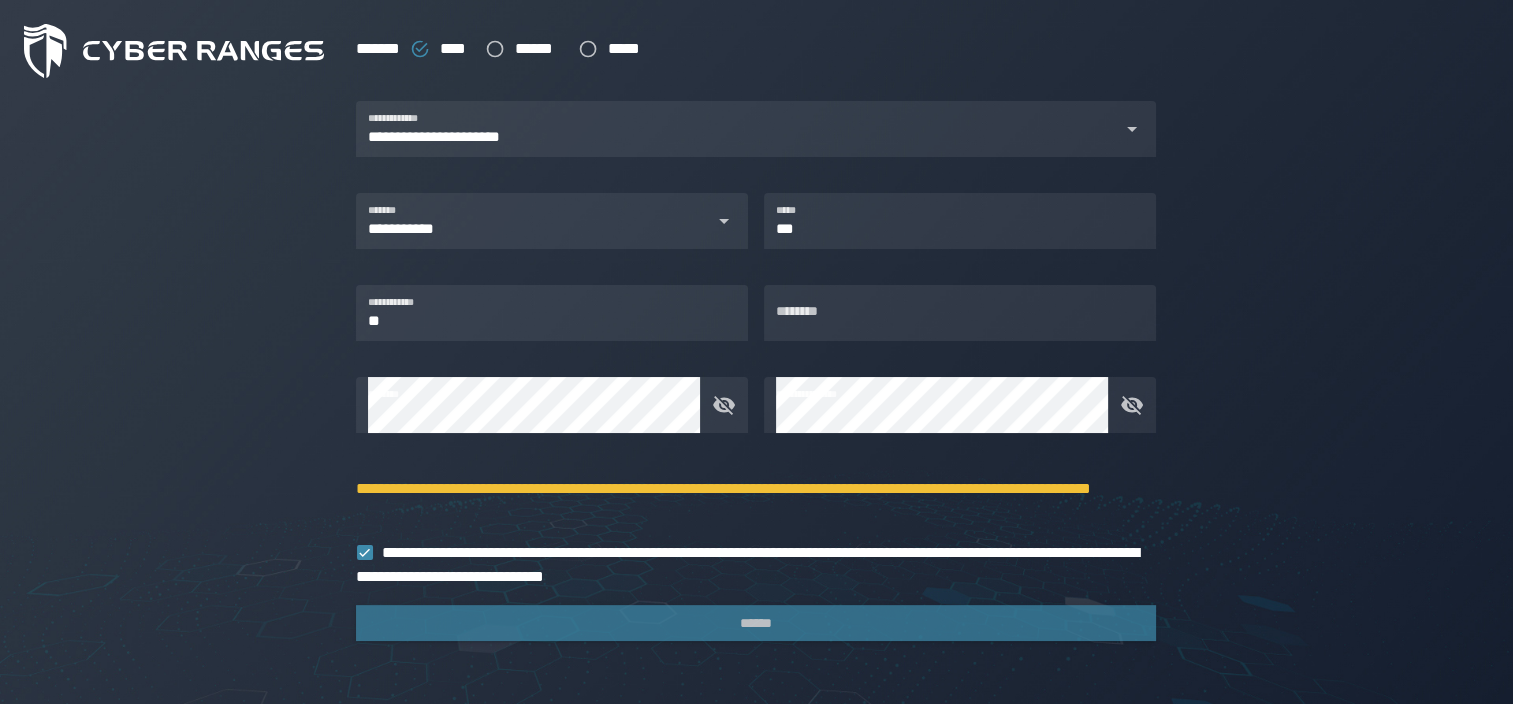 click on "**********" 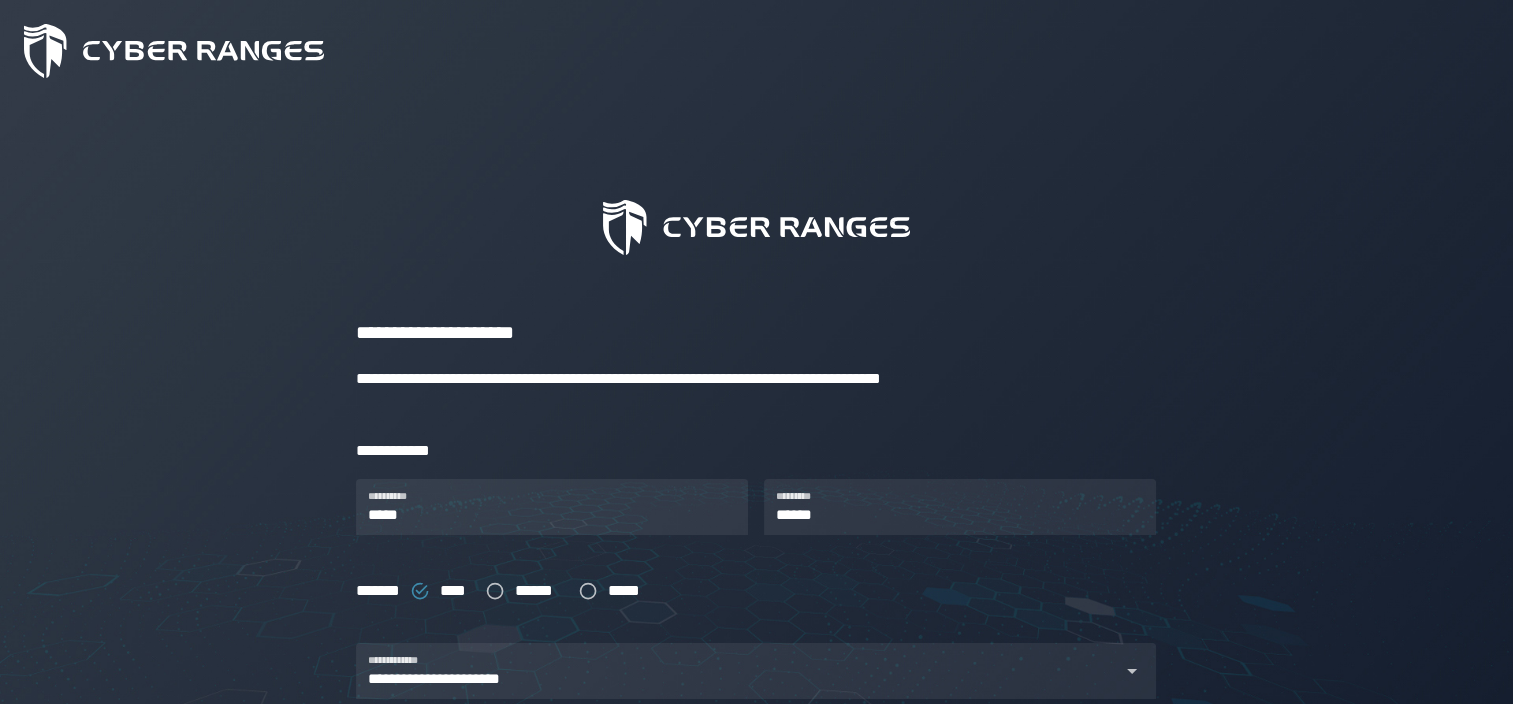 scroll, scrollTop: 0, scrollLeft: 0, axis: both 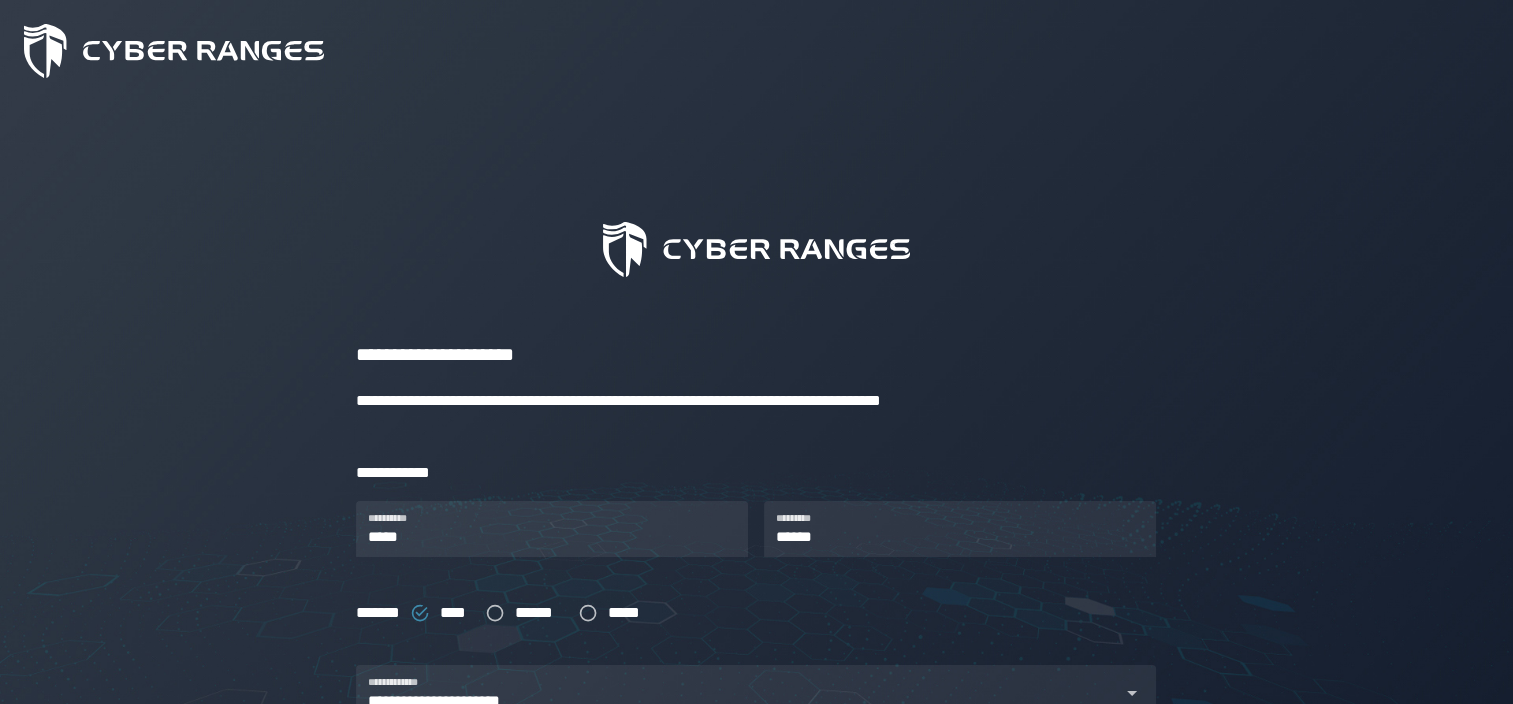 click on "**********" 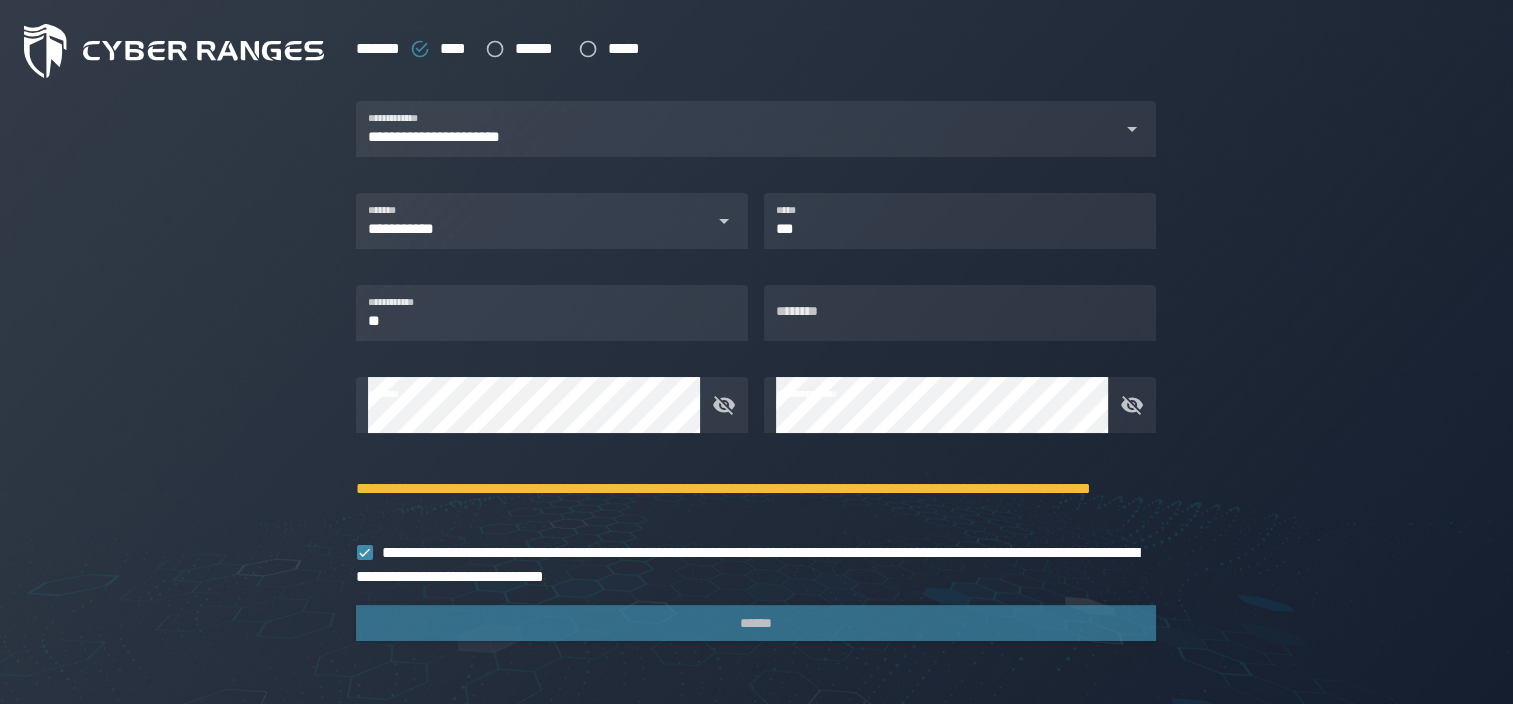 scroll, scrollTop: 564, scrollLeft: 0, axis: vertical 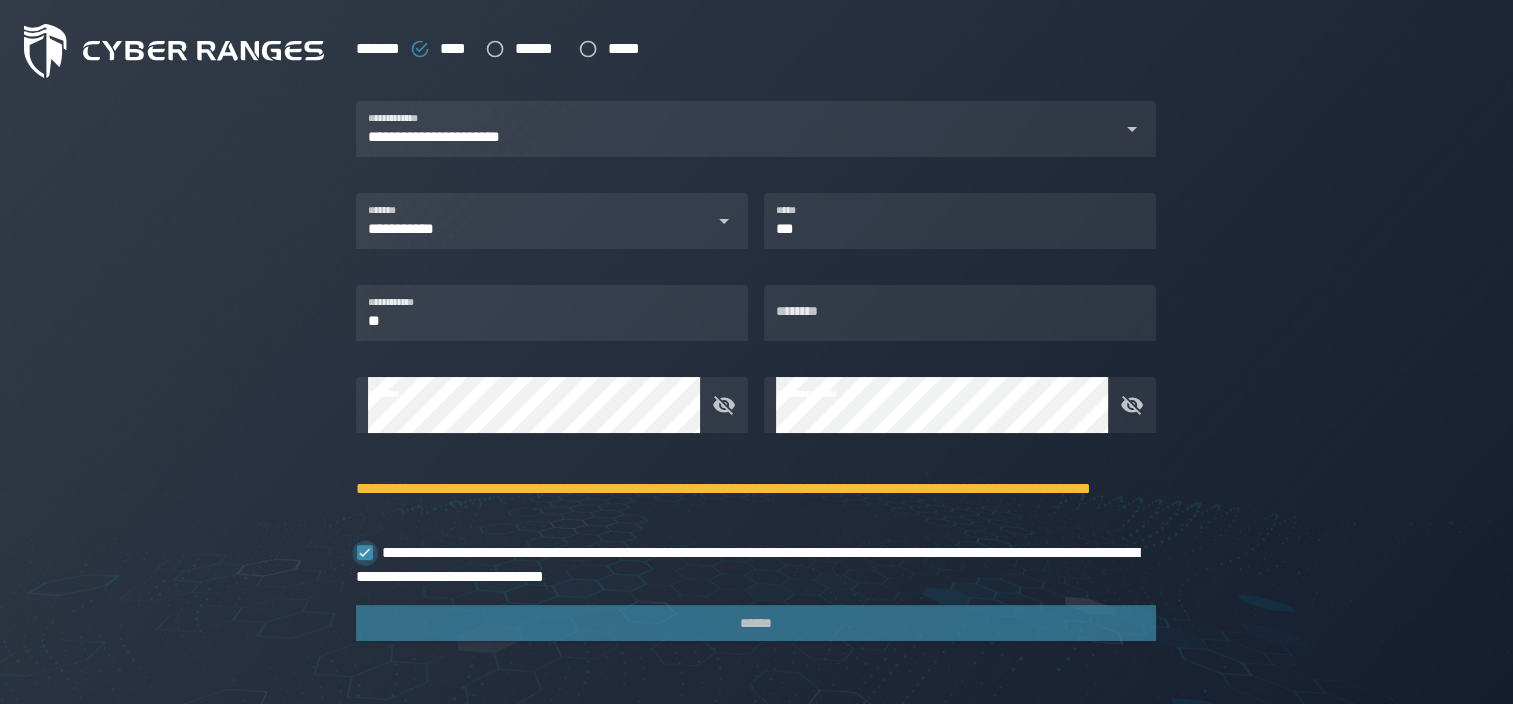 click 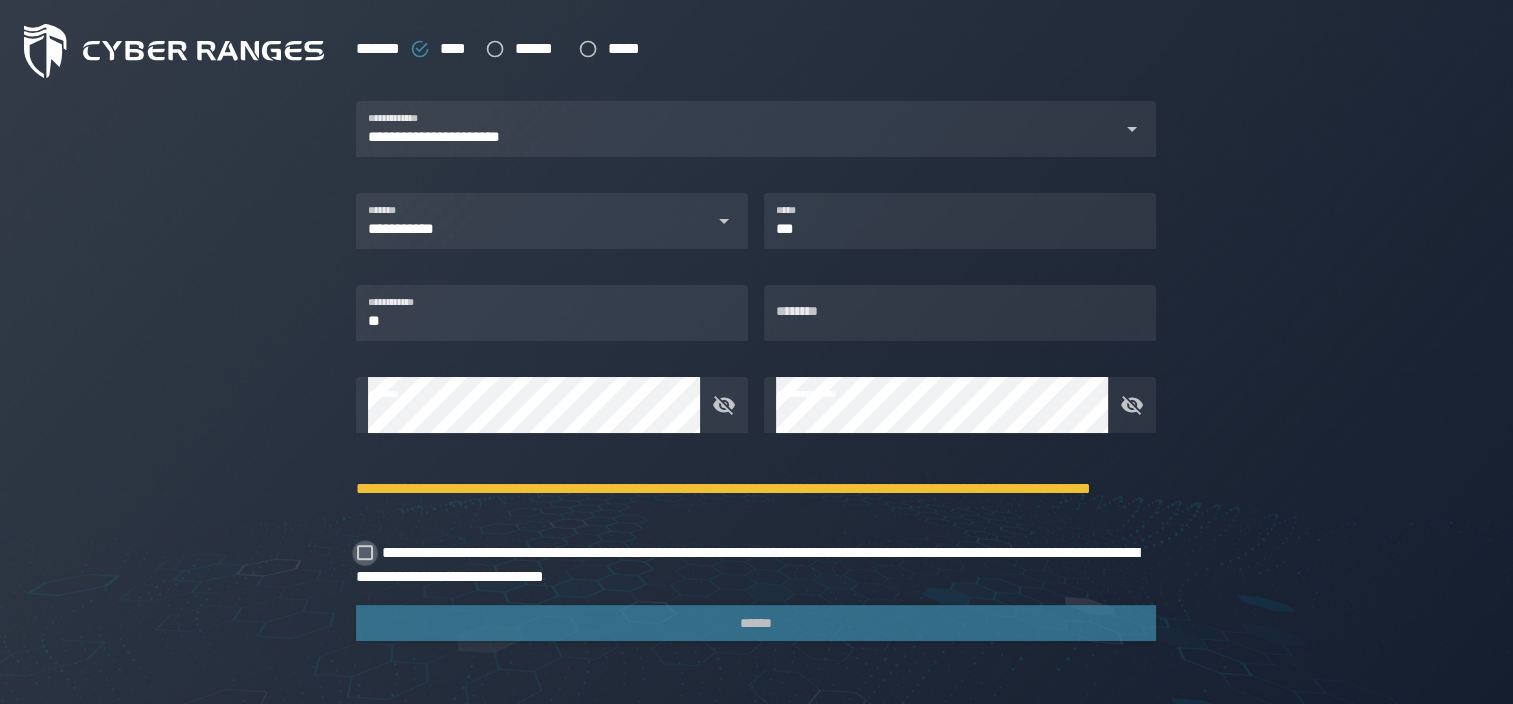 drag, startPoint x: 365, startPoint y: 556, endPoint x: 378, endPoint y: 558, distance: 13.152946 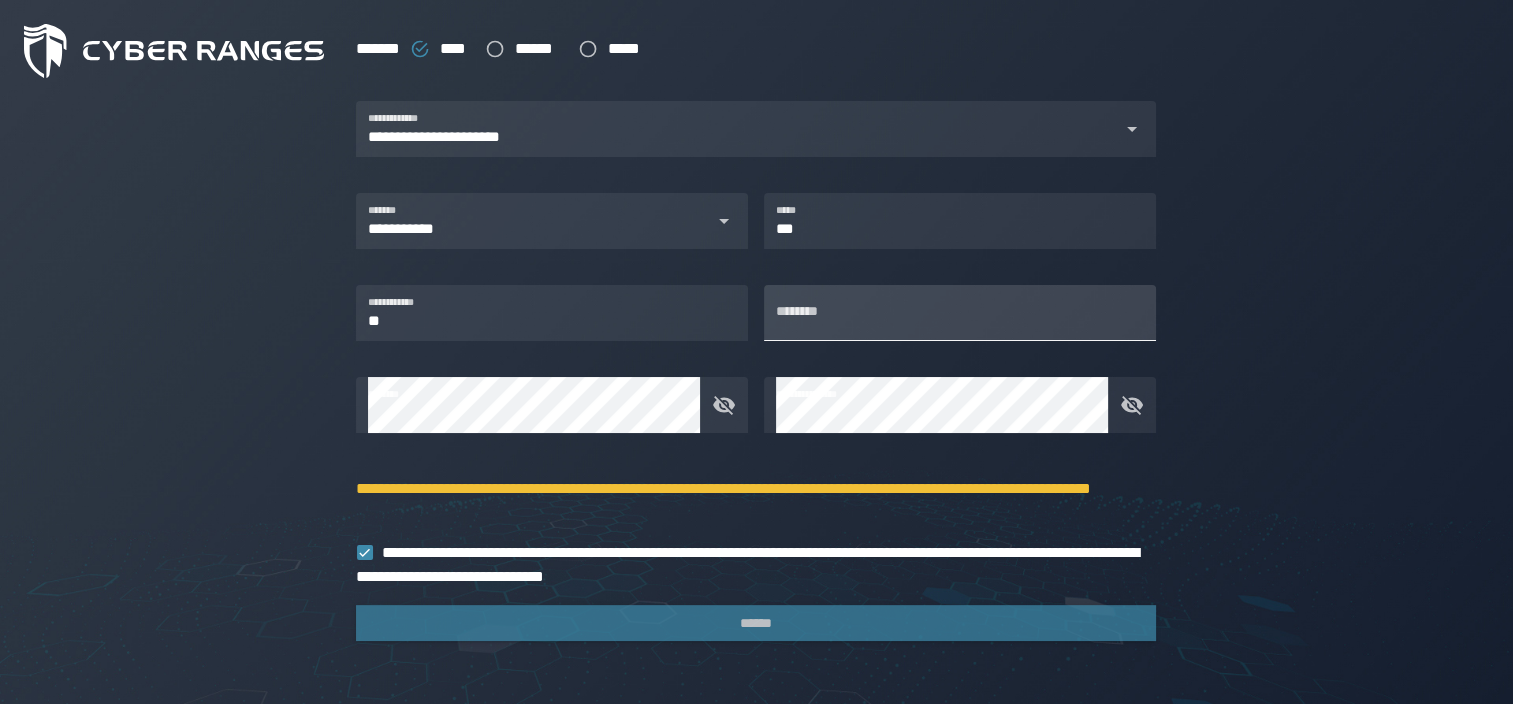 click on "********" at bounding box center (960, 313) 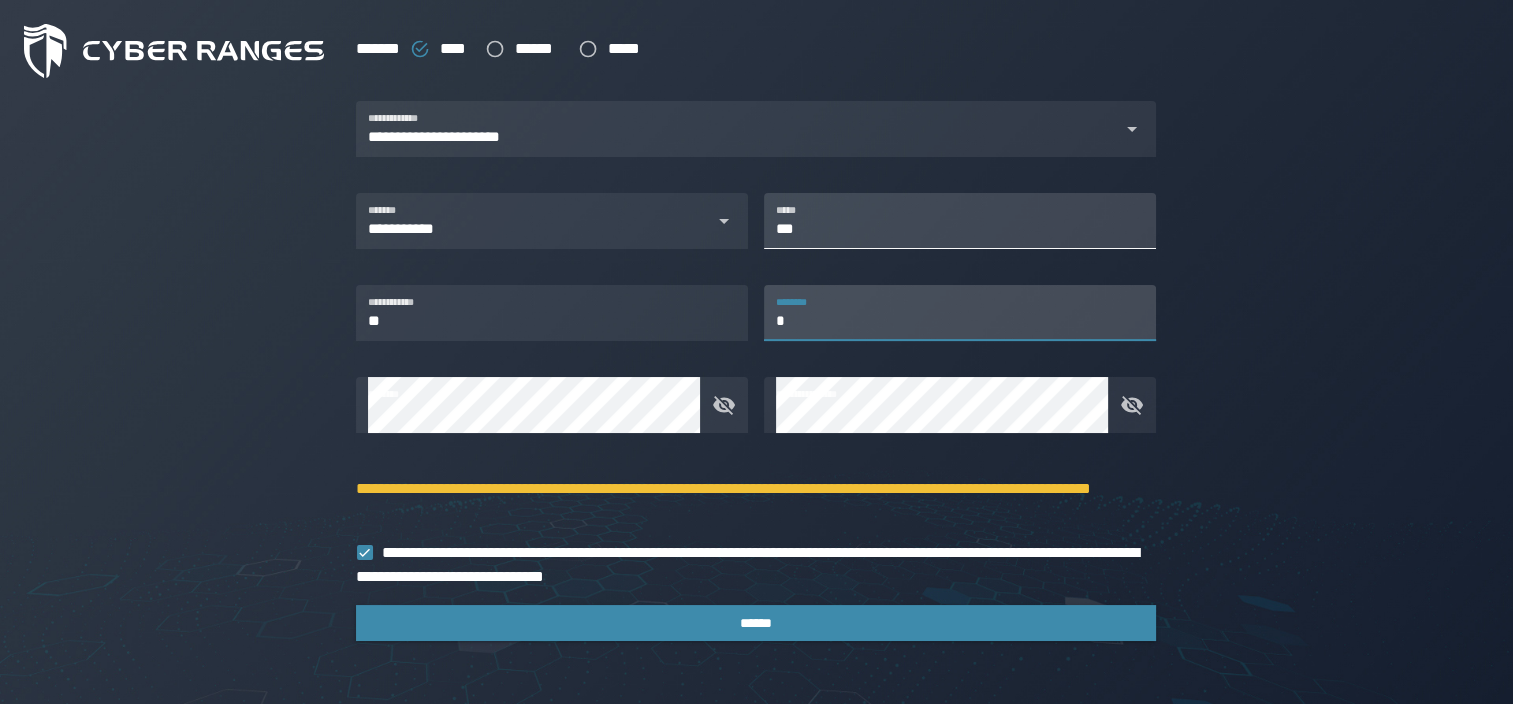 type on "*" 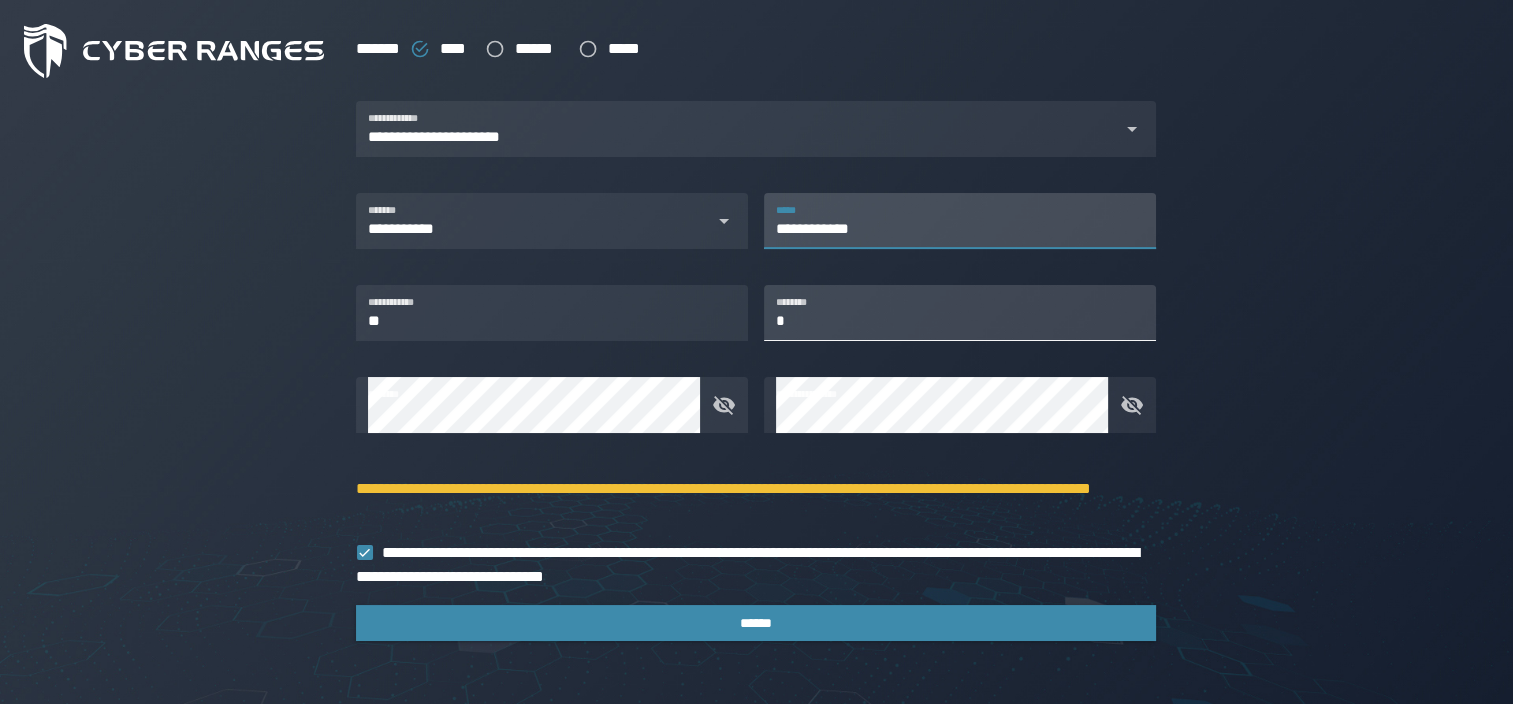 click on "*" at bounding box center (960, 313) 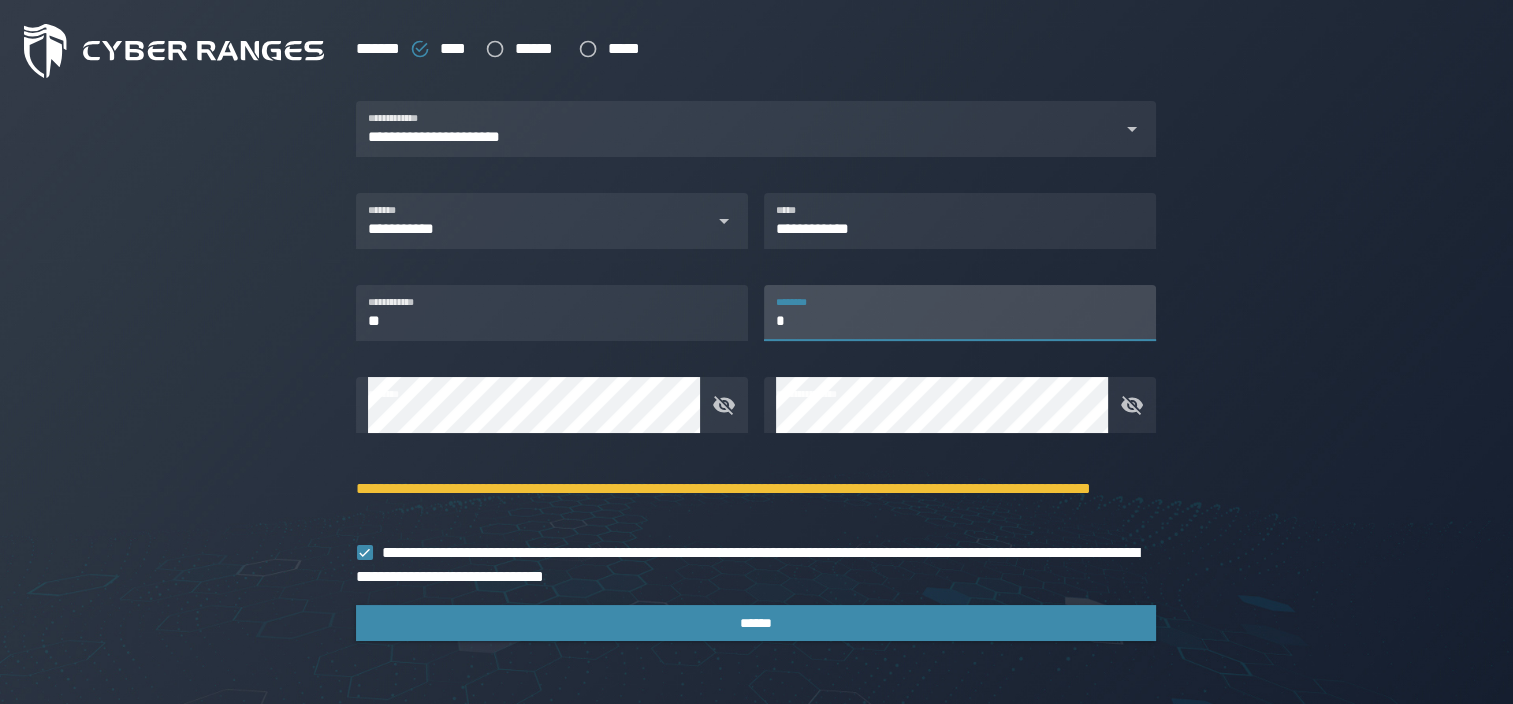 click on "**********" 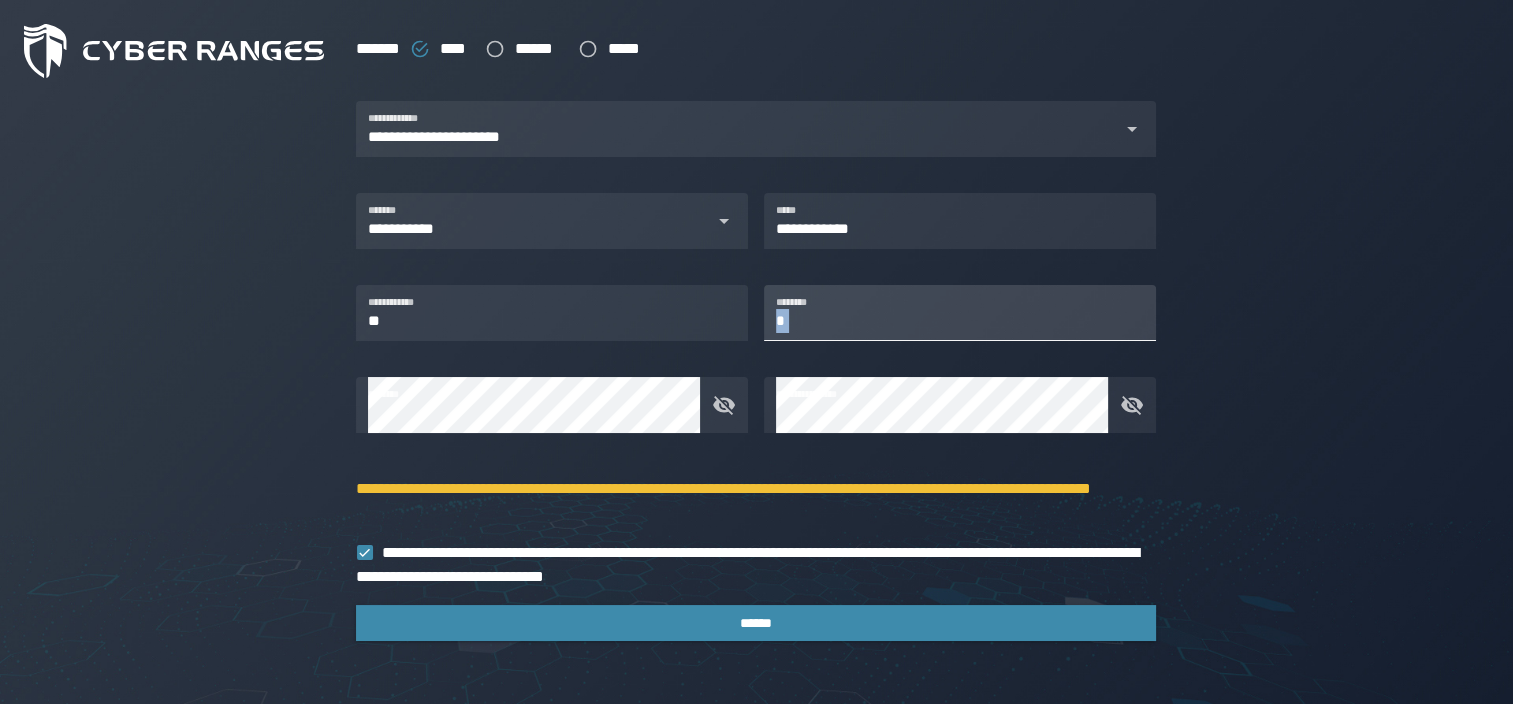click on "*" at bounding box center [960, 313] 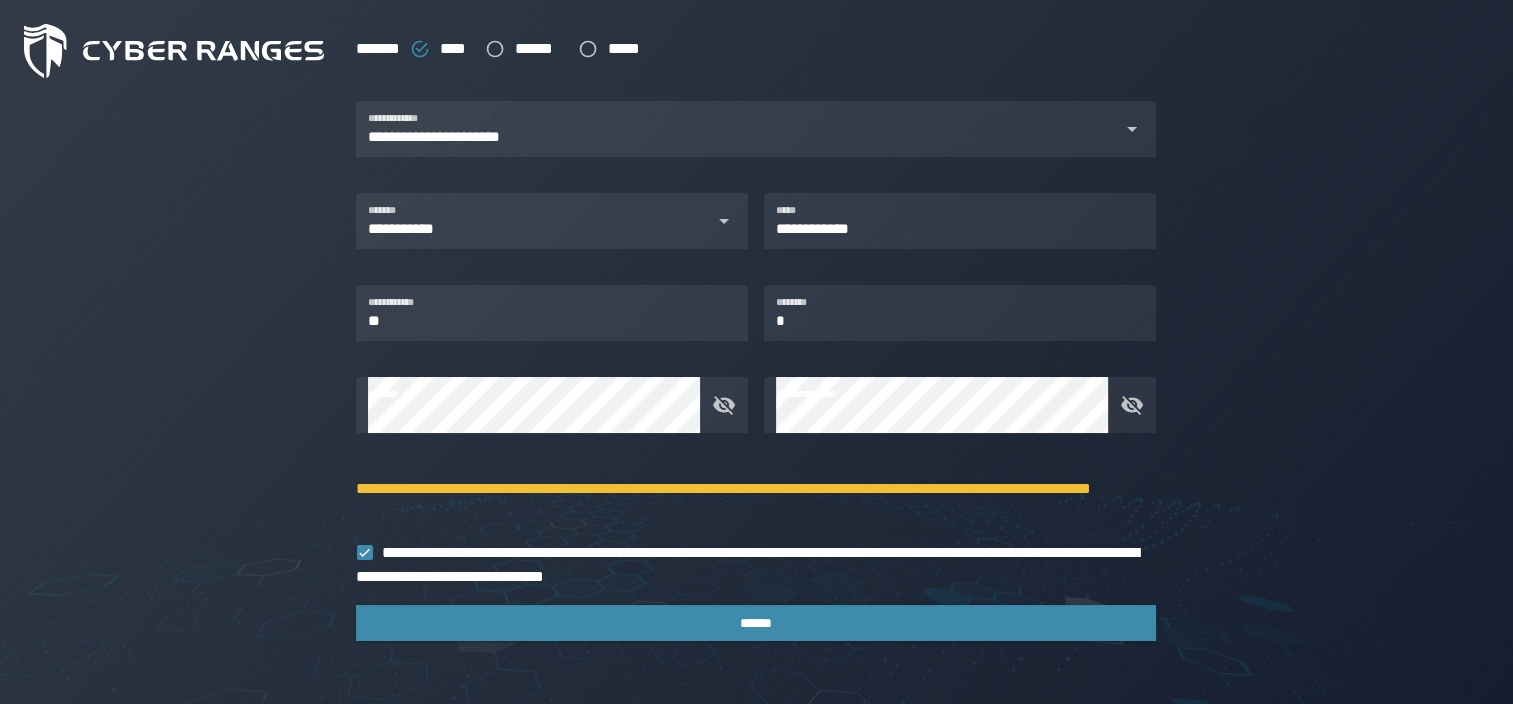 click on "**********" 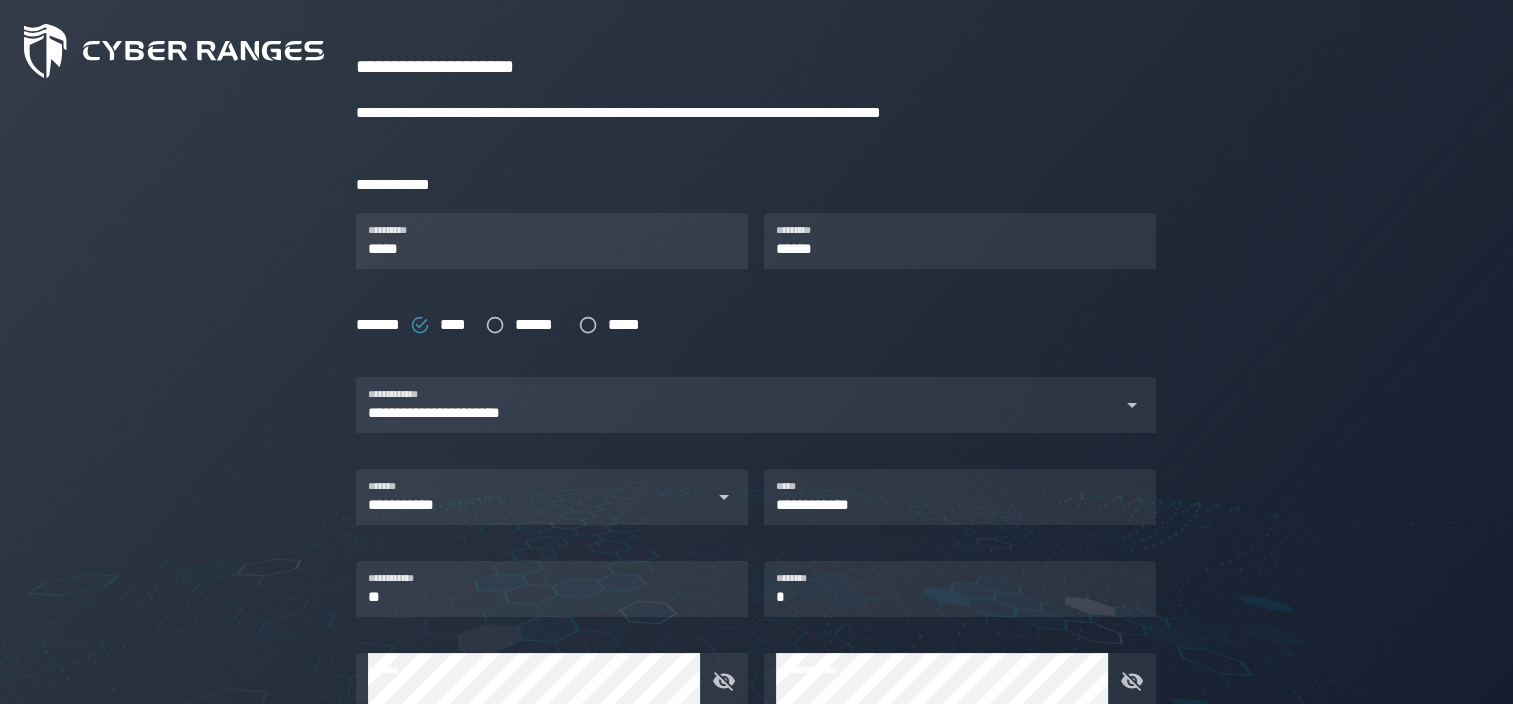 scroll, scrollTop: 464, scrollLeft: 0, axis: vertical 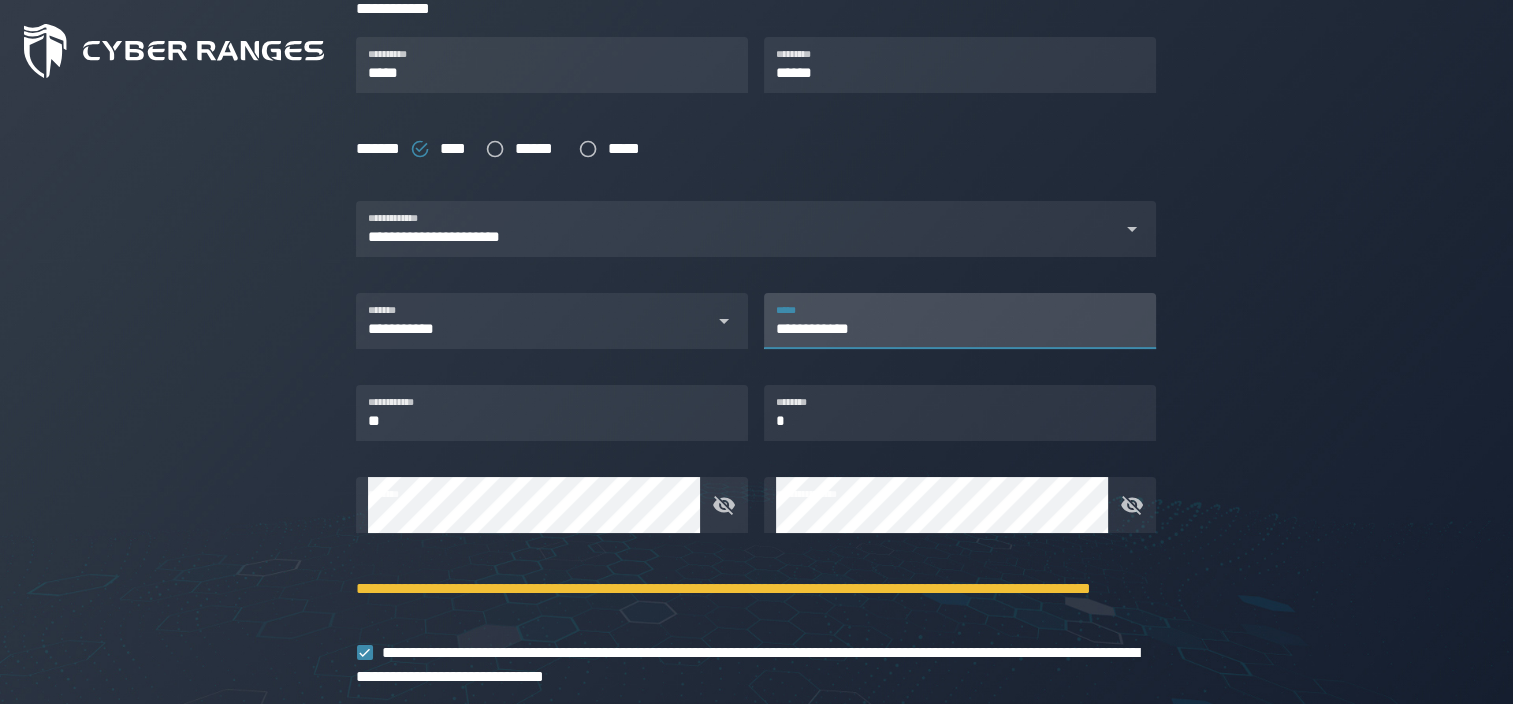 drag, startPoint x: 808, startPoint y: 327, endPoint x: 972, endPoint y: 324, distance: 164.02744 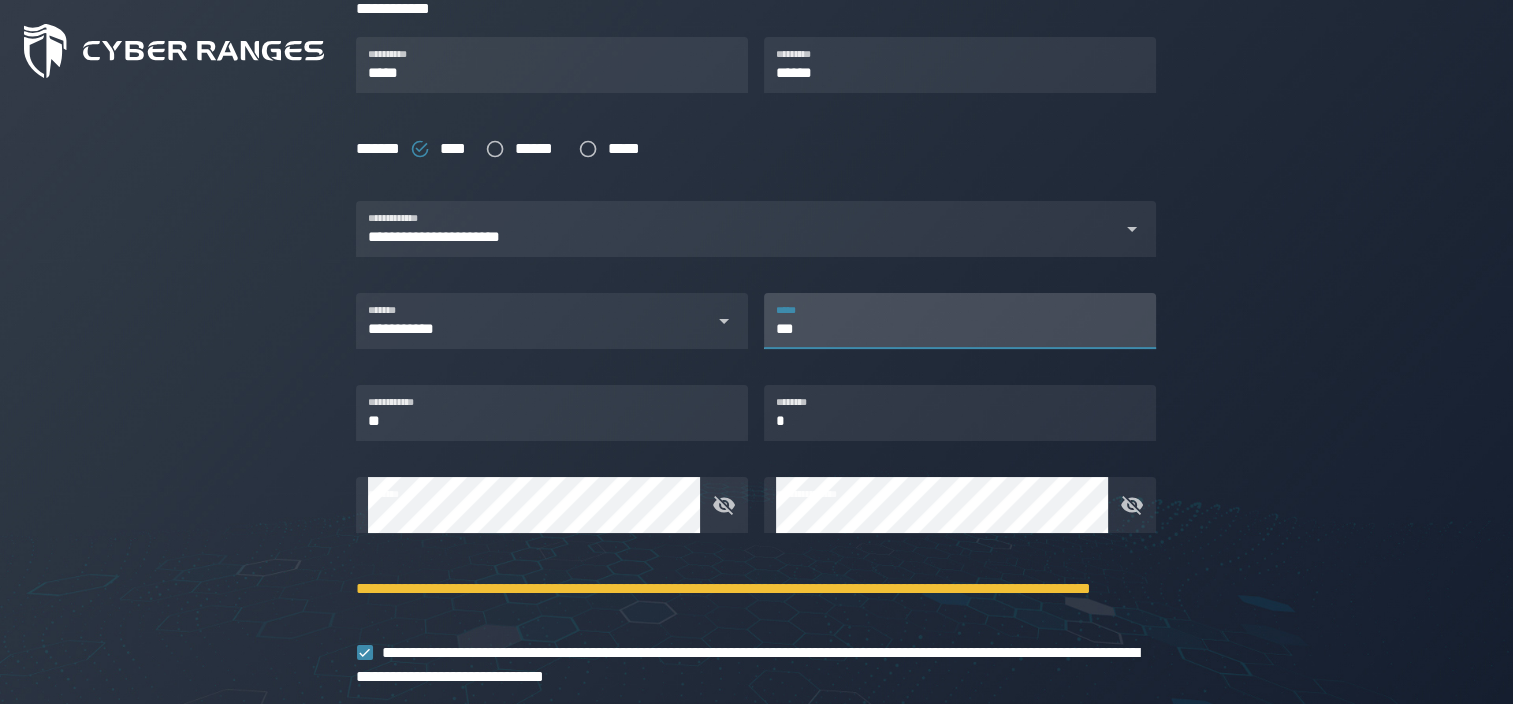 paste on "**********" 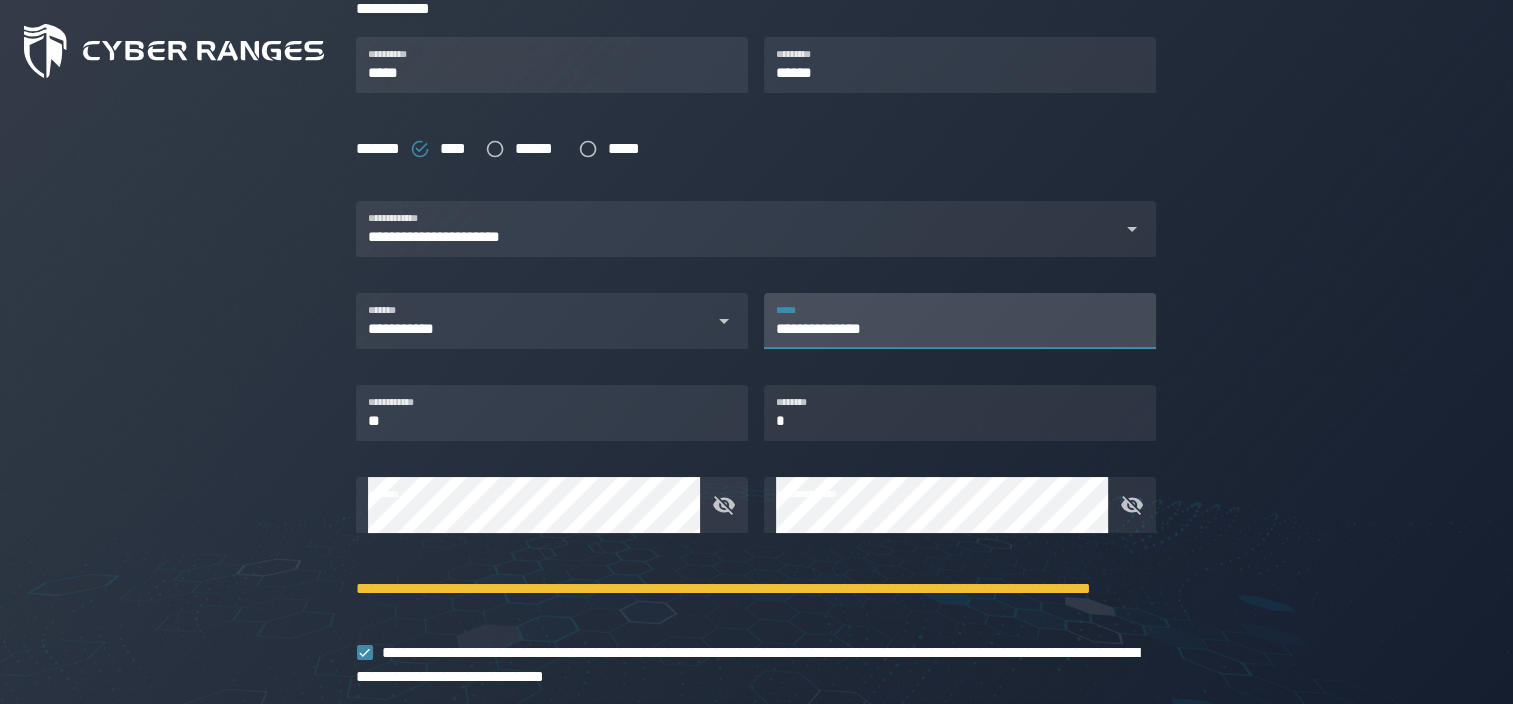 click on "**********" at bounding box center (960, 321) 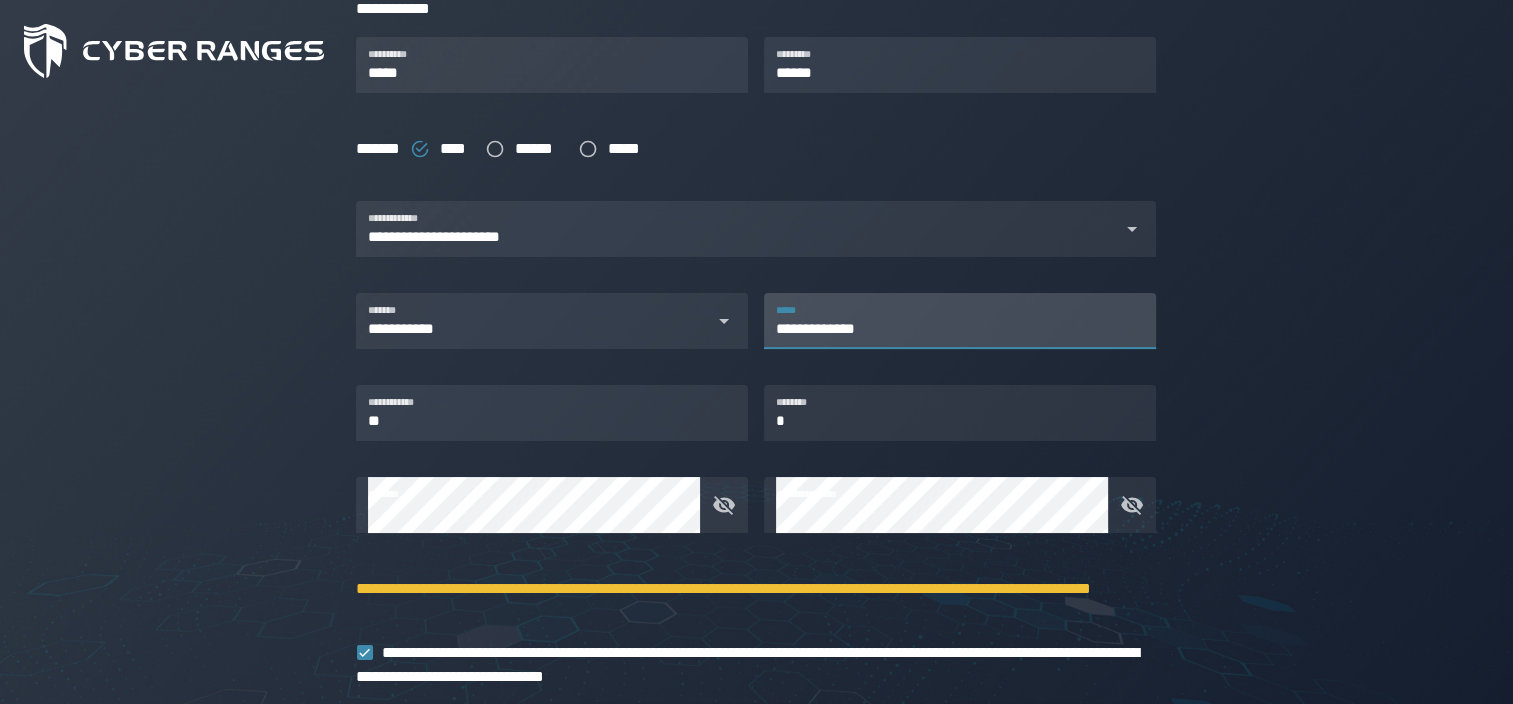 click on "**********" at bounding box center [960, 321] 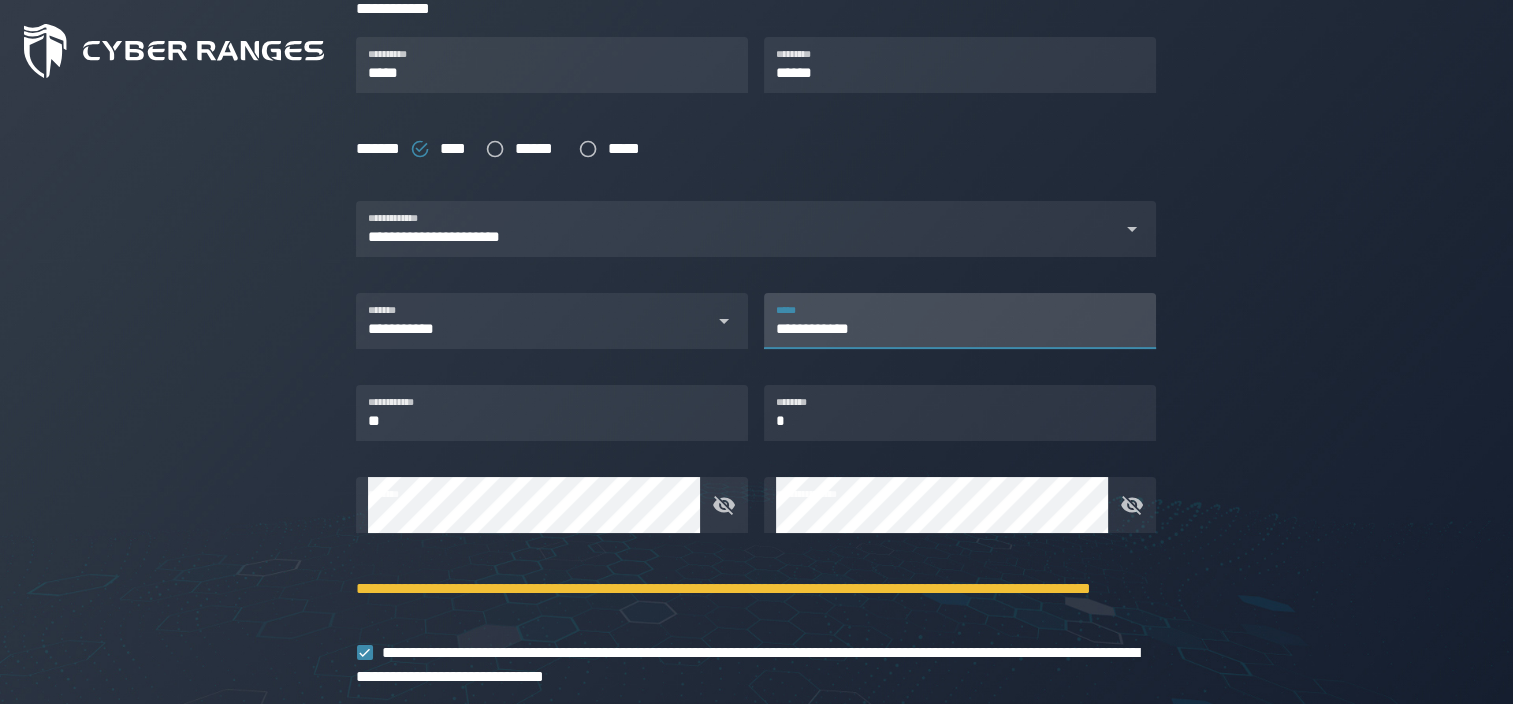 type on "**********" 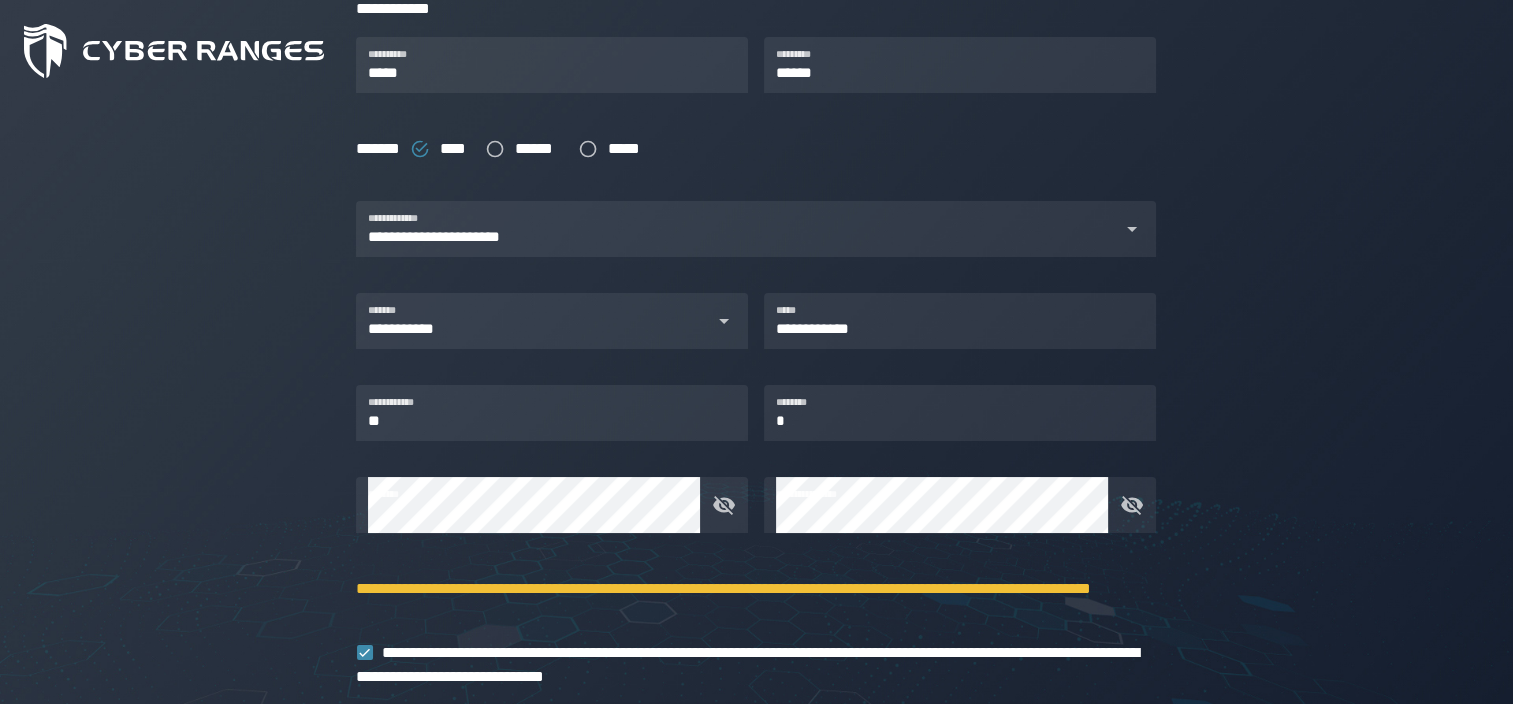 click on "**********" 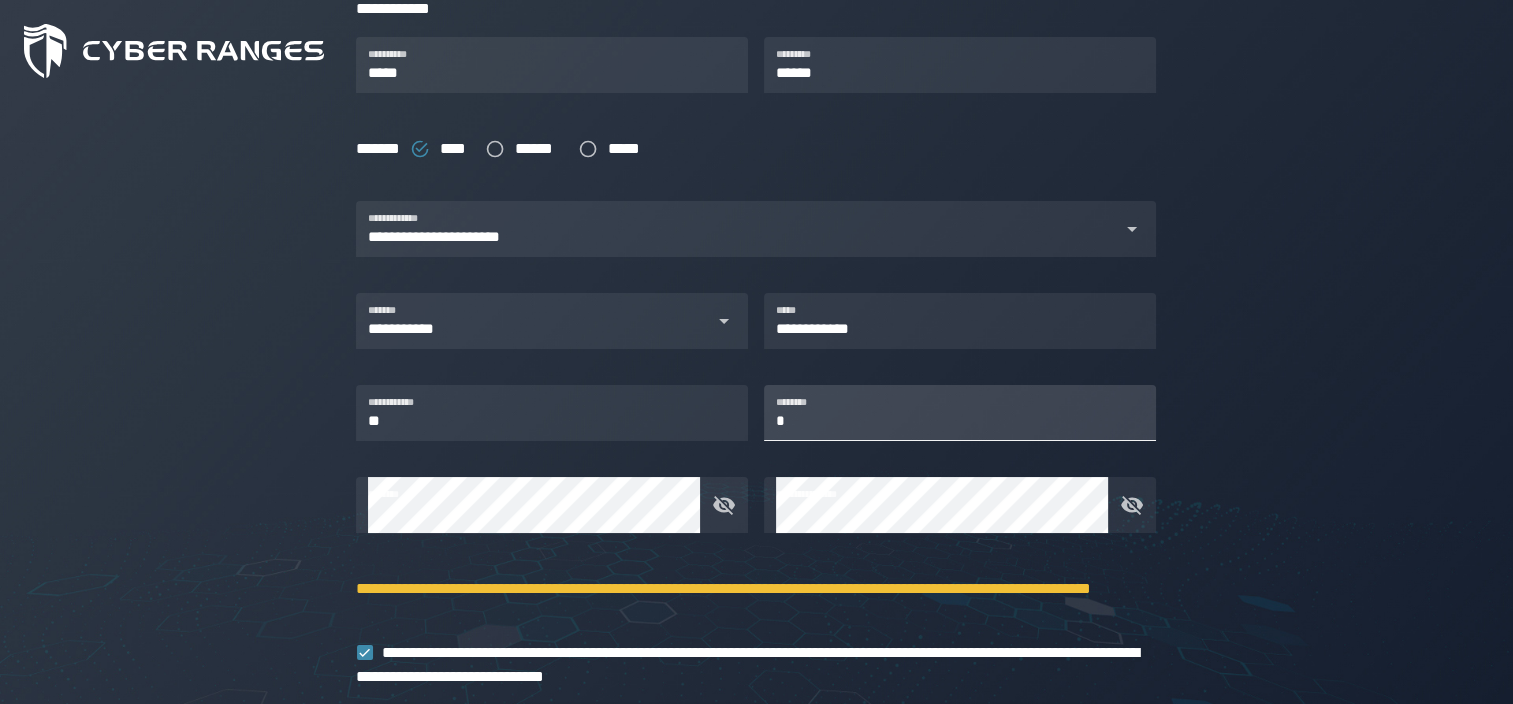 click on "*" at bounding box center [960, 413] 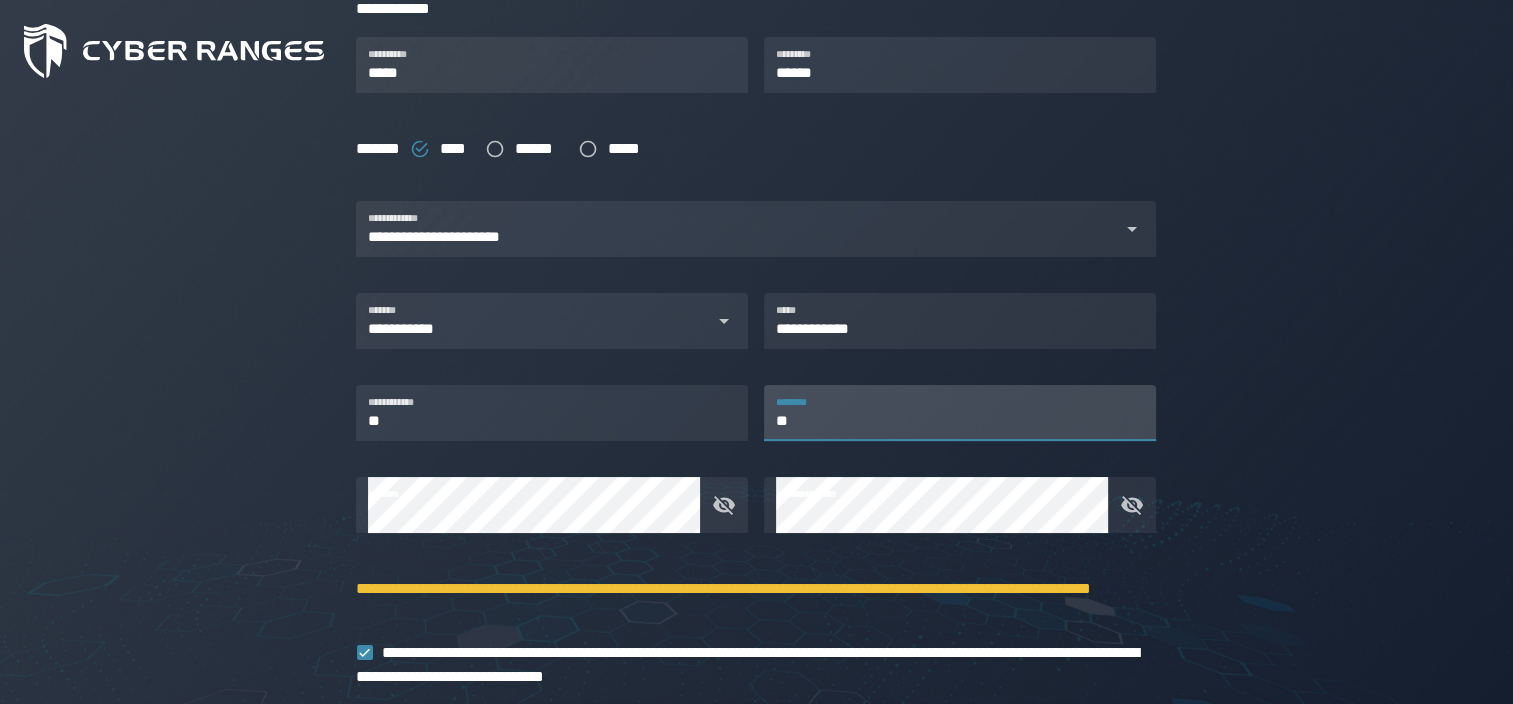 type on "*" 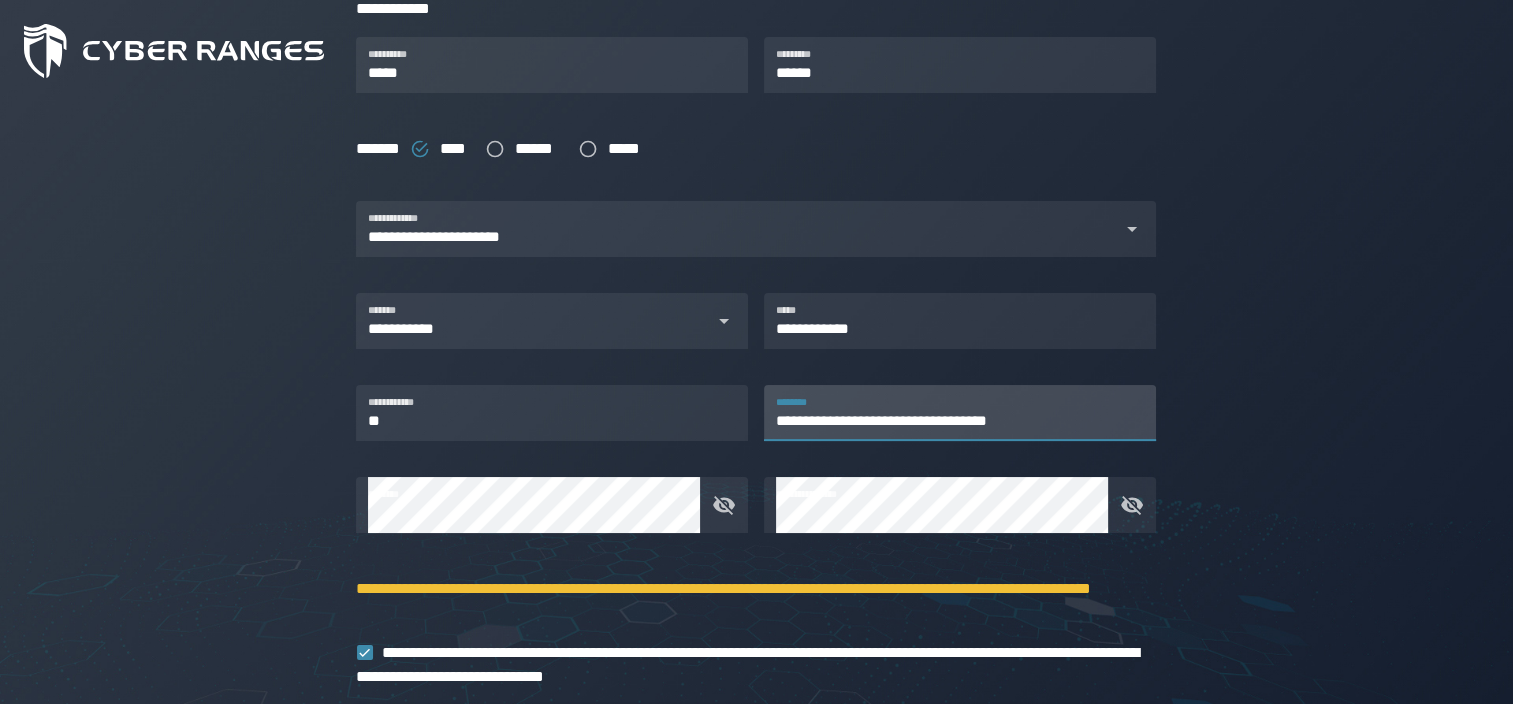 type on "**********" 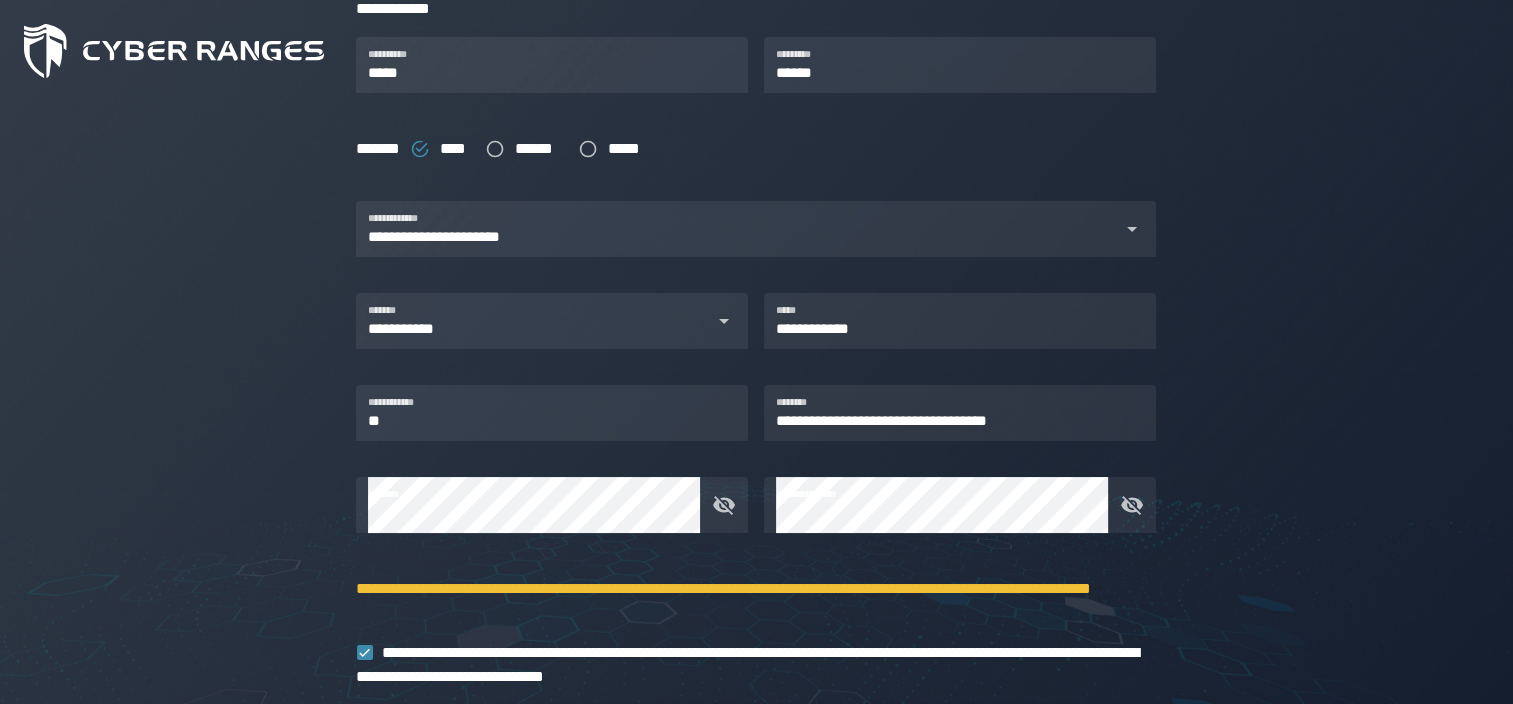 click on "**********" 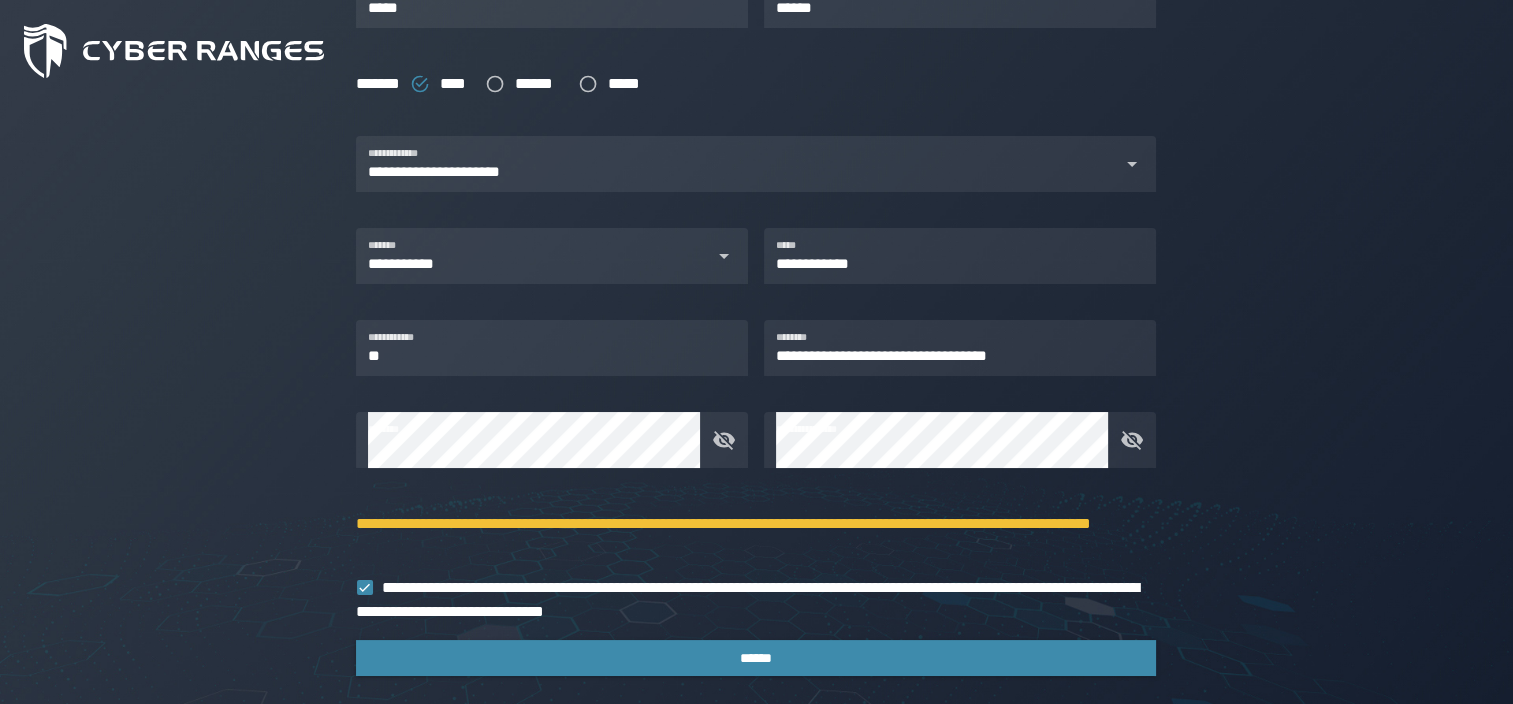 scroll, scrollTop: 564, scrollLeft: 0, axis: vertical 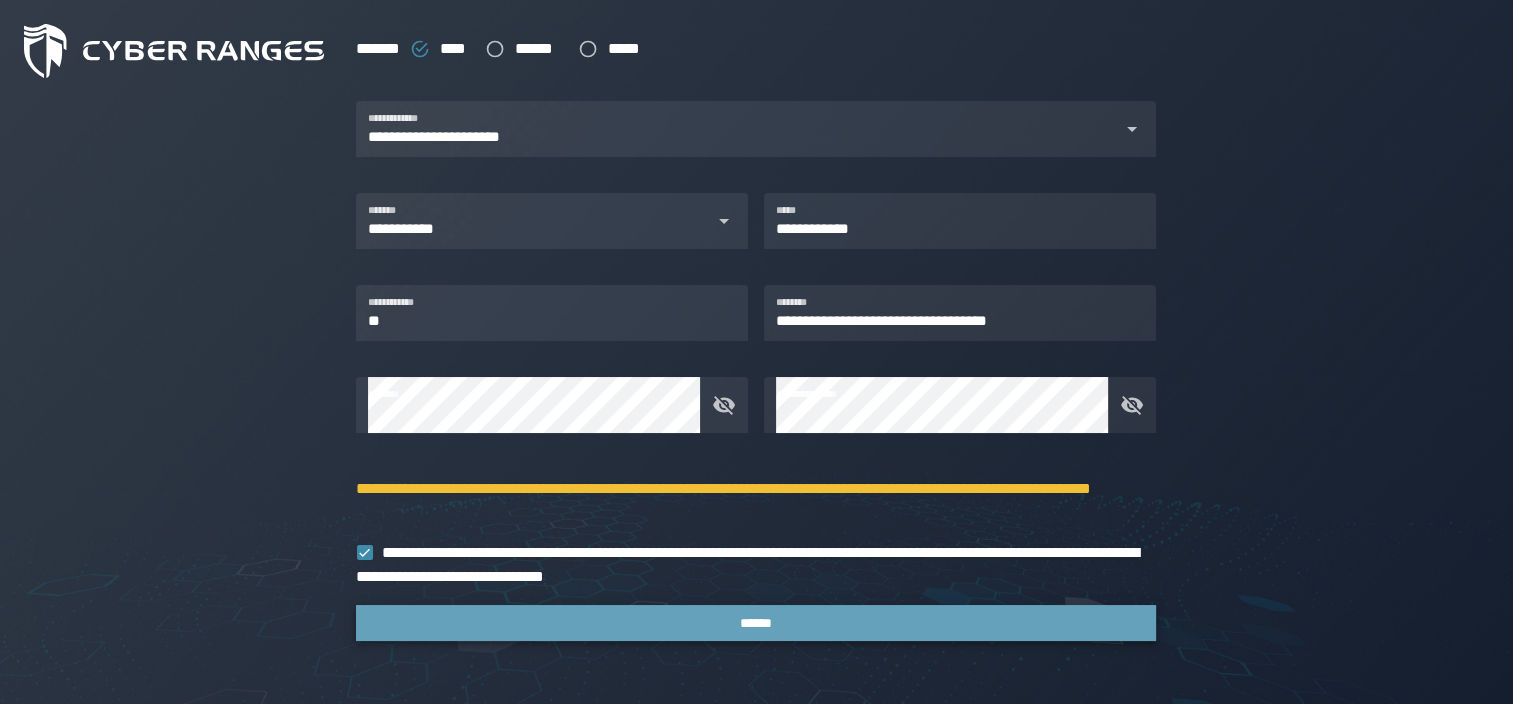 drag, startPoint x: 611, startPoint y: 628, endPoint x: 1372, endPoint y: 384, distance: 799.16016 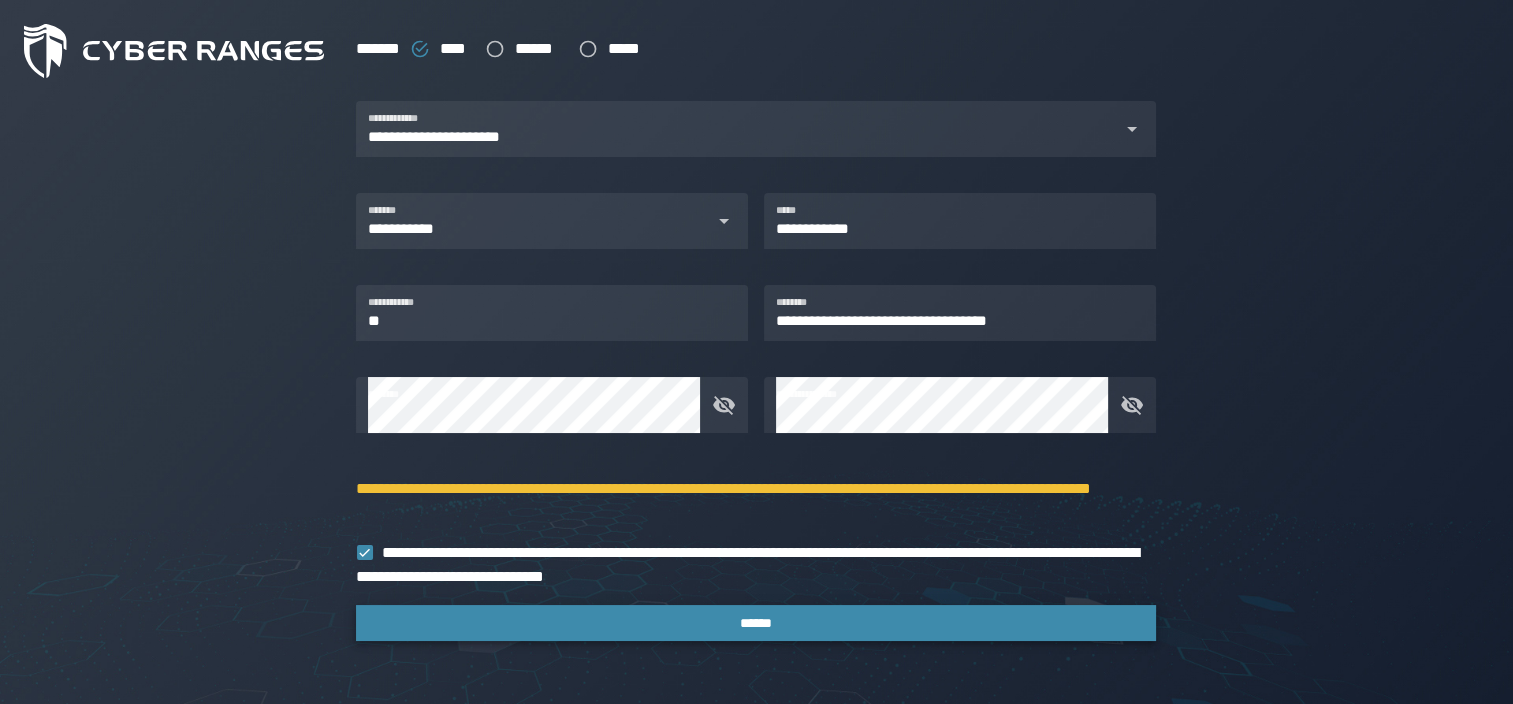 click on "**********" 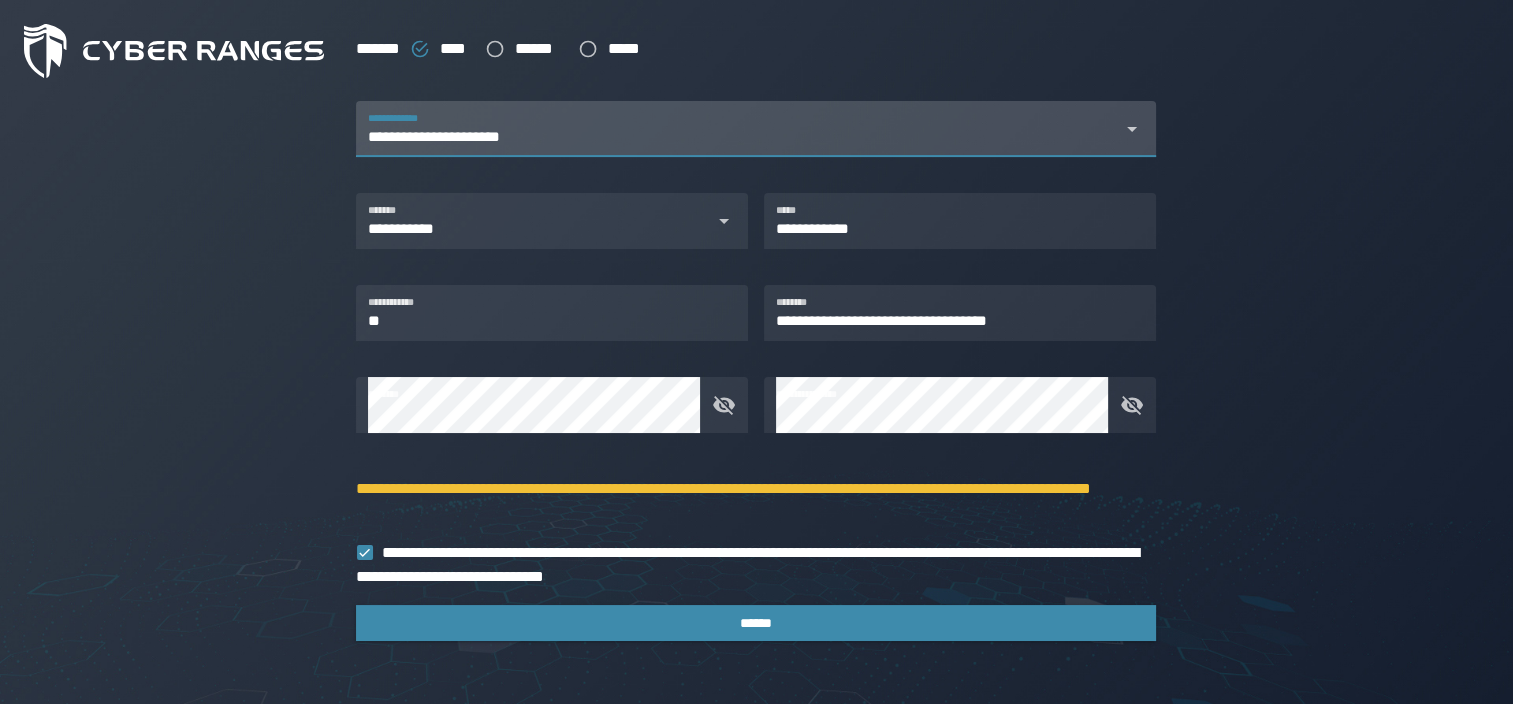 click on "**********" at bounding box center [738, 141] 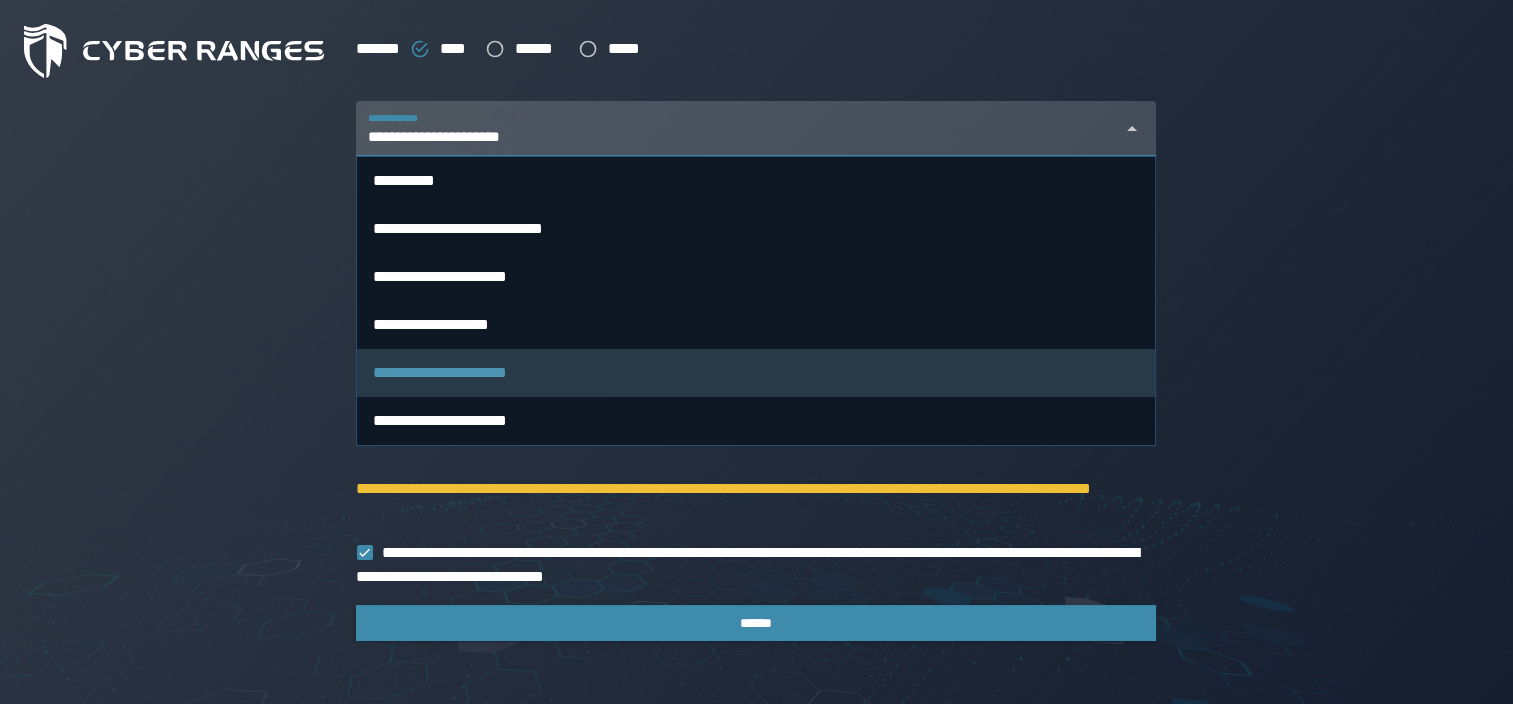 click on "**********" at bounding box center (738, 141) 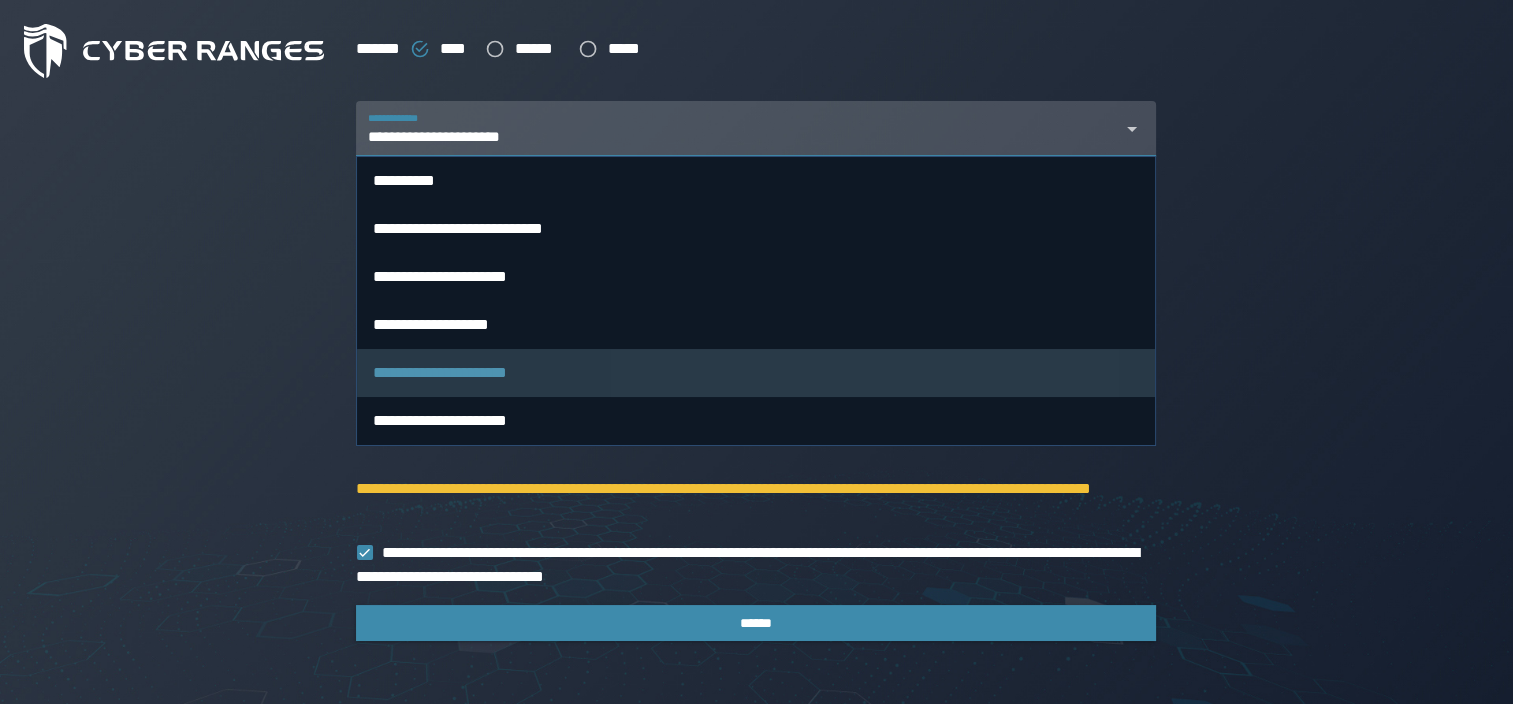 scroll, scrollTop: 0, scrollLeft: 147, axis: horizontal 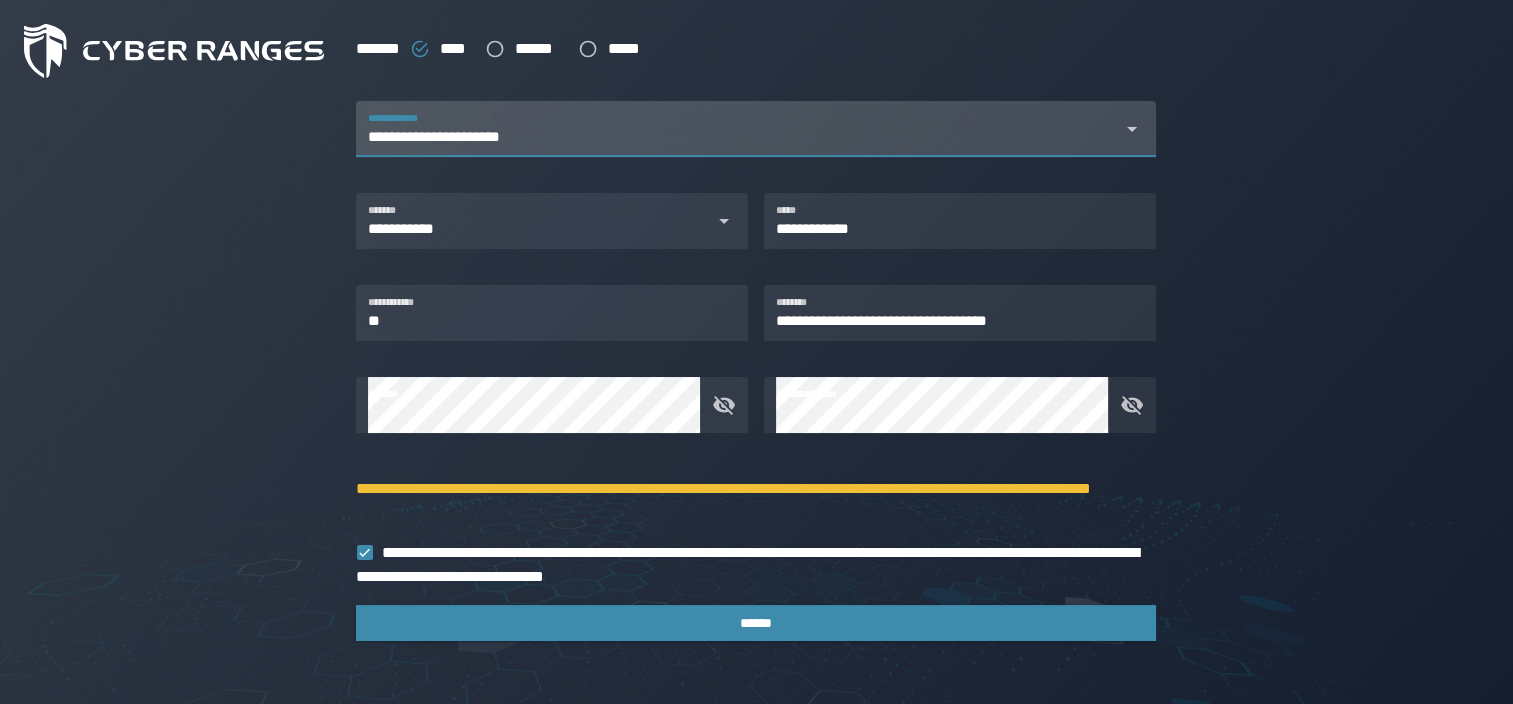 click on "**********" at bounding box center [738, 141] 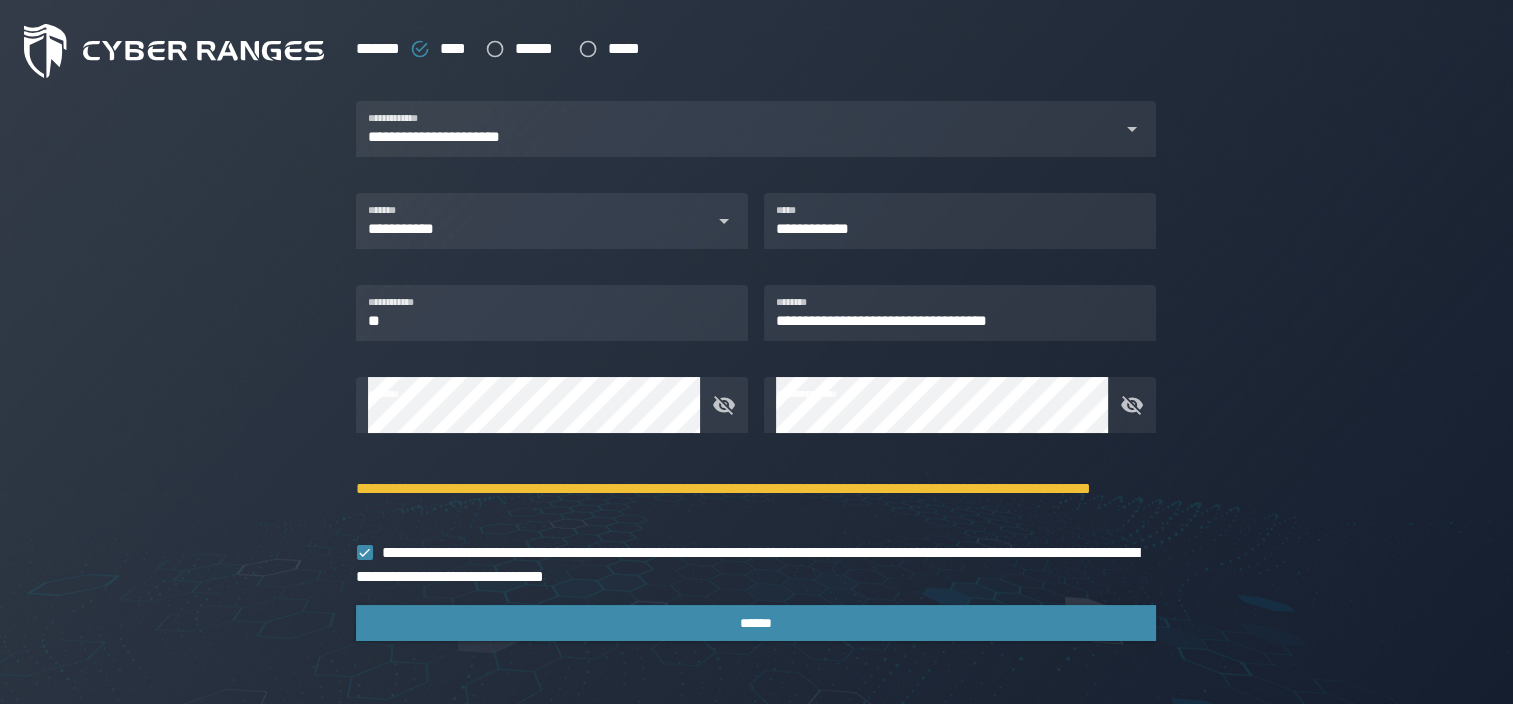 click on "**********" 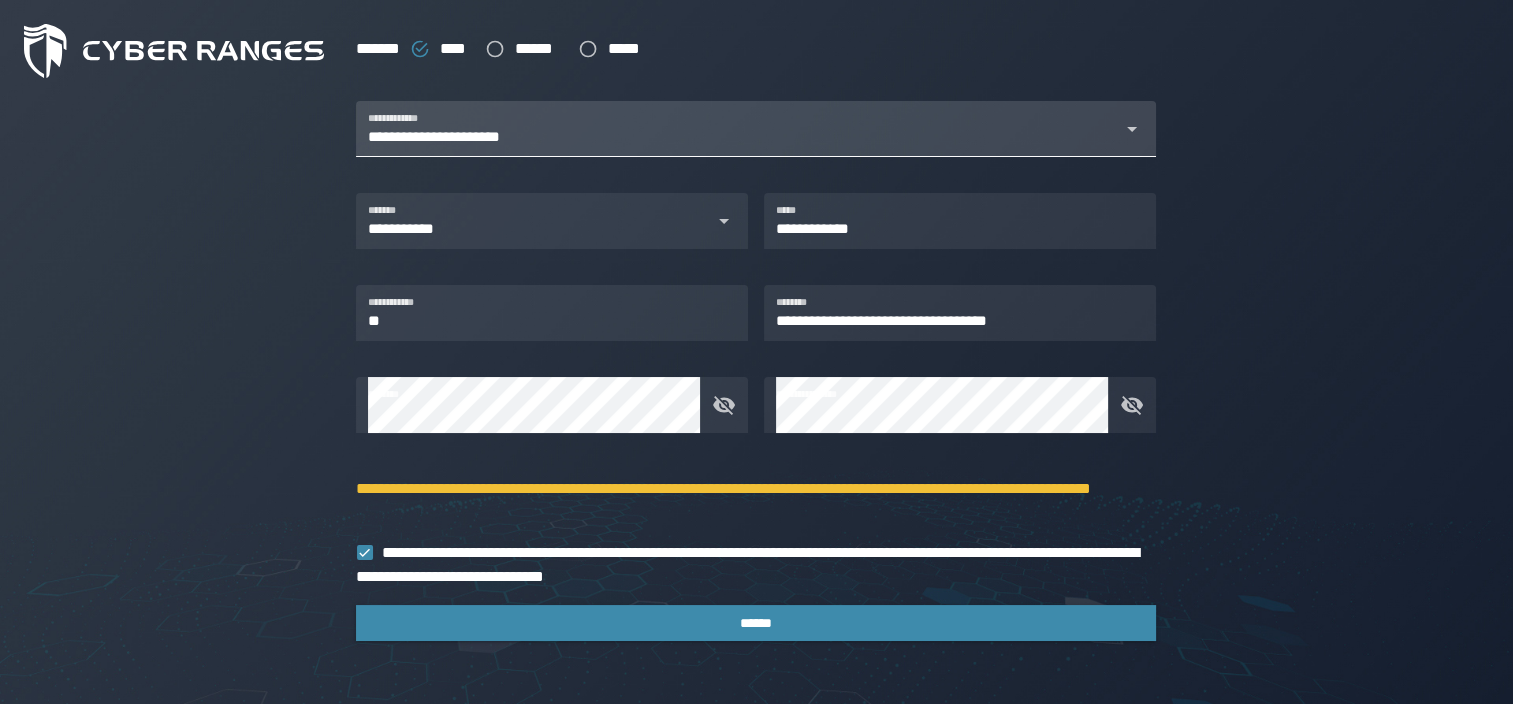click on "**********" at bounding box center [738, 129] 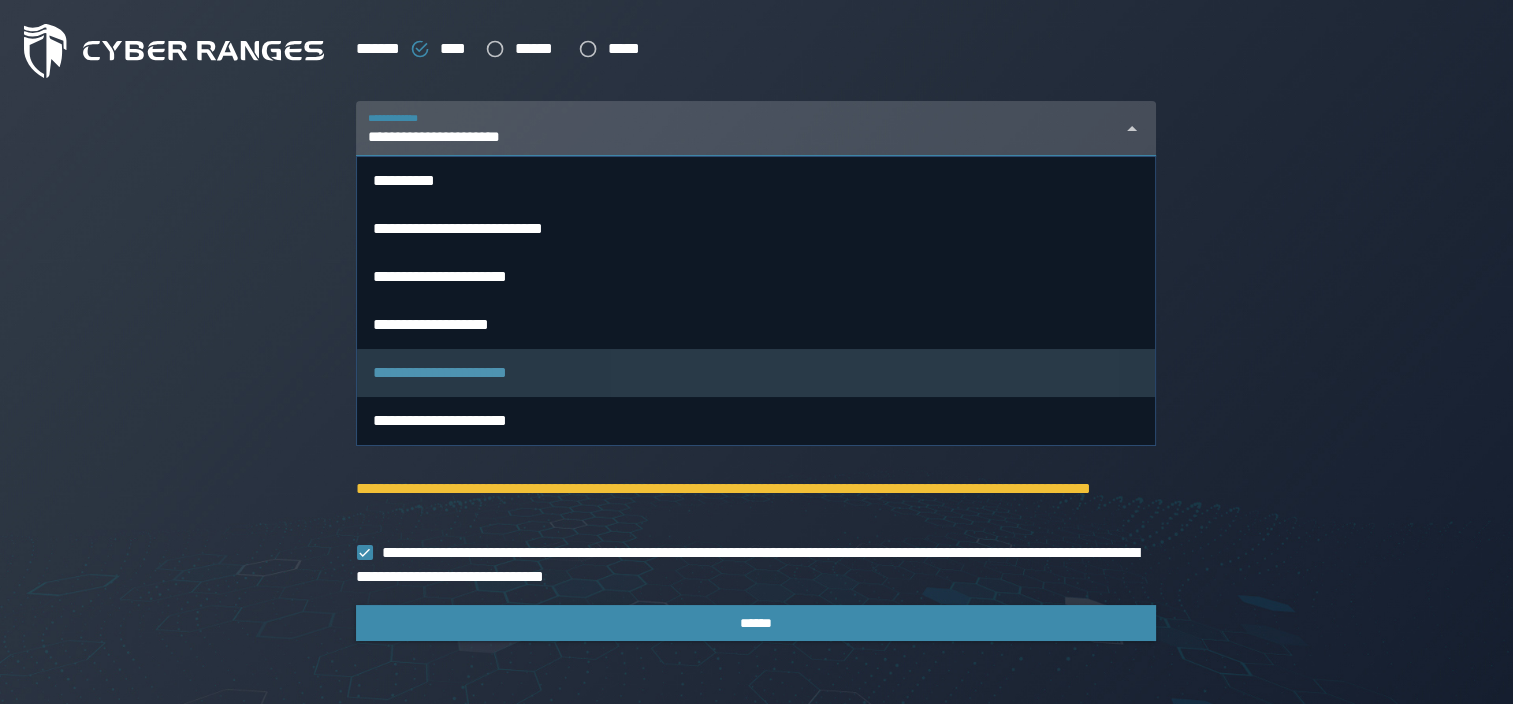 click on "**********" 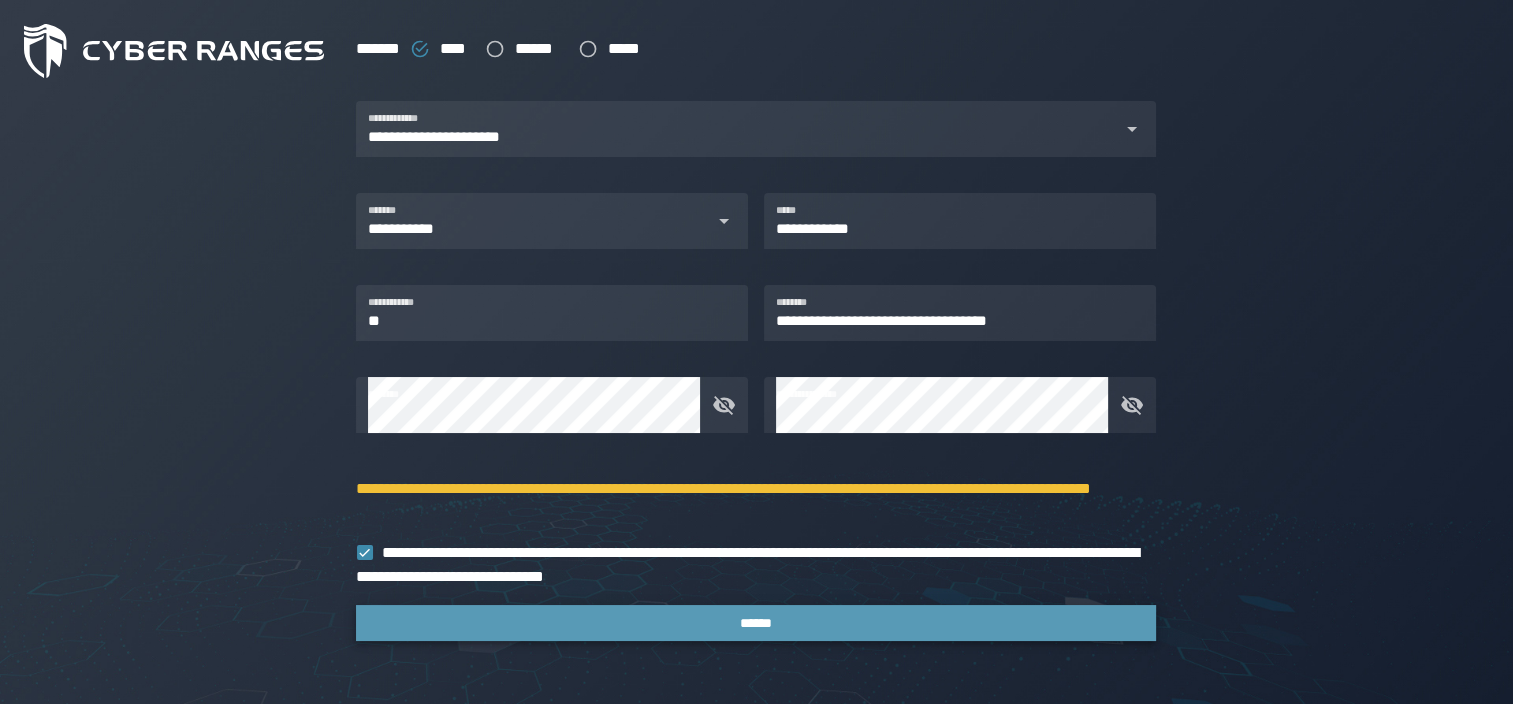 click on "******" at bounding box center (756, 623) 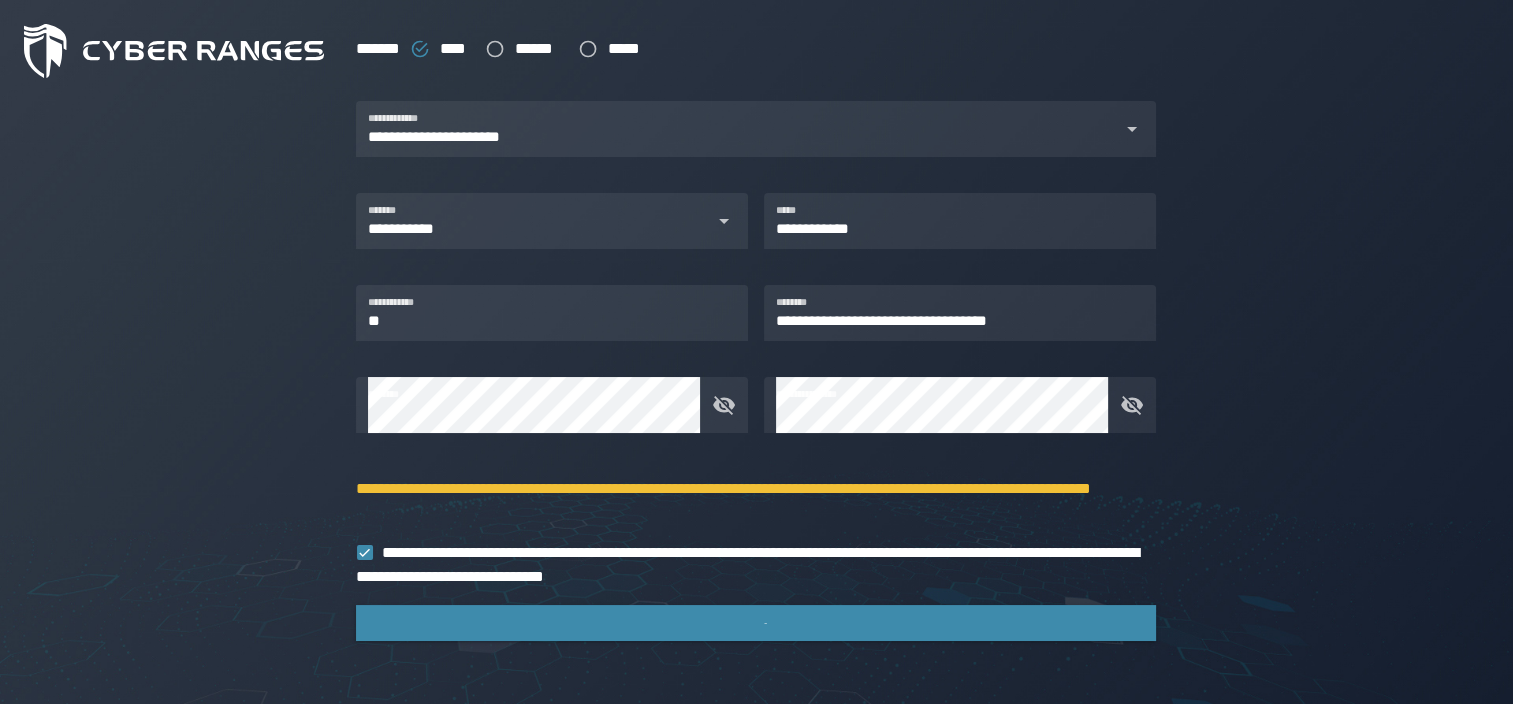scroll, scrollTop: 0, scrollLeft: 0, axis: both 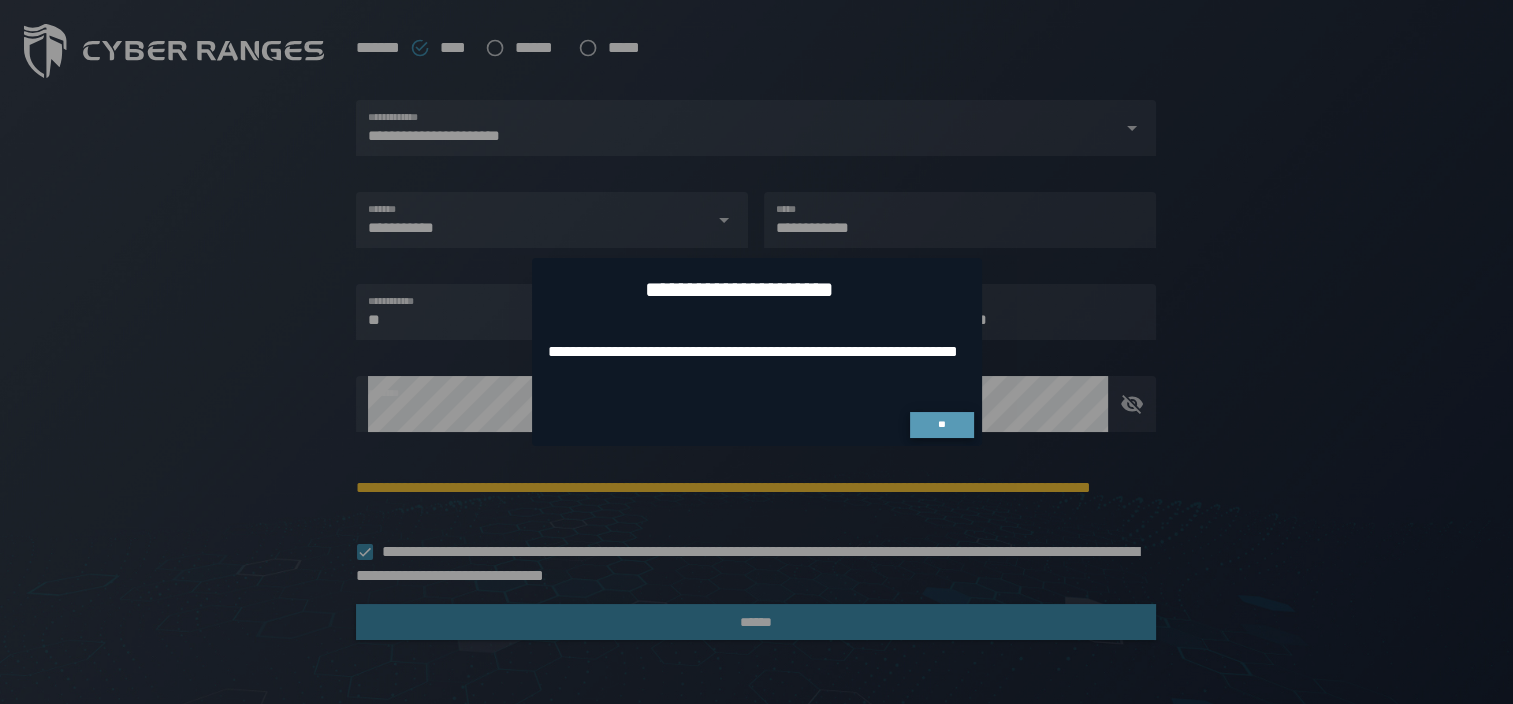 click on "**" at bounding box center [942, 425] 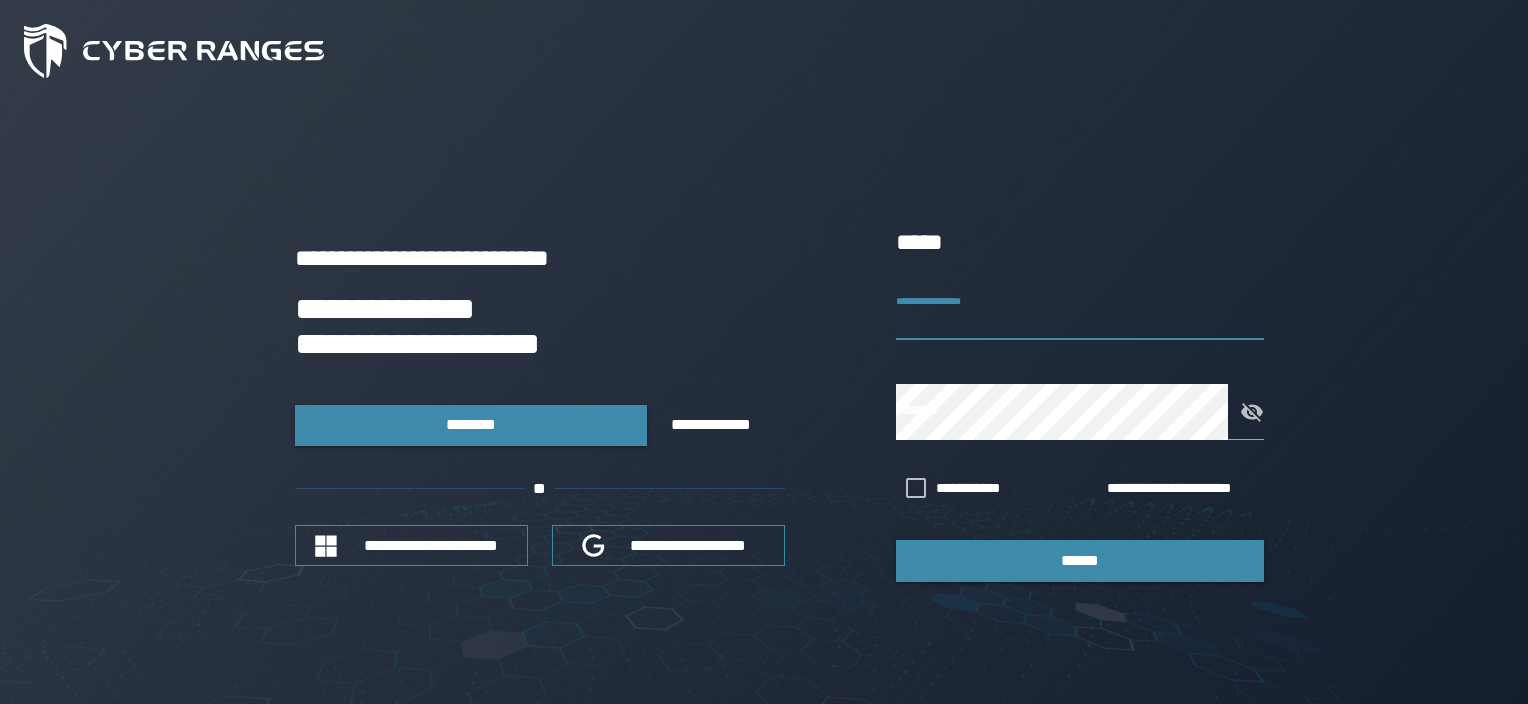 click on "**********" at bounding box center [1080, 312] 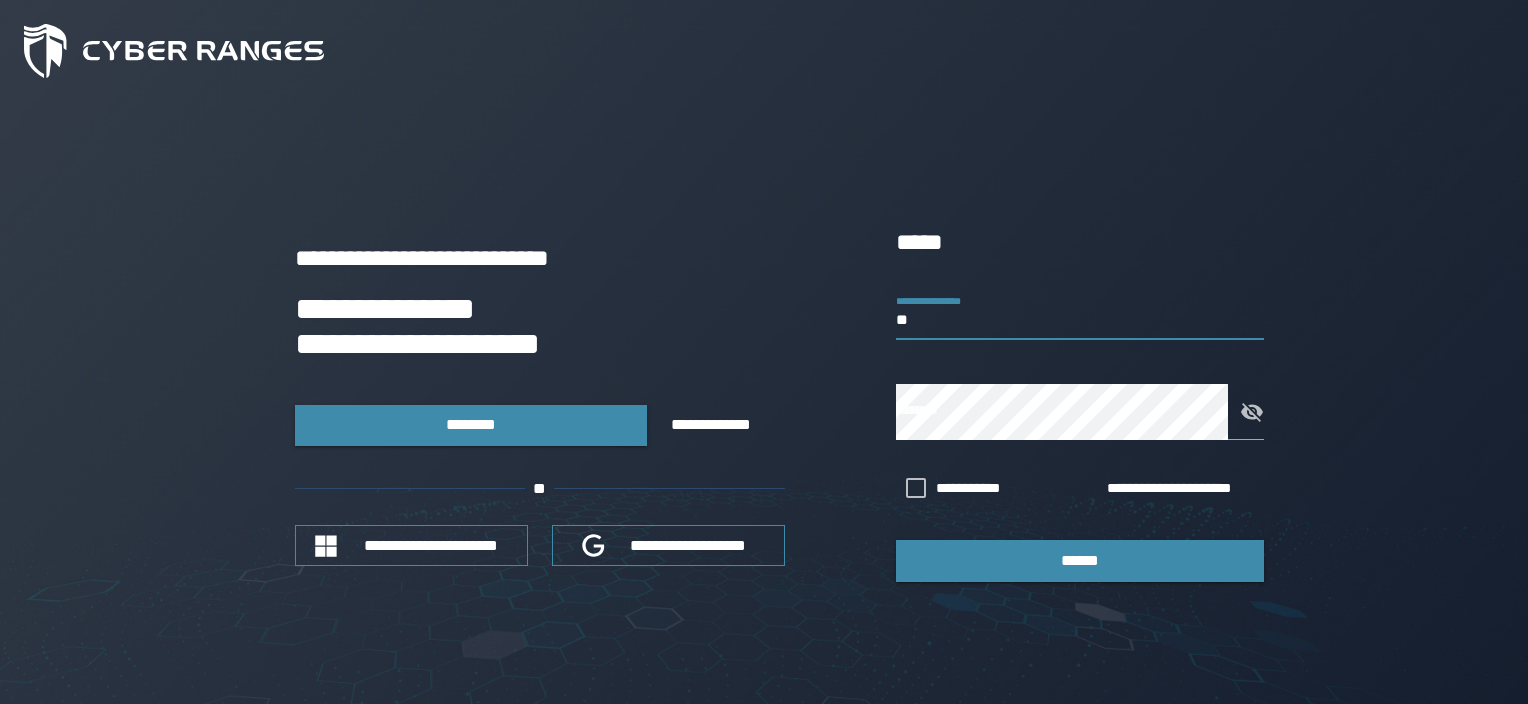 type on "*" 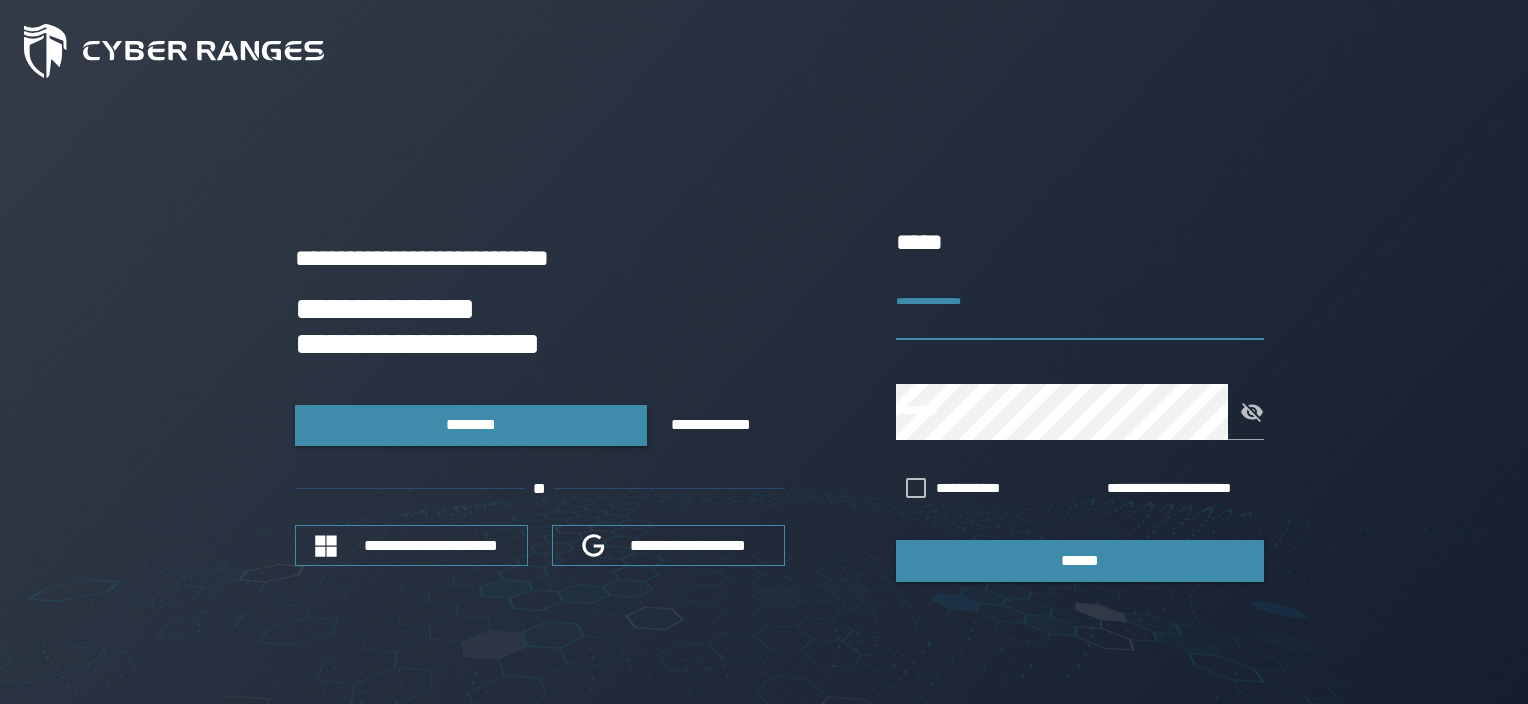 type on "*" 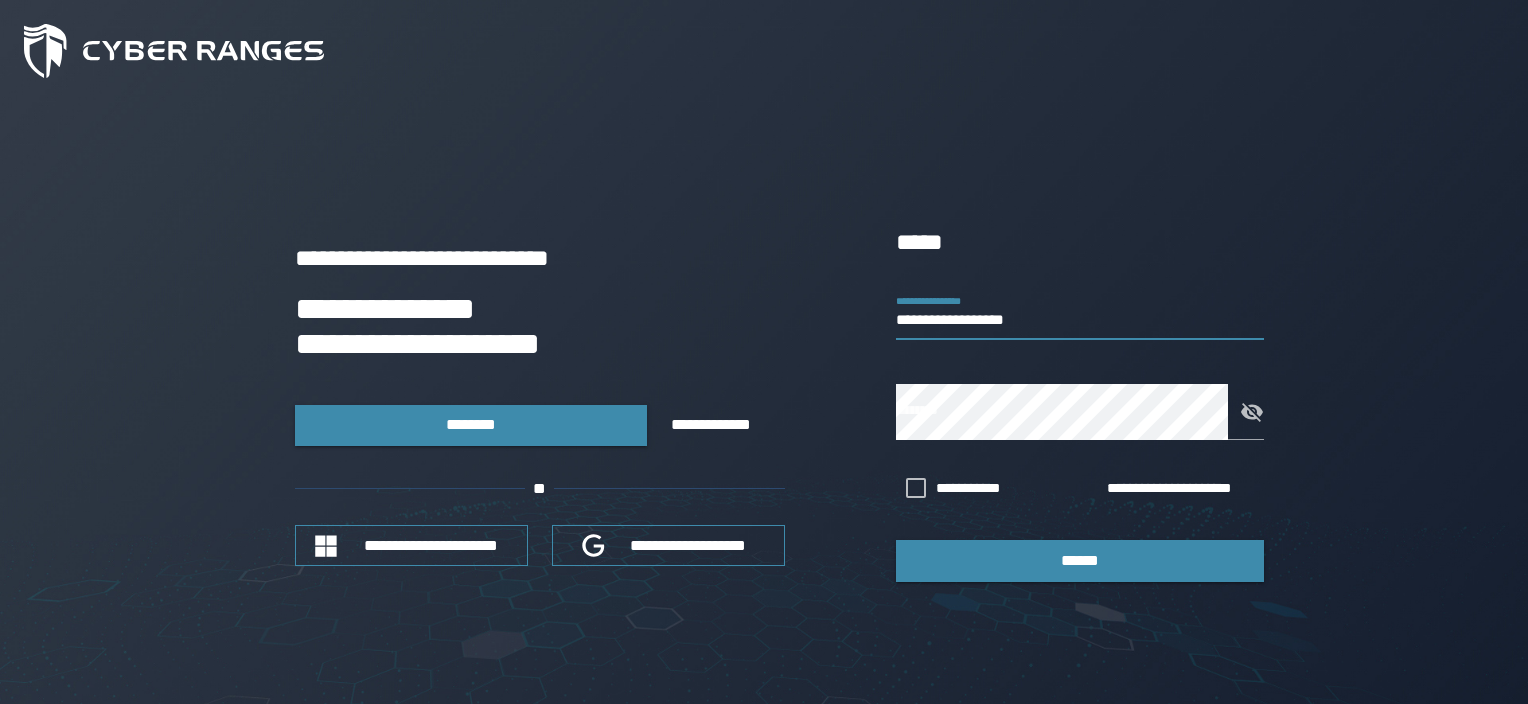 type on "**********" 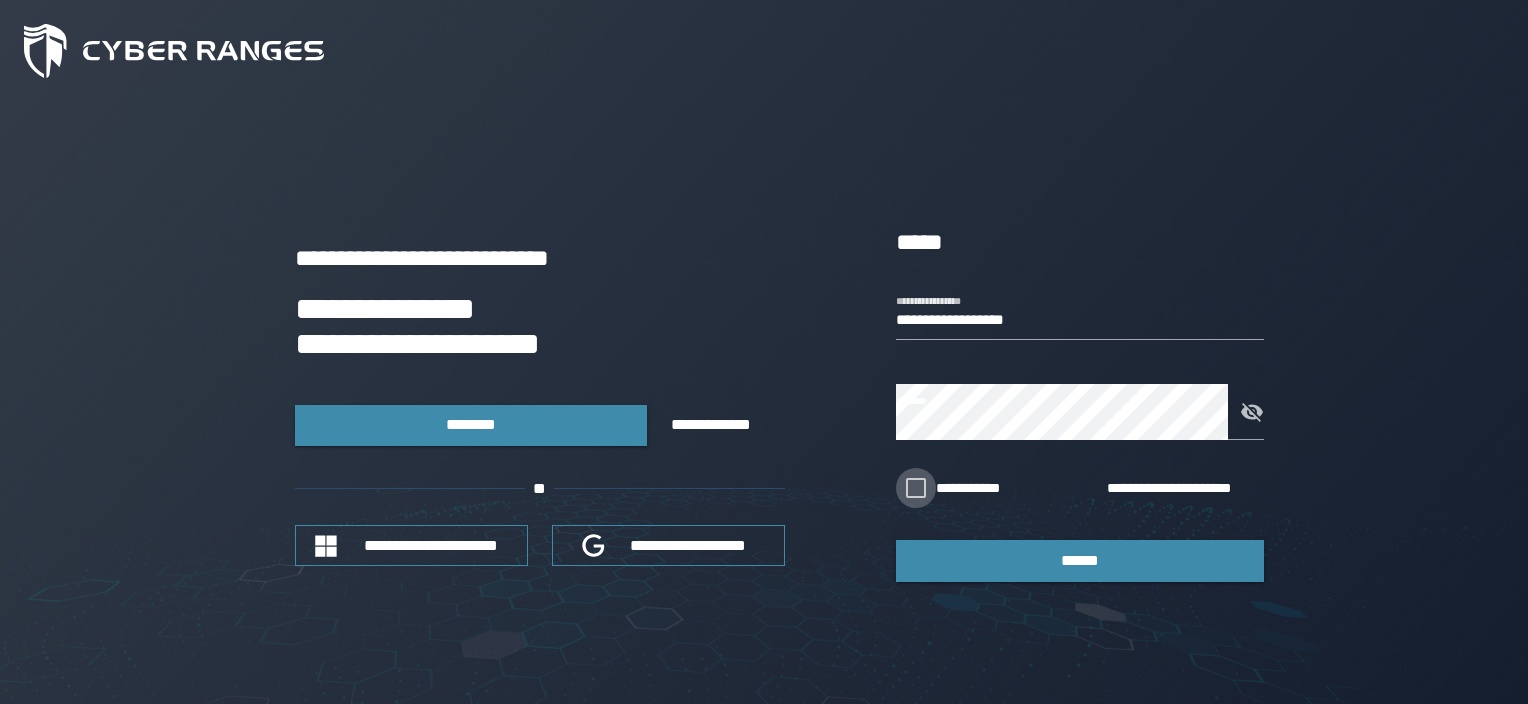 click at bounding box center [916, 488] 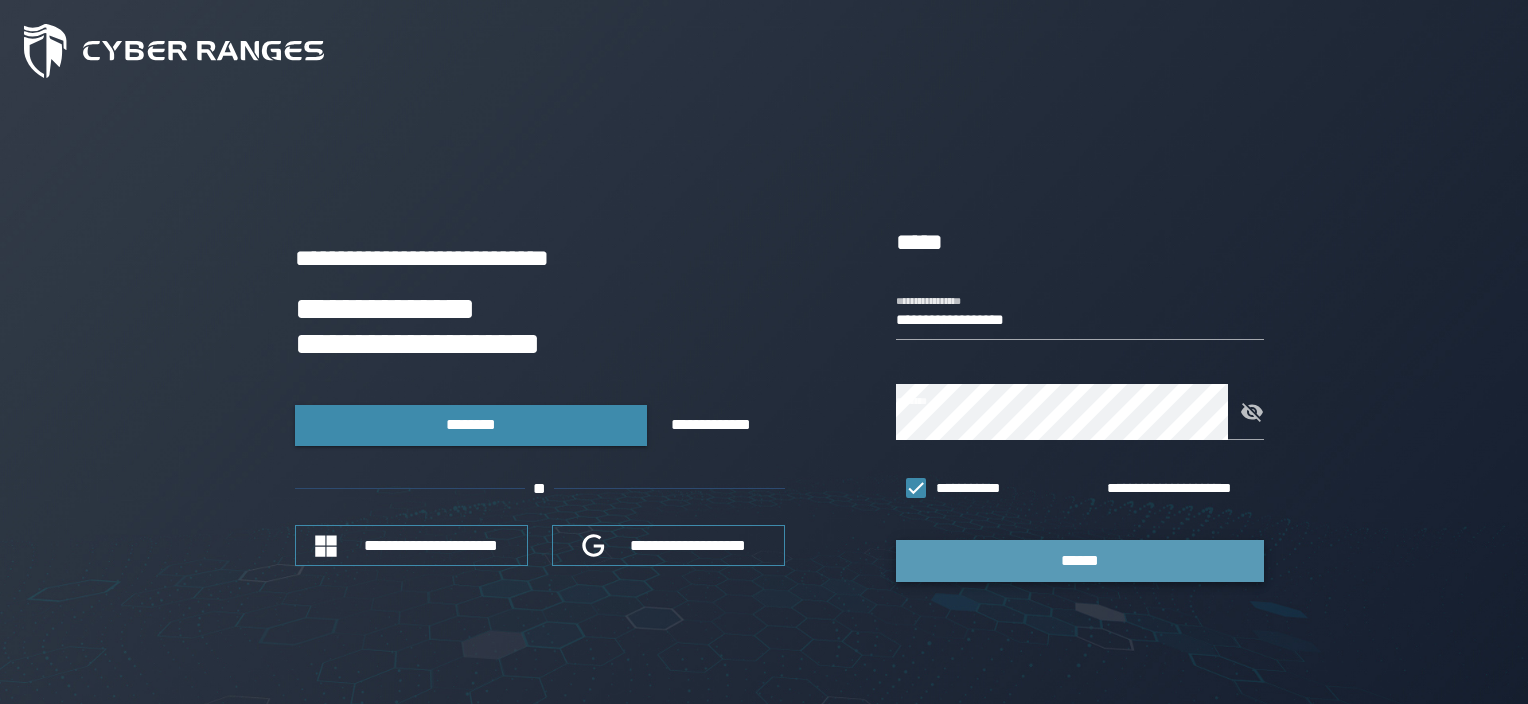 click on "******" at bounding box center (1080, 560) 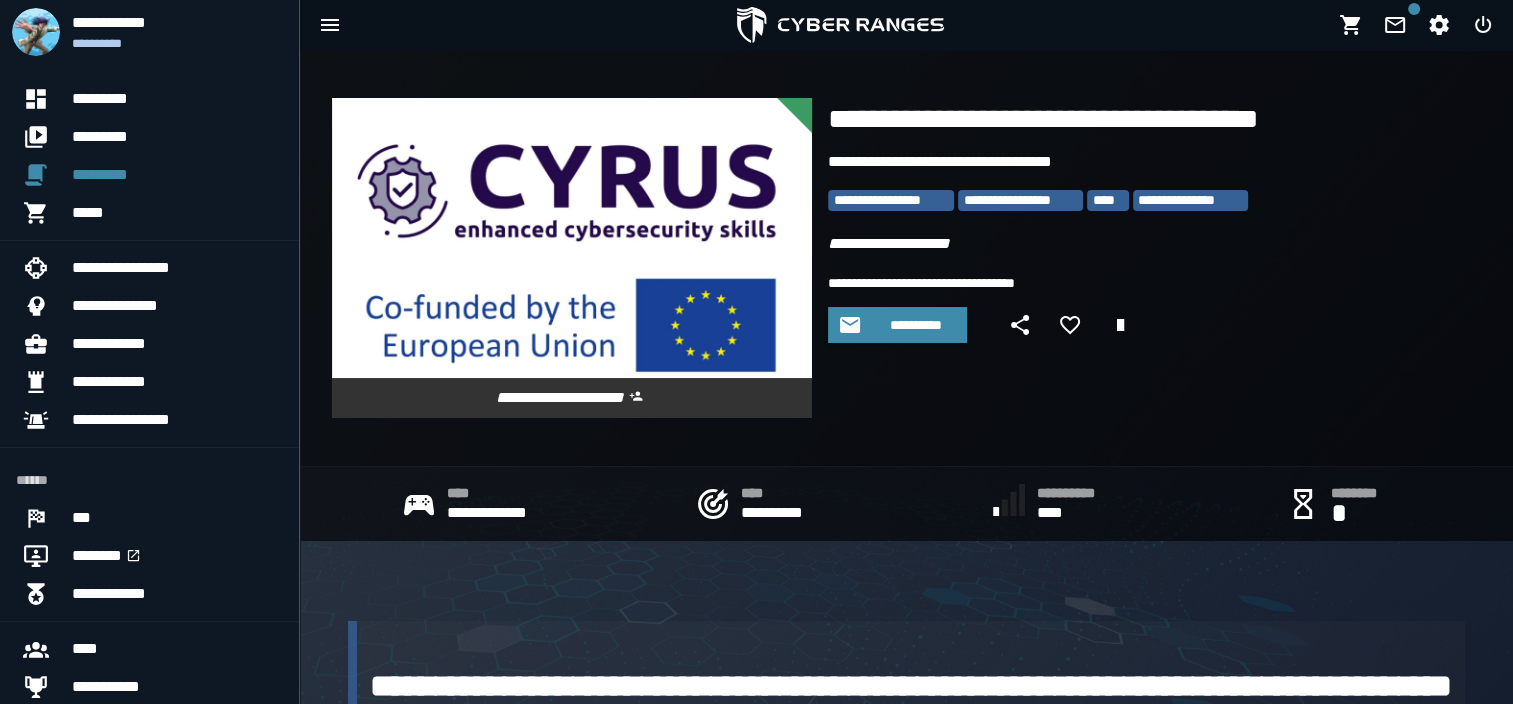 scroll, scrollTop: 300, scrollLeft: 0, axis: vertical 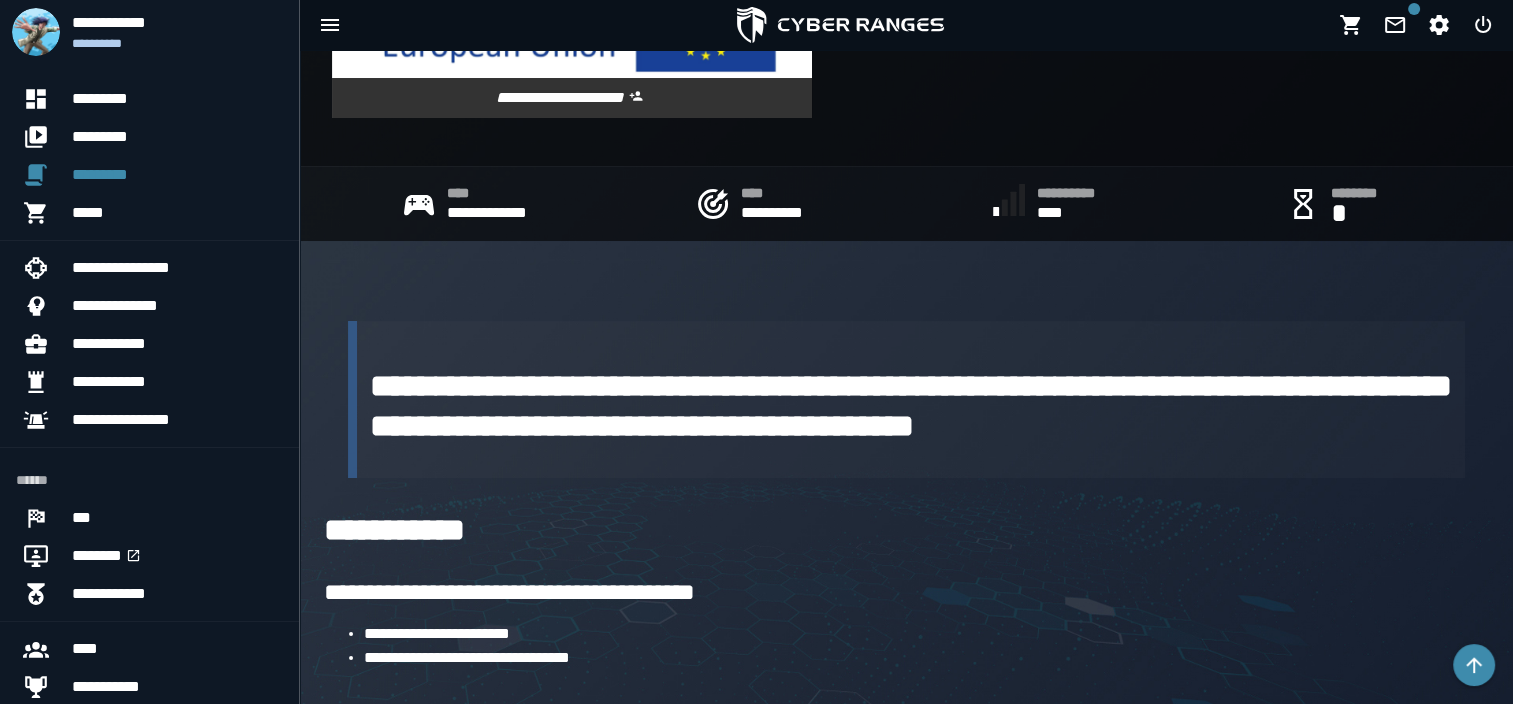 click on "**********" at bounding box center [911, 406] 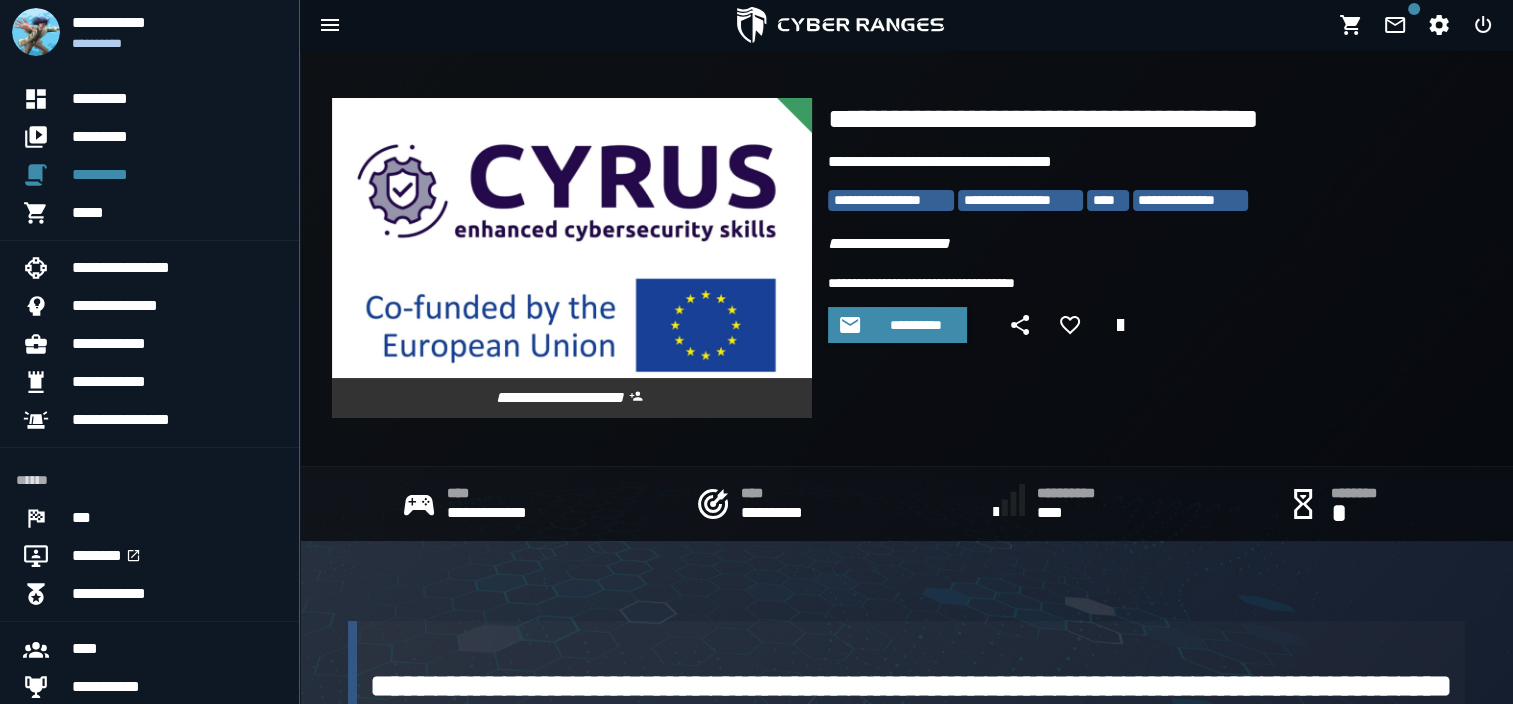 scroll, scrollTop: 0, scrollLeft: 0, axis: both 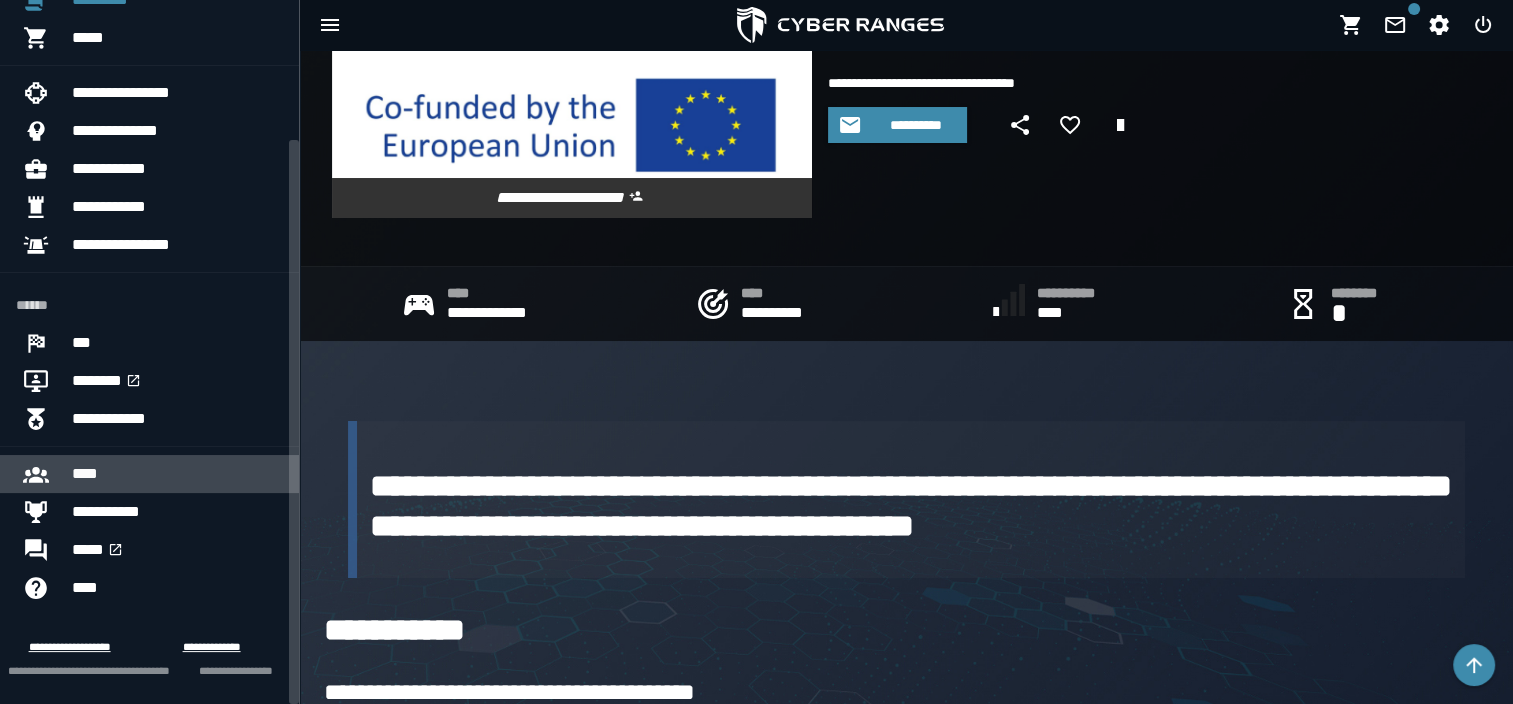 click on "****" at bounding box center [177, 474] 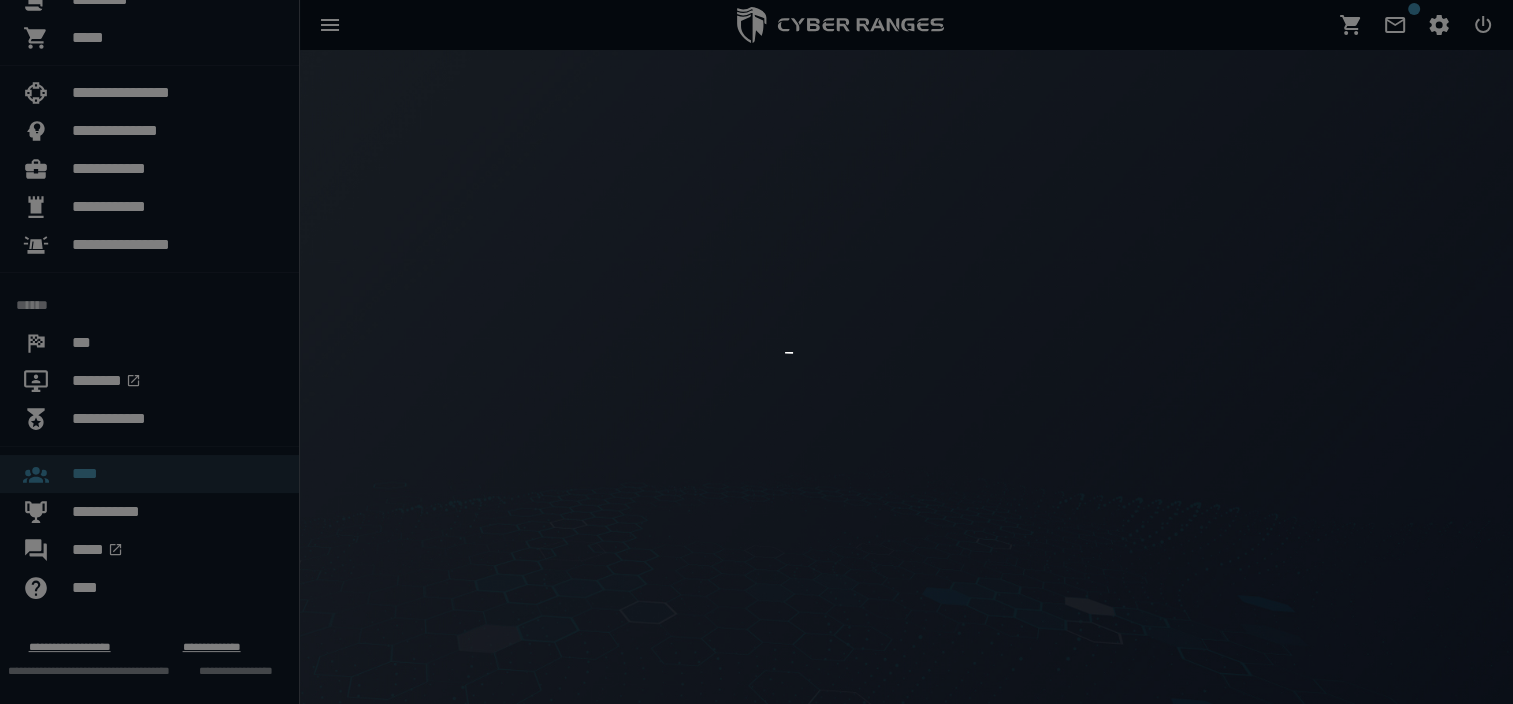 scroll, scrollTop: 0, scrollLeft: 0, axis: both 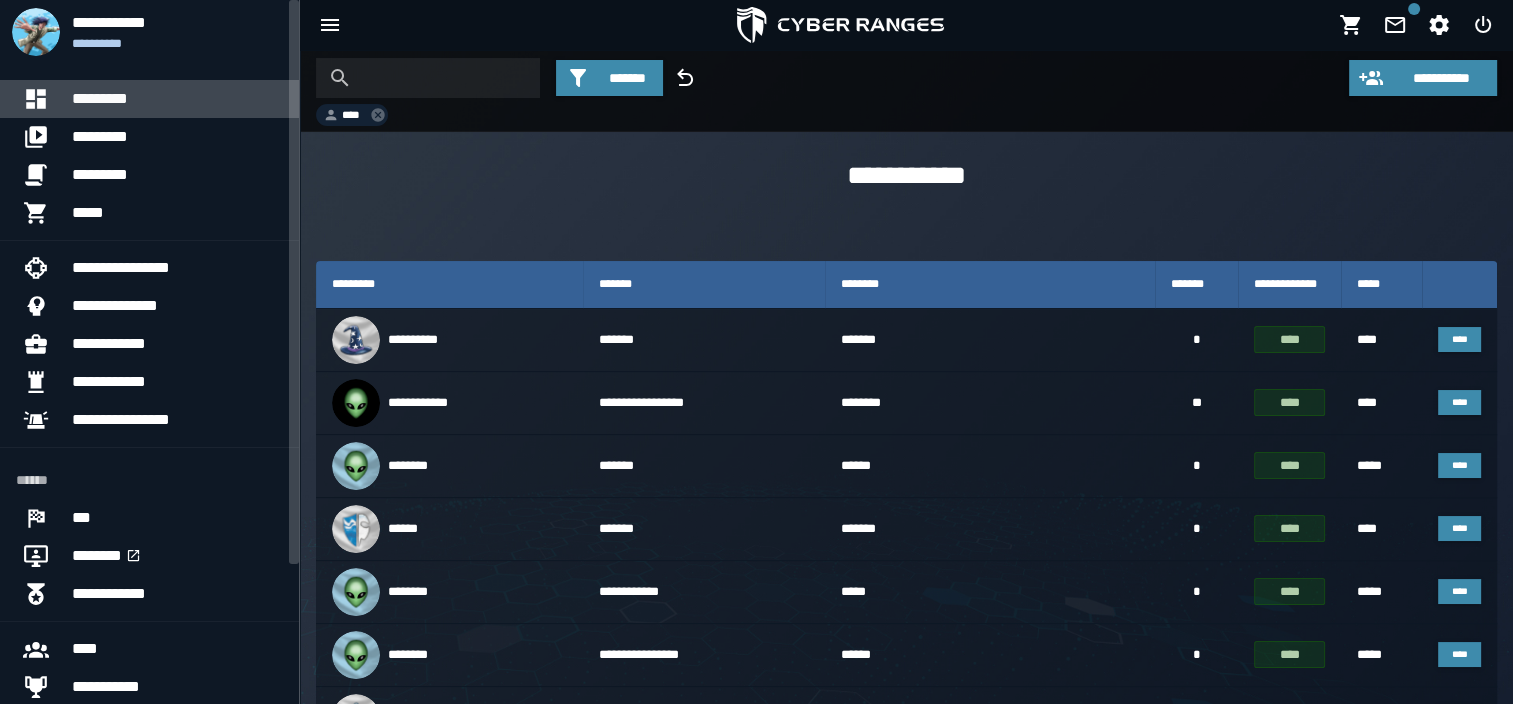 click on "*********" at bounding box center (177, 99) 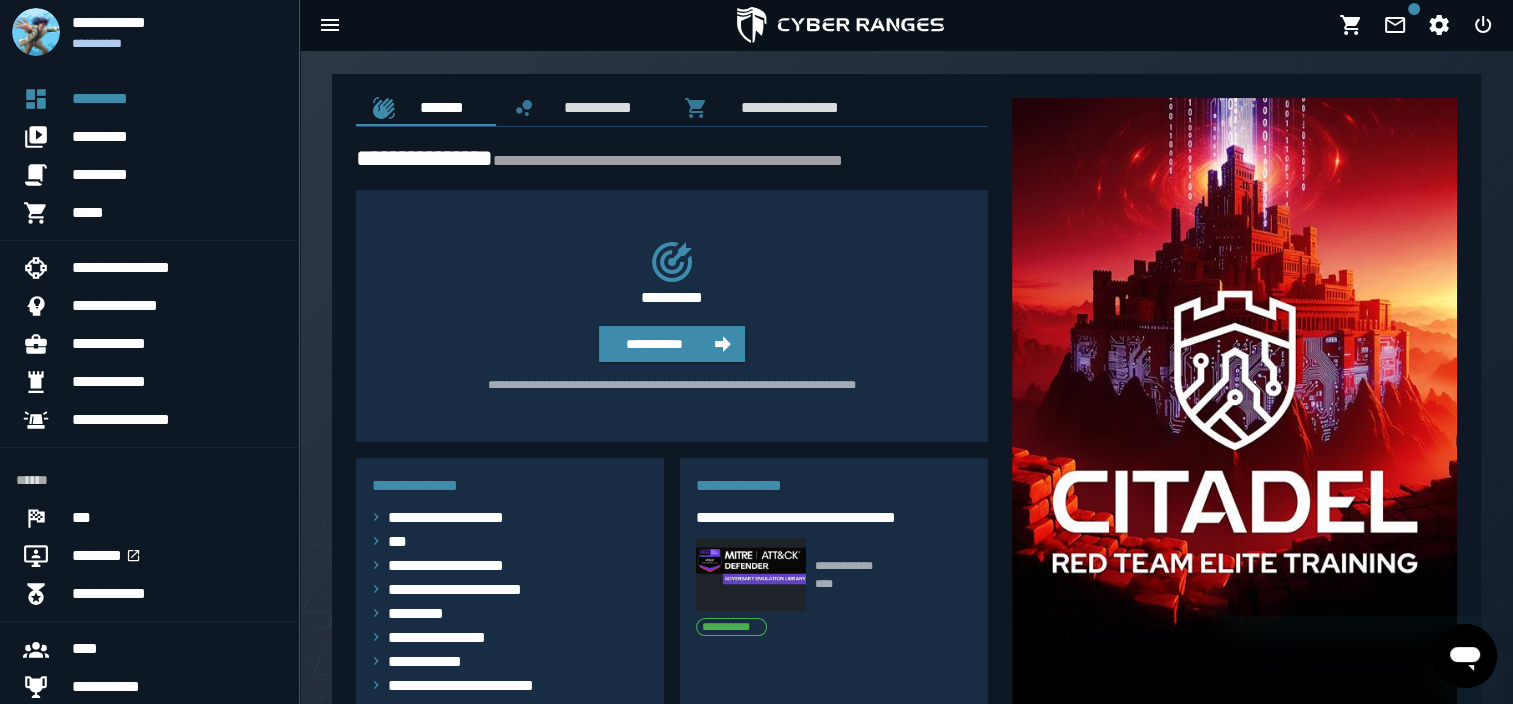 scroll, scrollTop: 0, scrollLeft: 0, axis: both 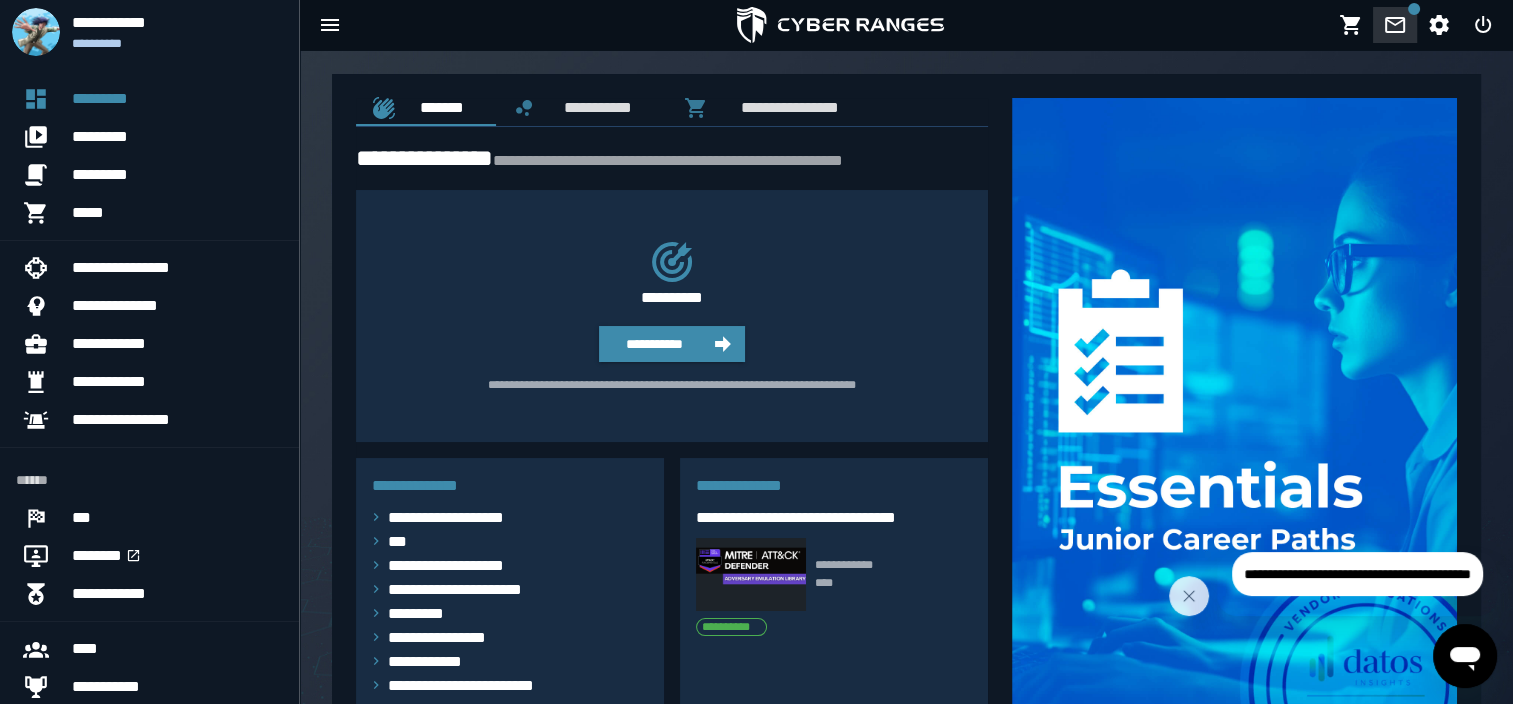 click 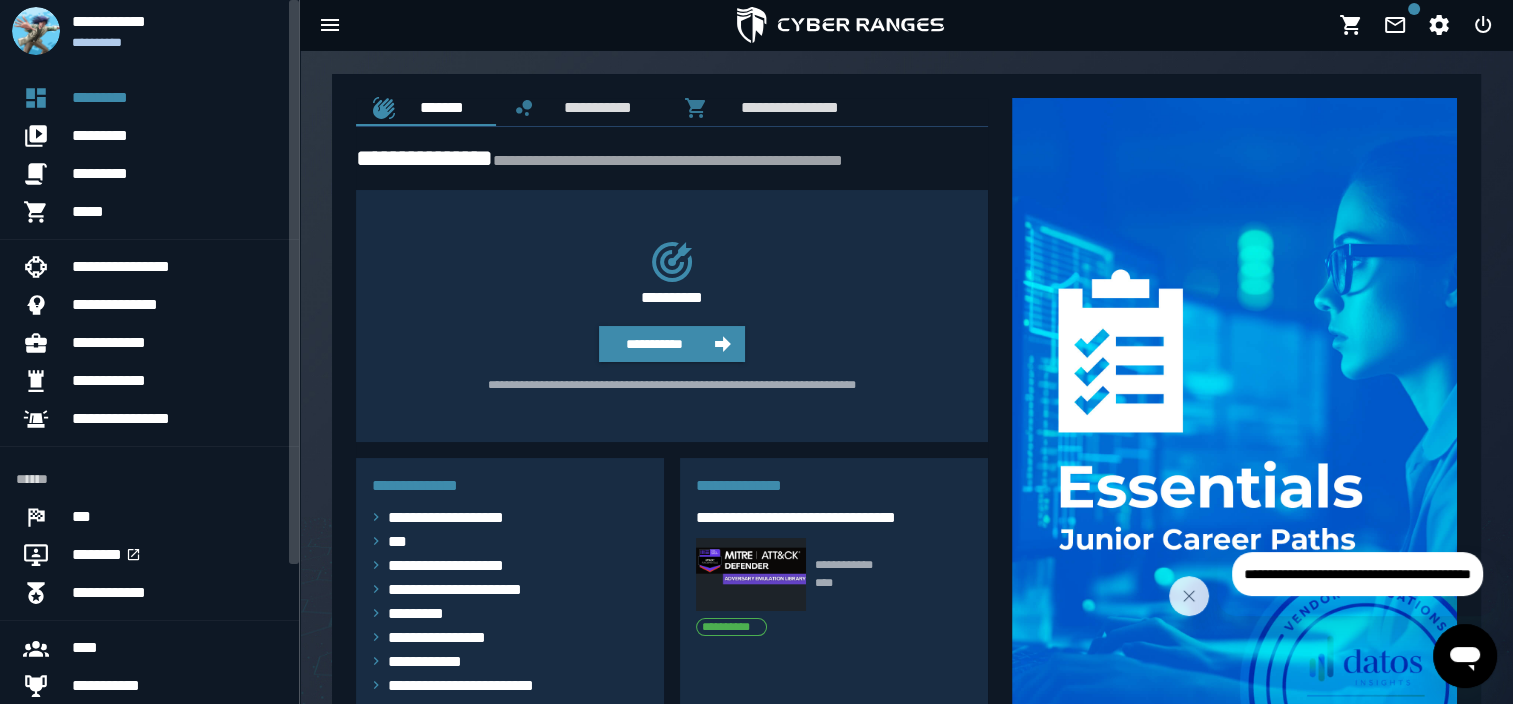 click on "**********" at bounding box center [756, 594] 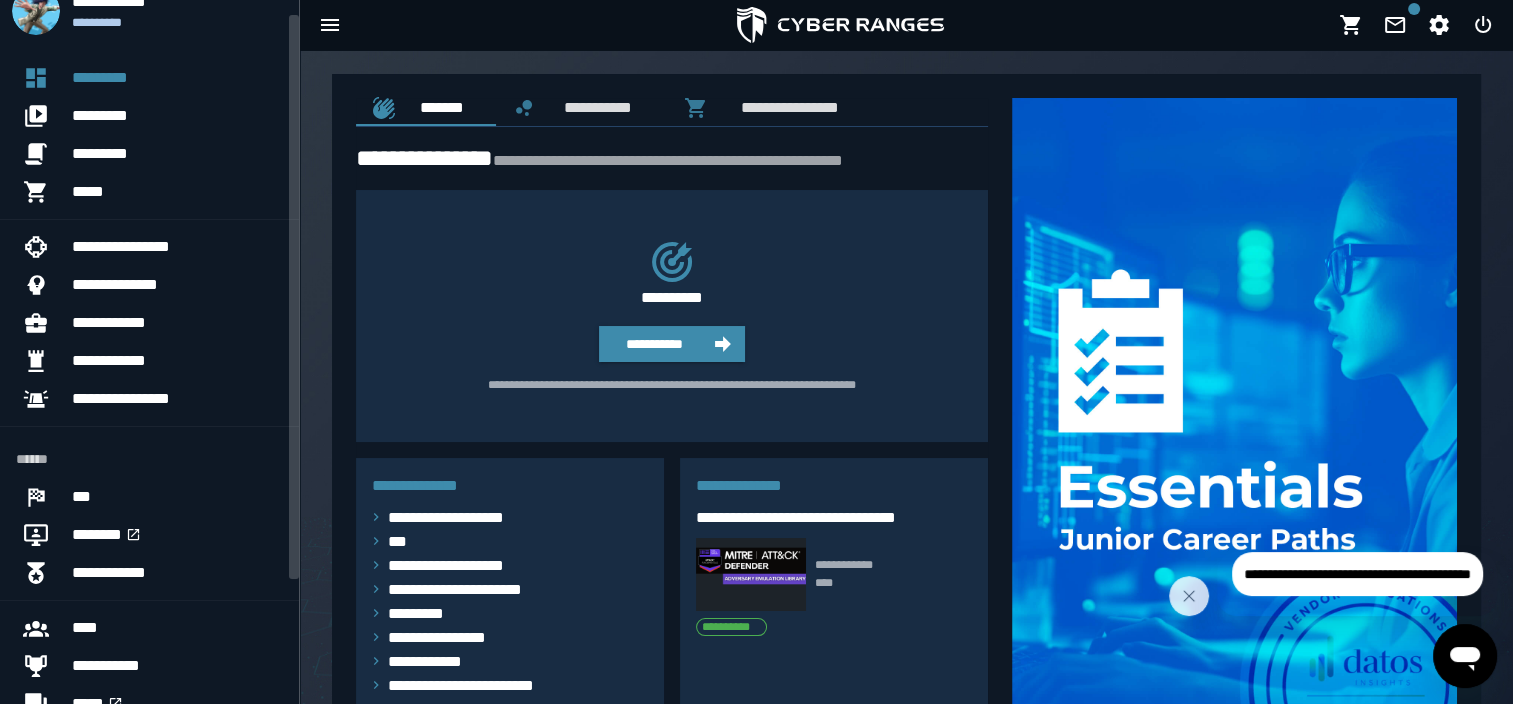scroll, scrollTop: 0, scrollLeft: 0, axis: both 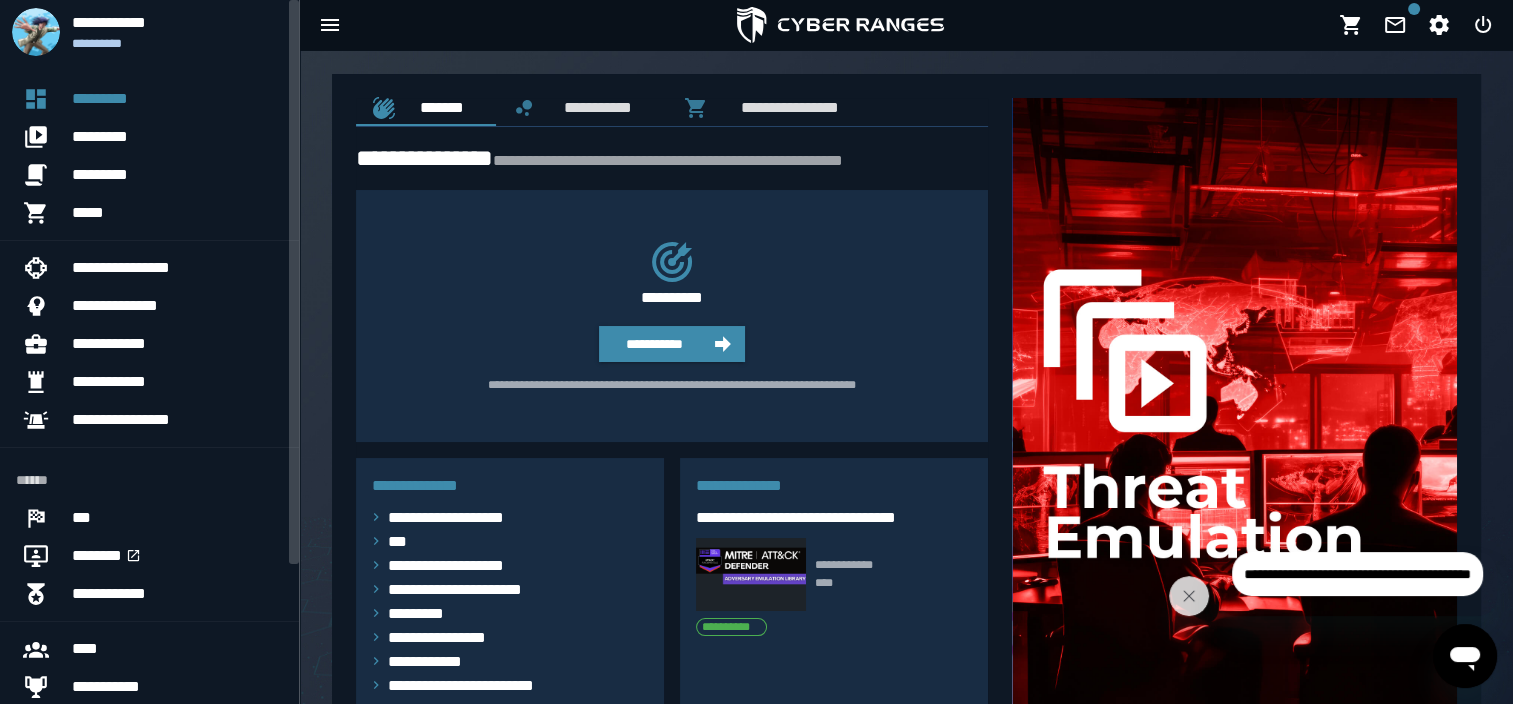 drag, startPoint x: 293, startPoint y: 537, endPoint x: 294, endPoint y: 488, distance: 49.010204 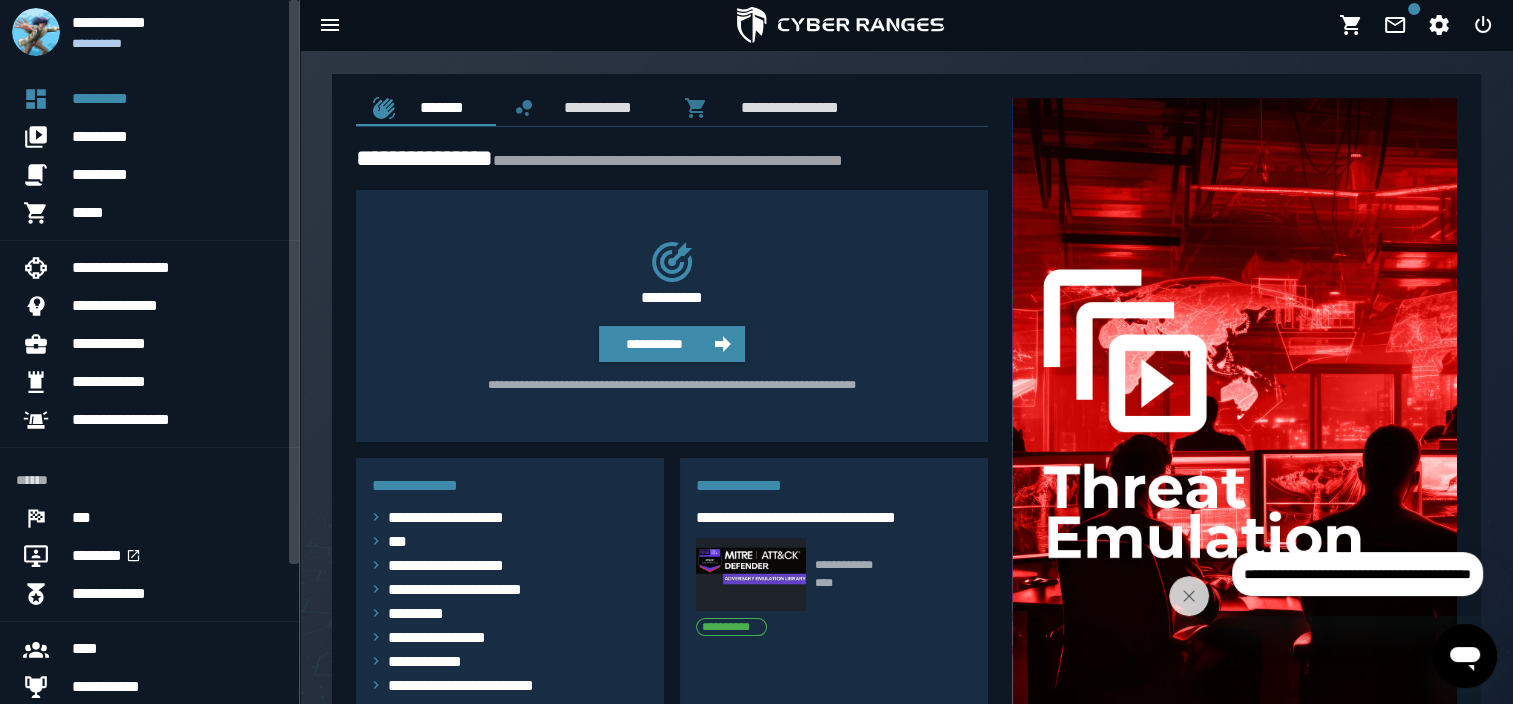 click on "**********" at bounding box center [756, 594] 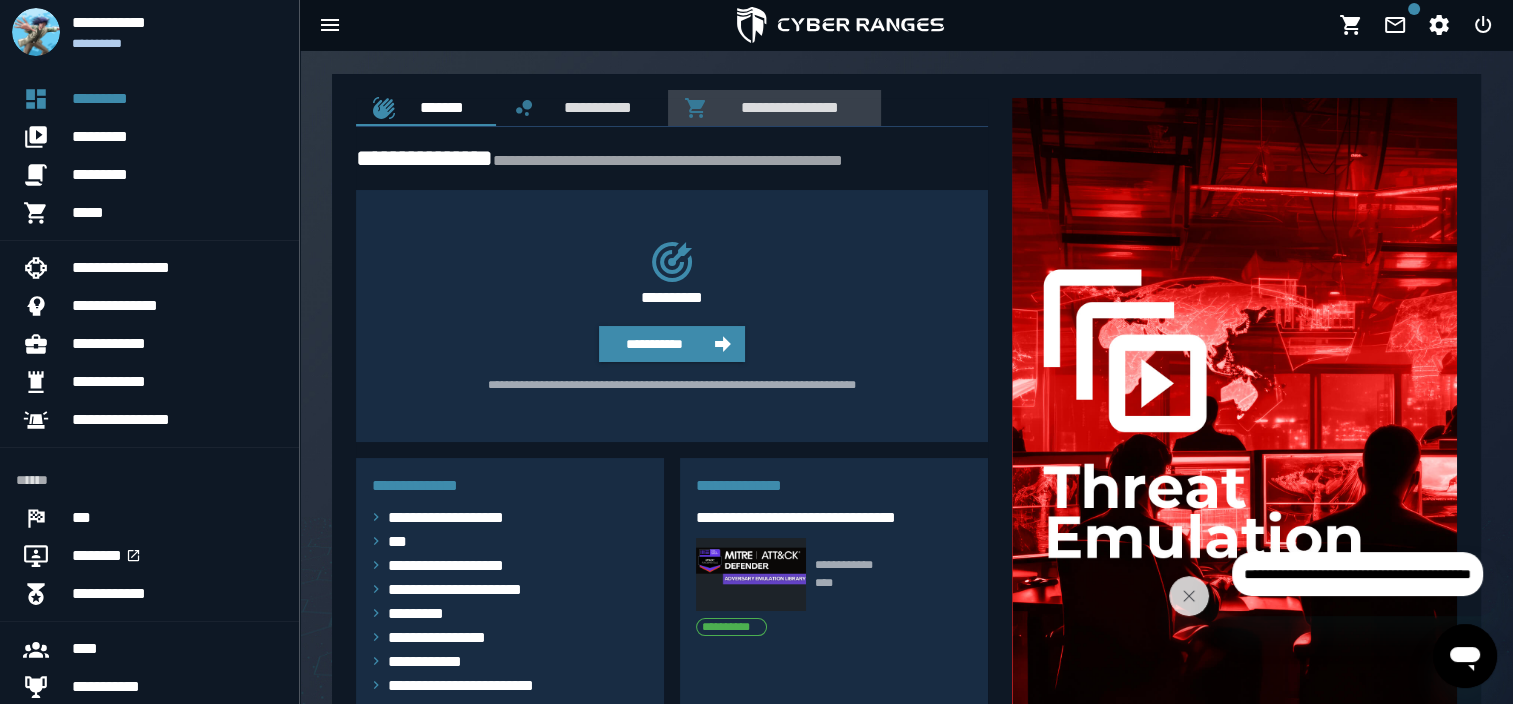 click on "**********" at bounding box center [786, 107] 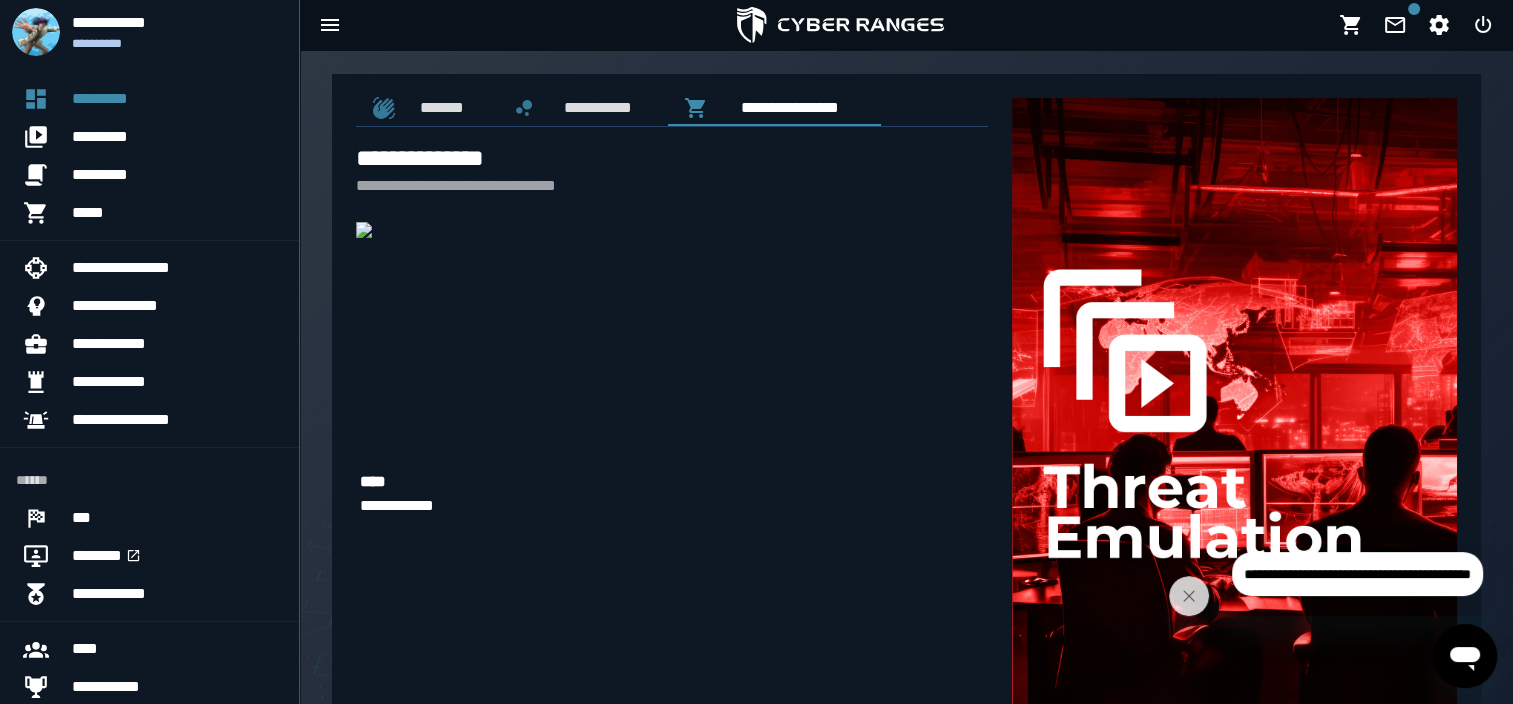 click on "**********" at bounding box center (672, 372) 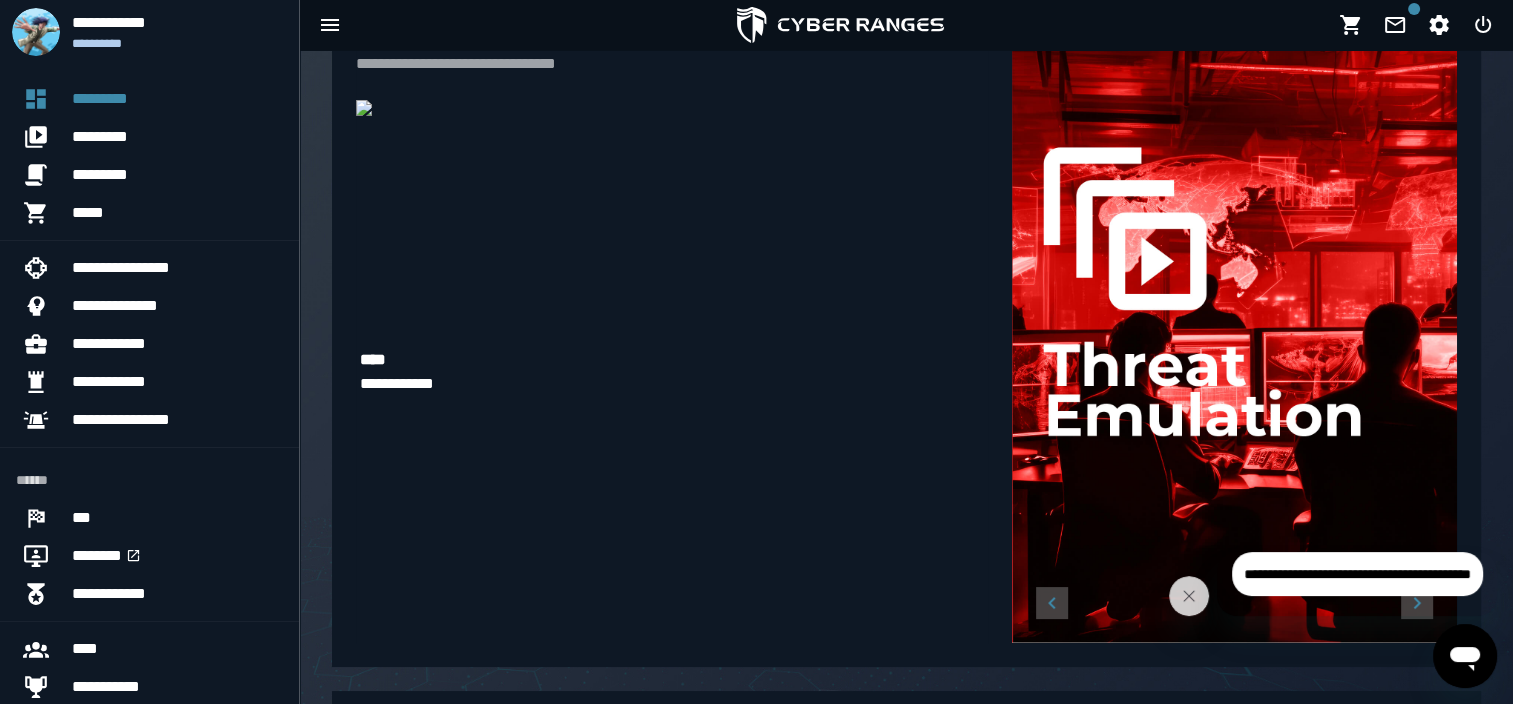 scroll, scrollTop: 200, scrollLeft: 0, axis: vertical 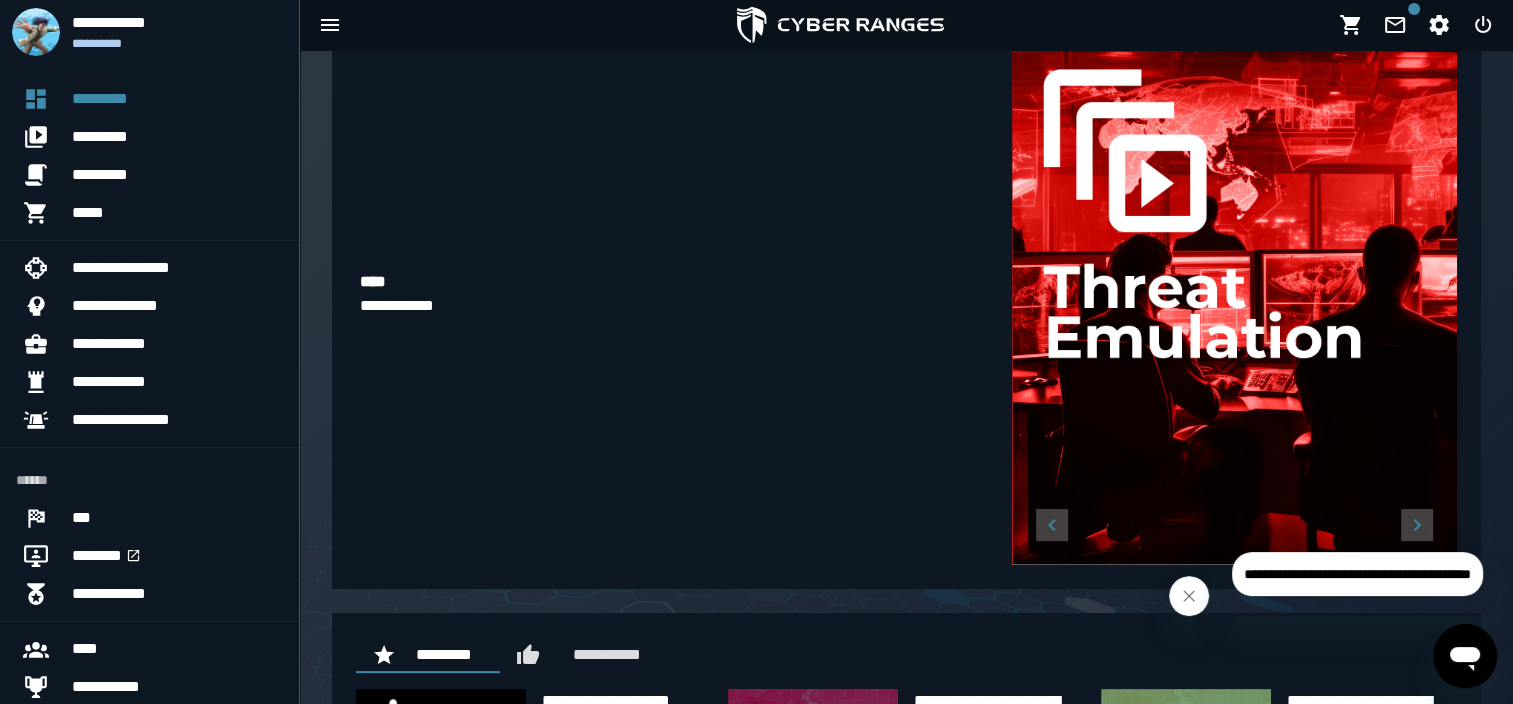 click 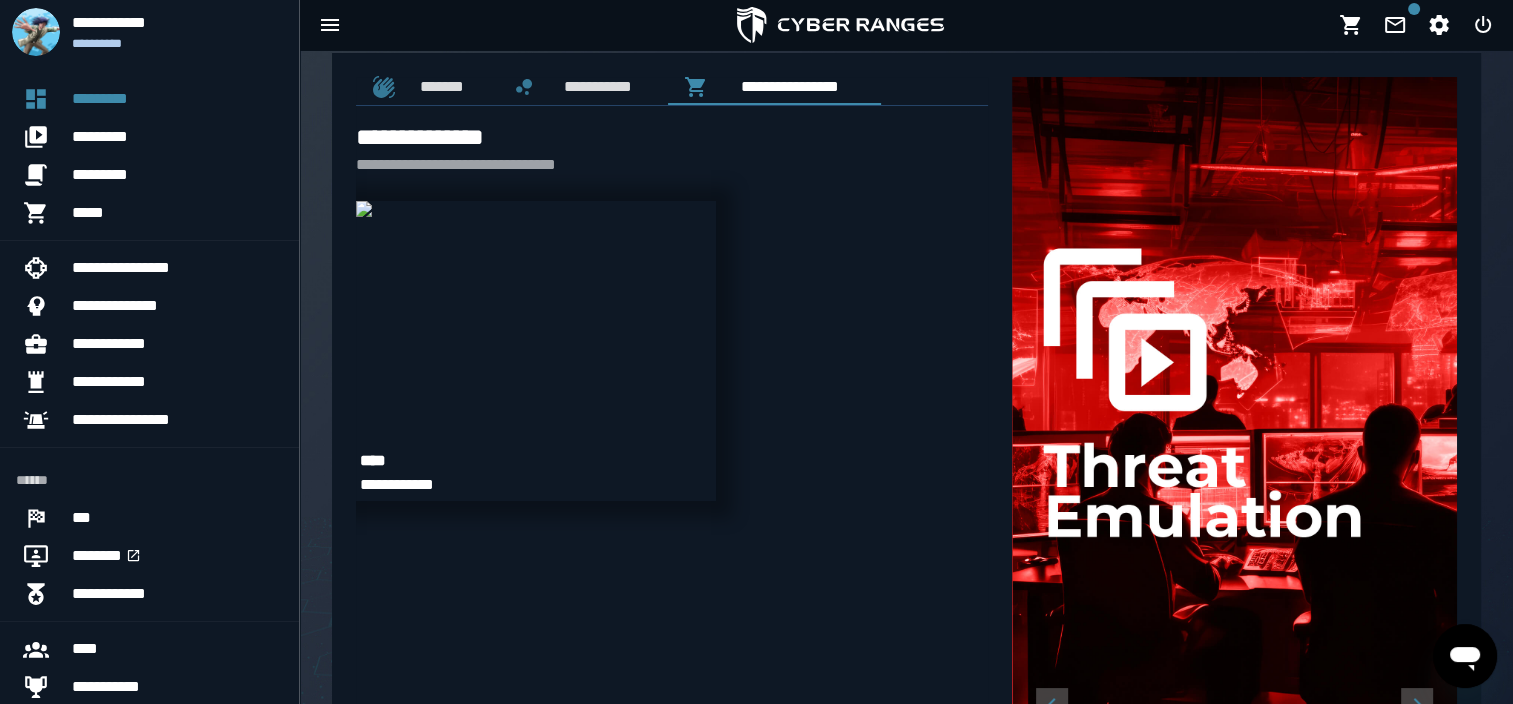 scroll, scrollTop: 0, scrollLeft: 0, axis: both 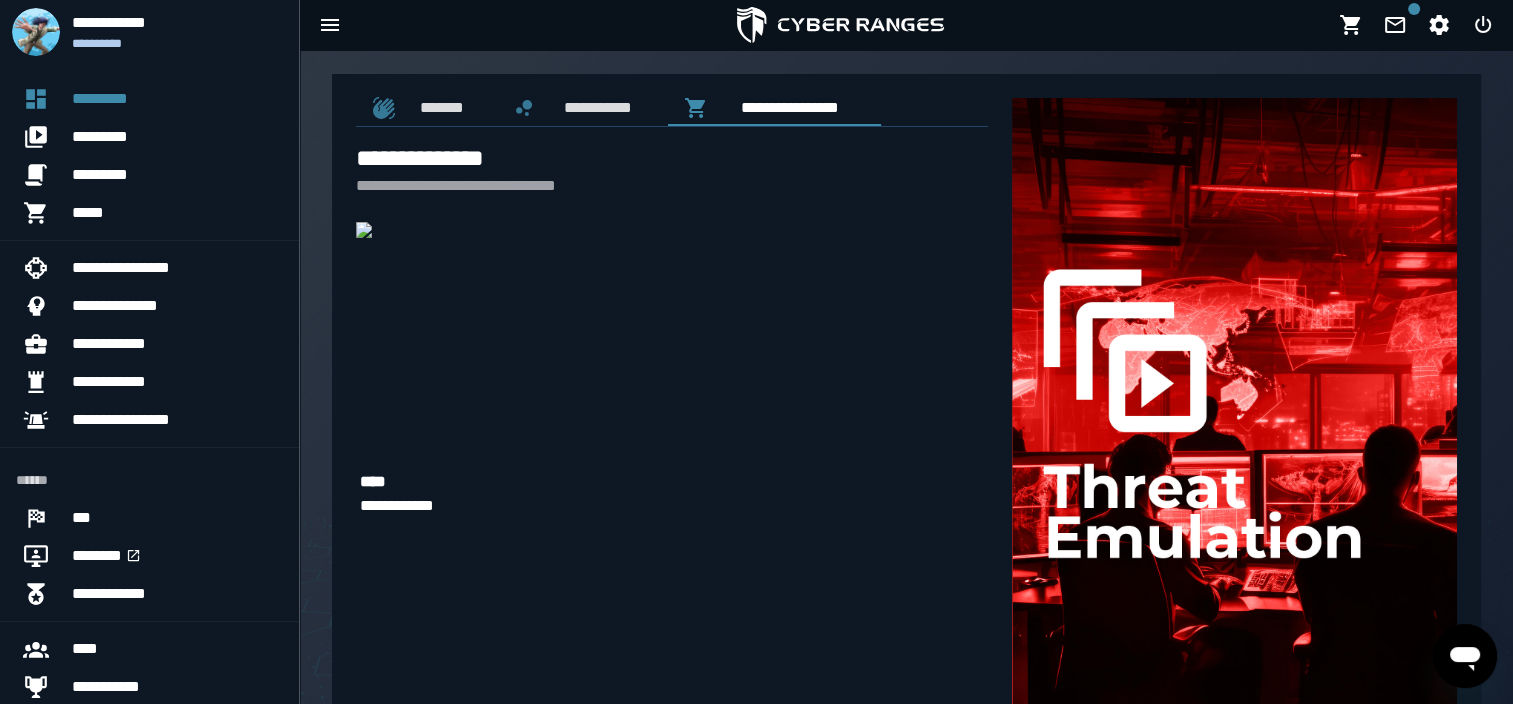 click at bounding box center (840, 25) 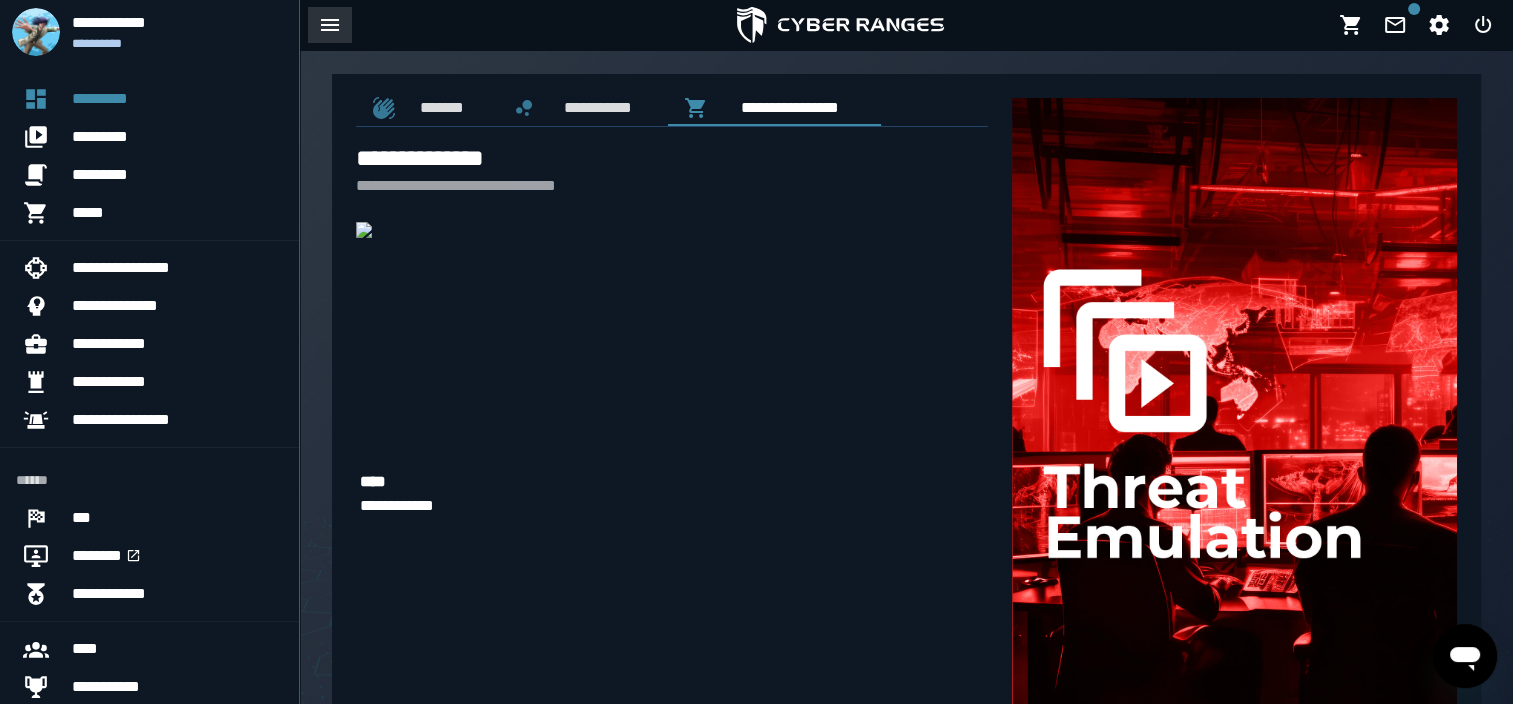 click 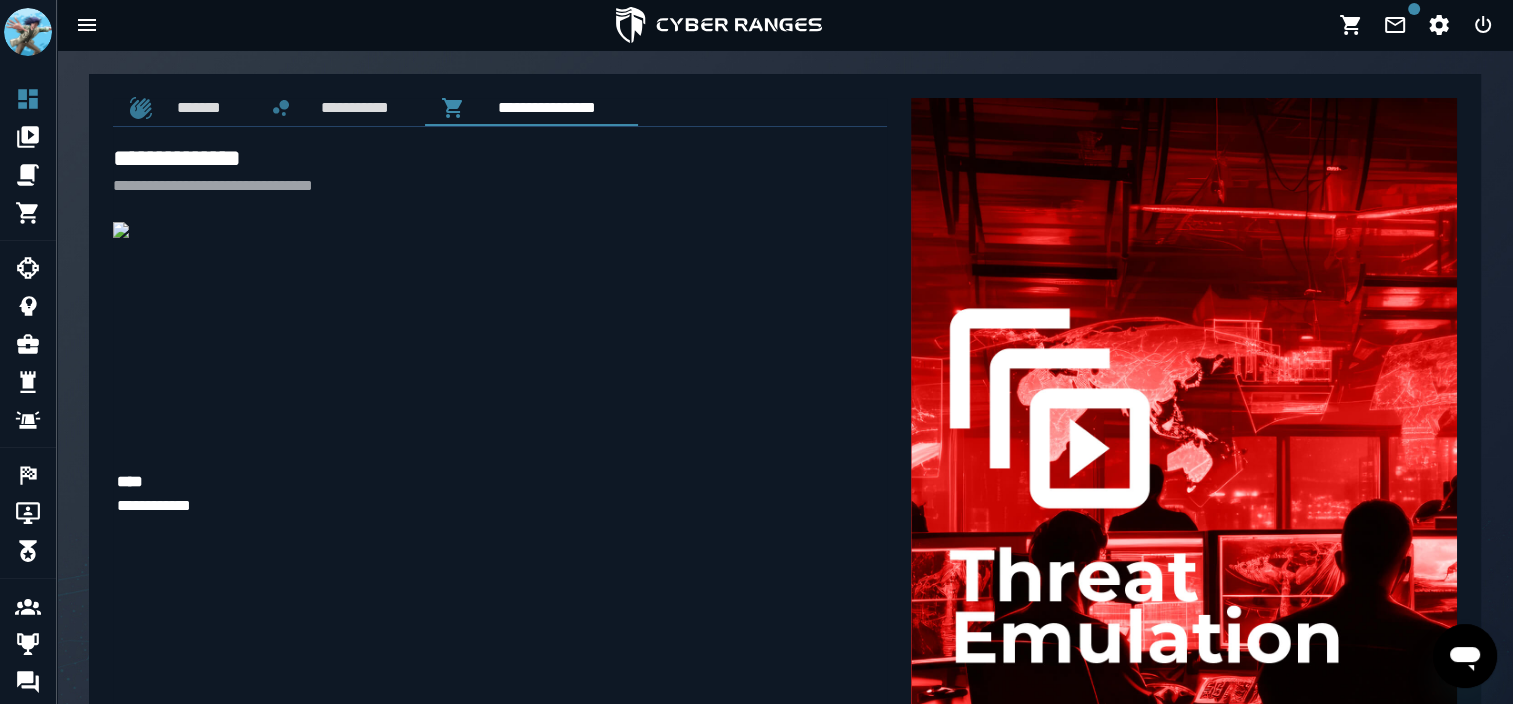 click on "**********" at bounding box center (500, 372) 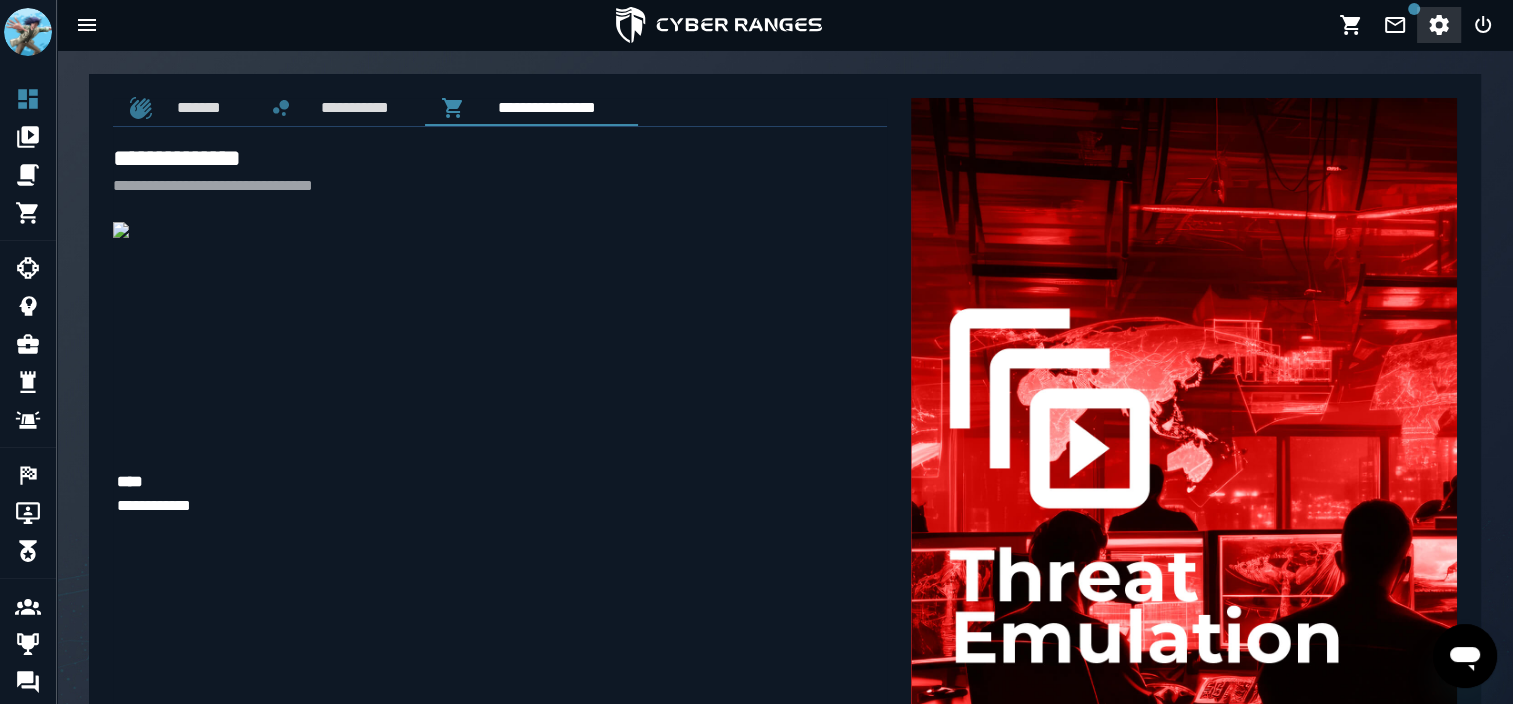 click 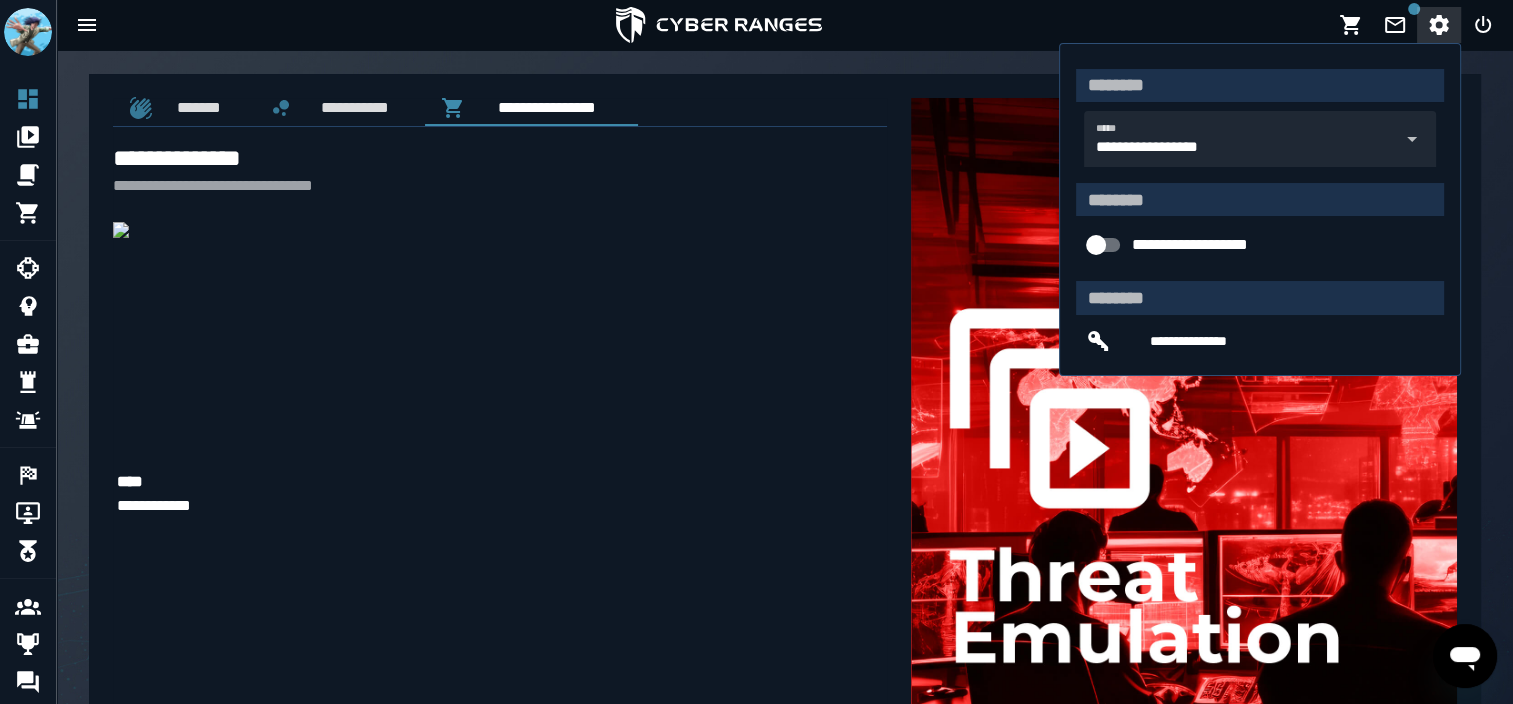 click 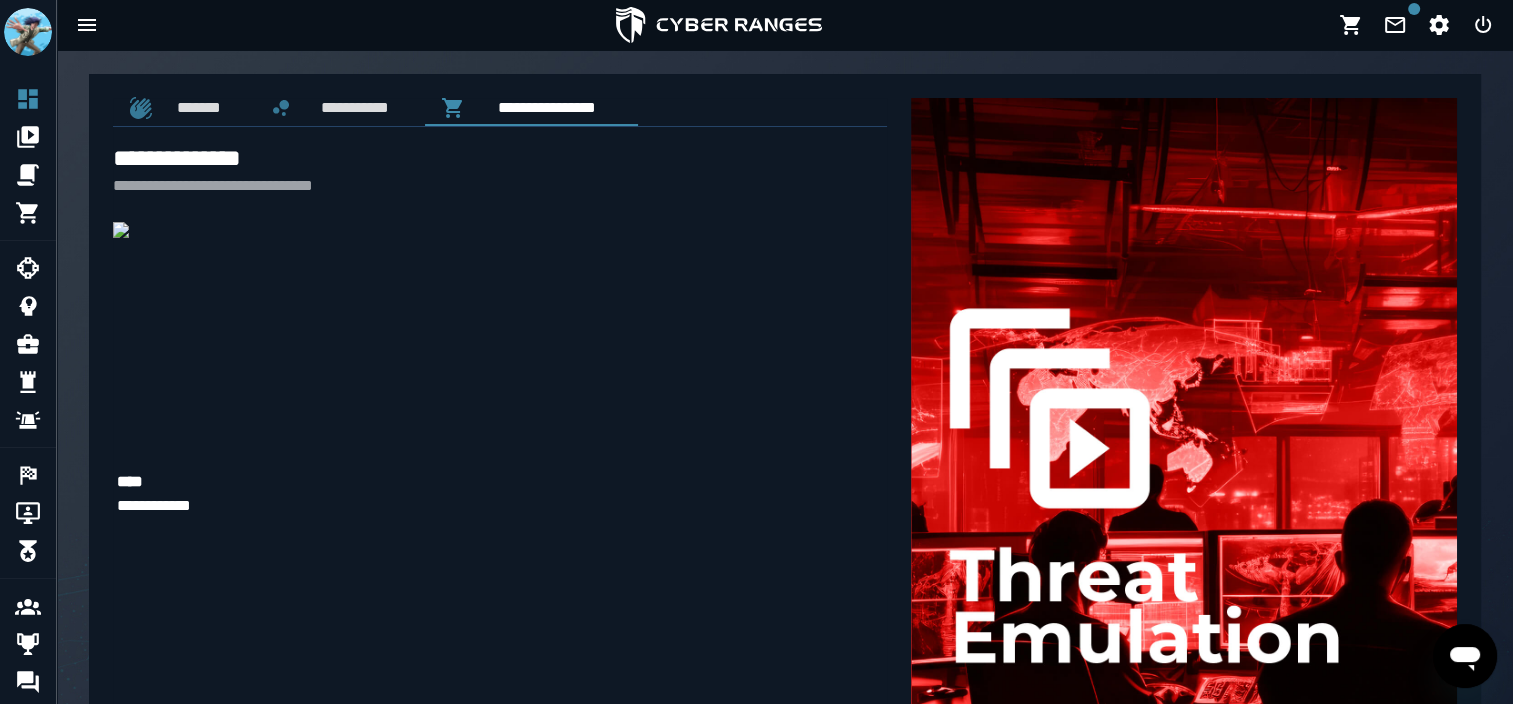 click at bounding box center [719, 25] 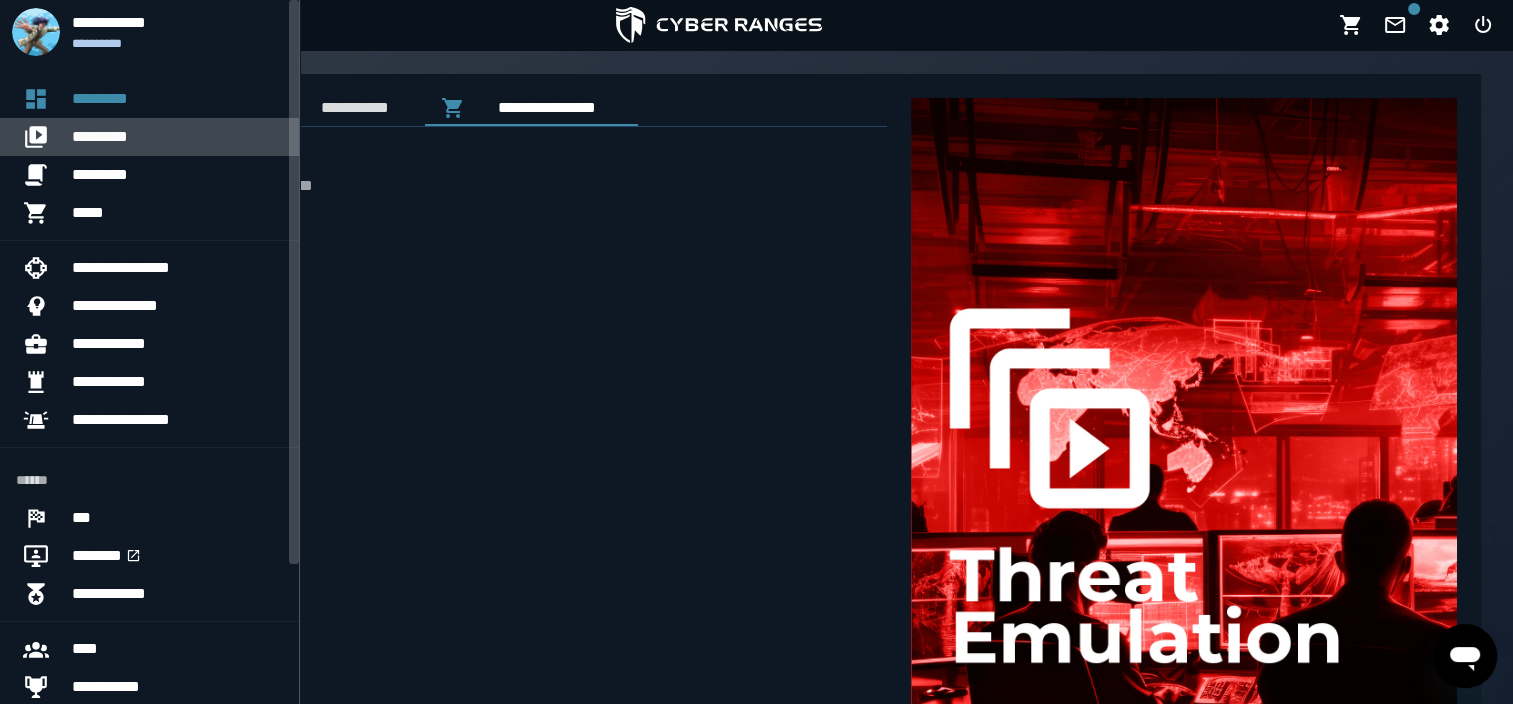 click 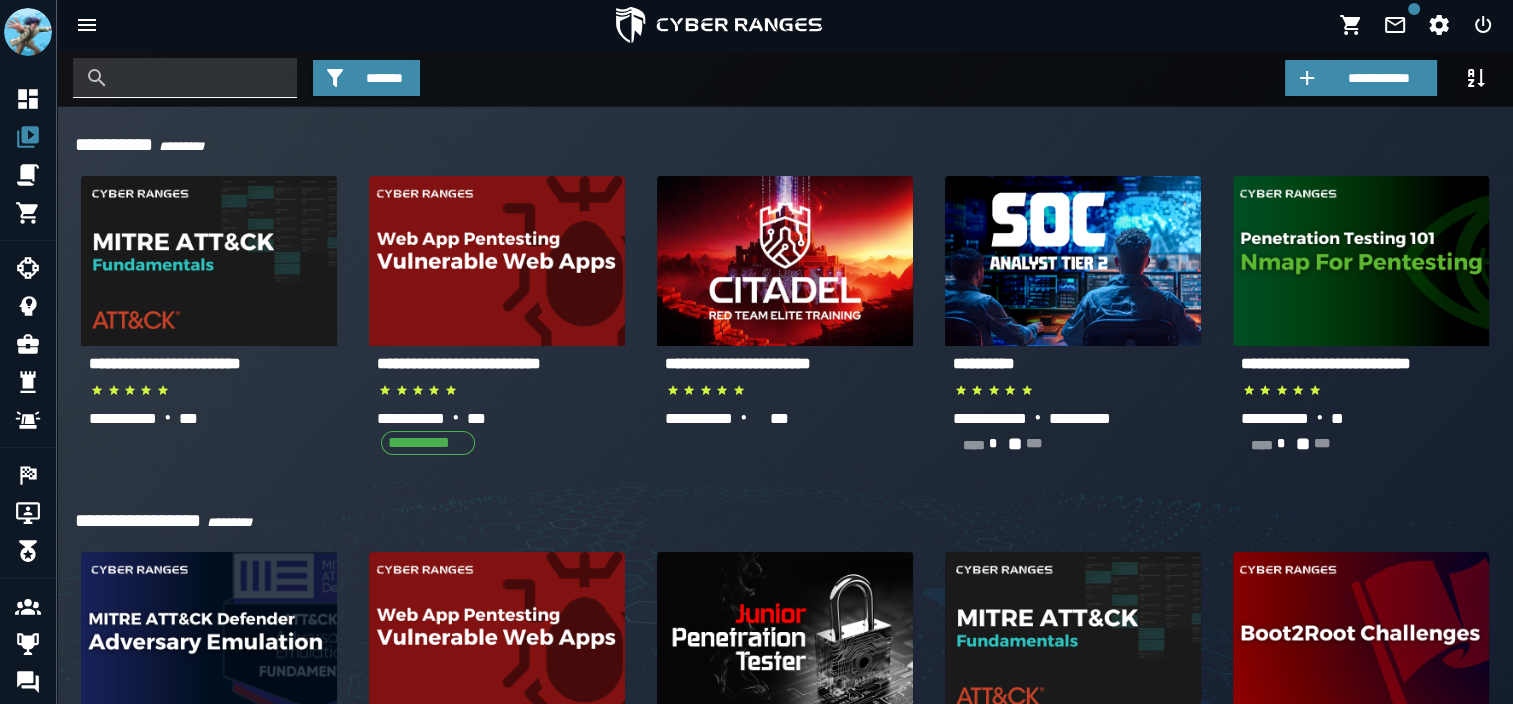 click at bounding box center [200, 78] 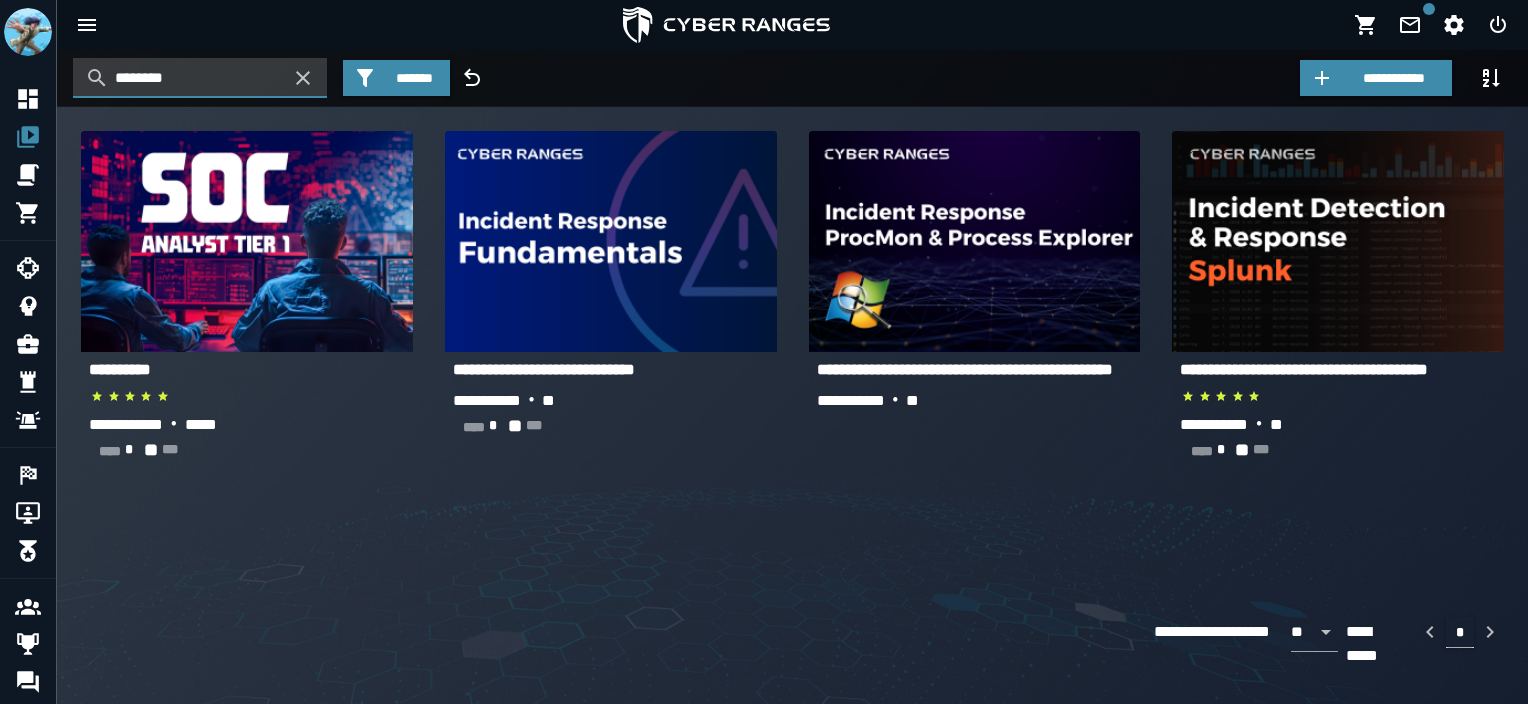 type on "********" 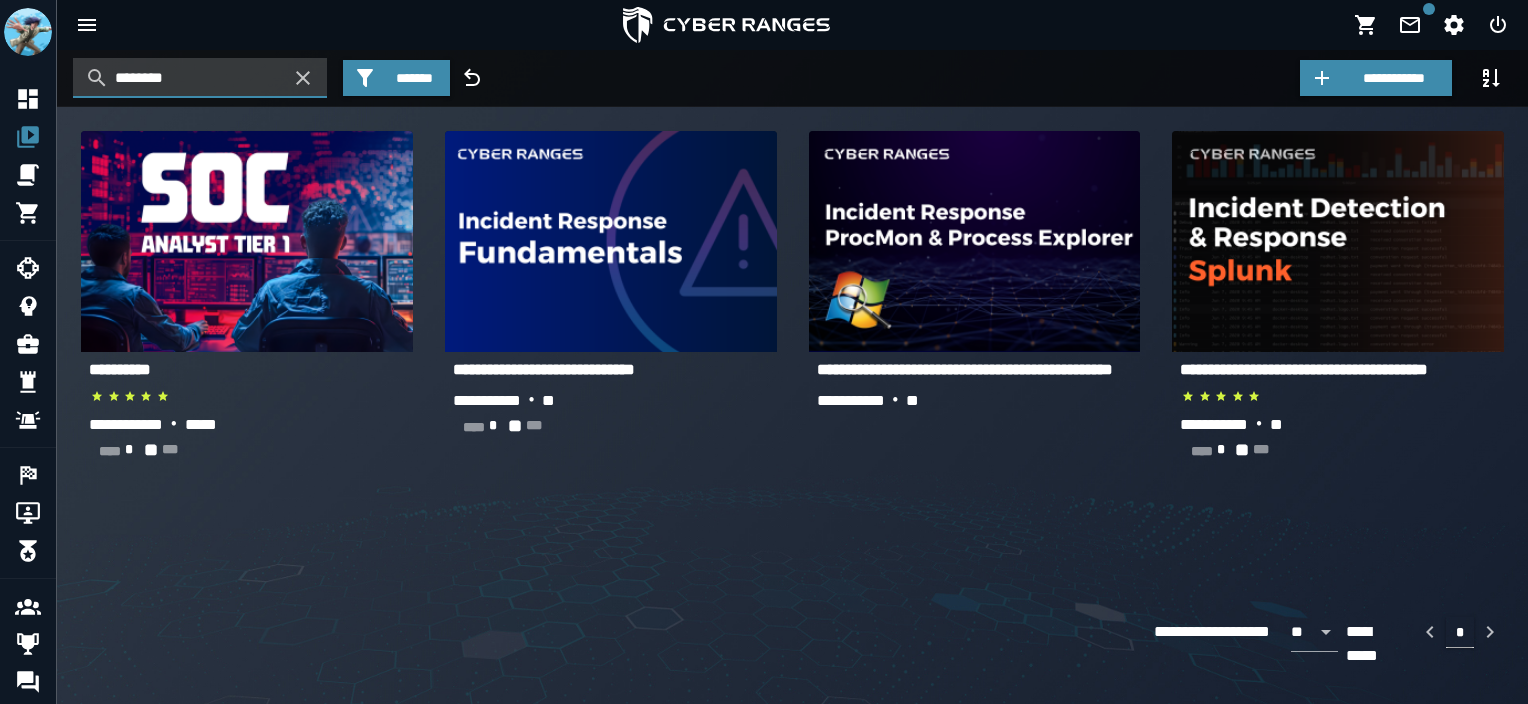 click on "**********" 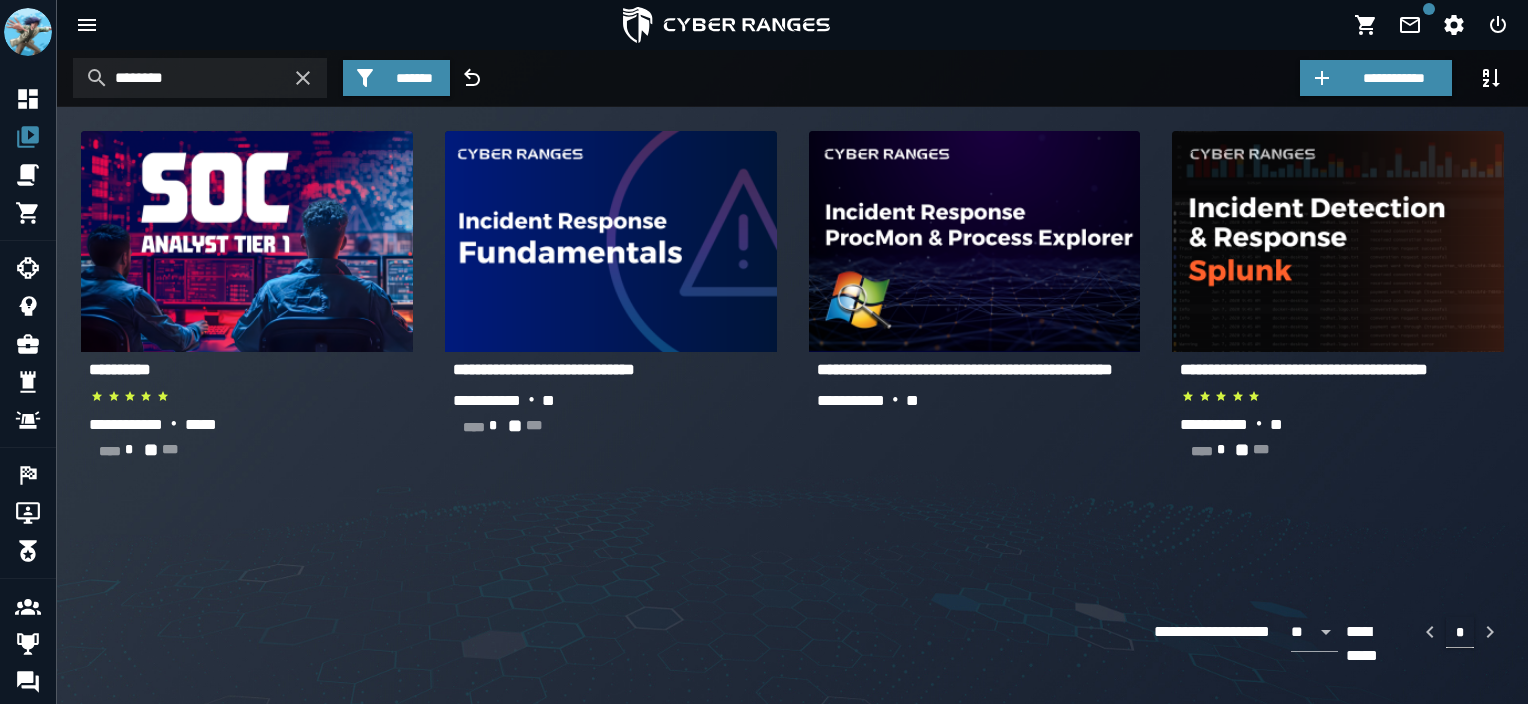 click on "**********" at bounding box center [784, 78] 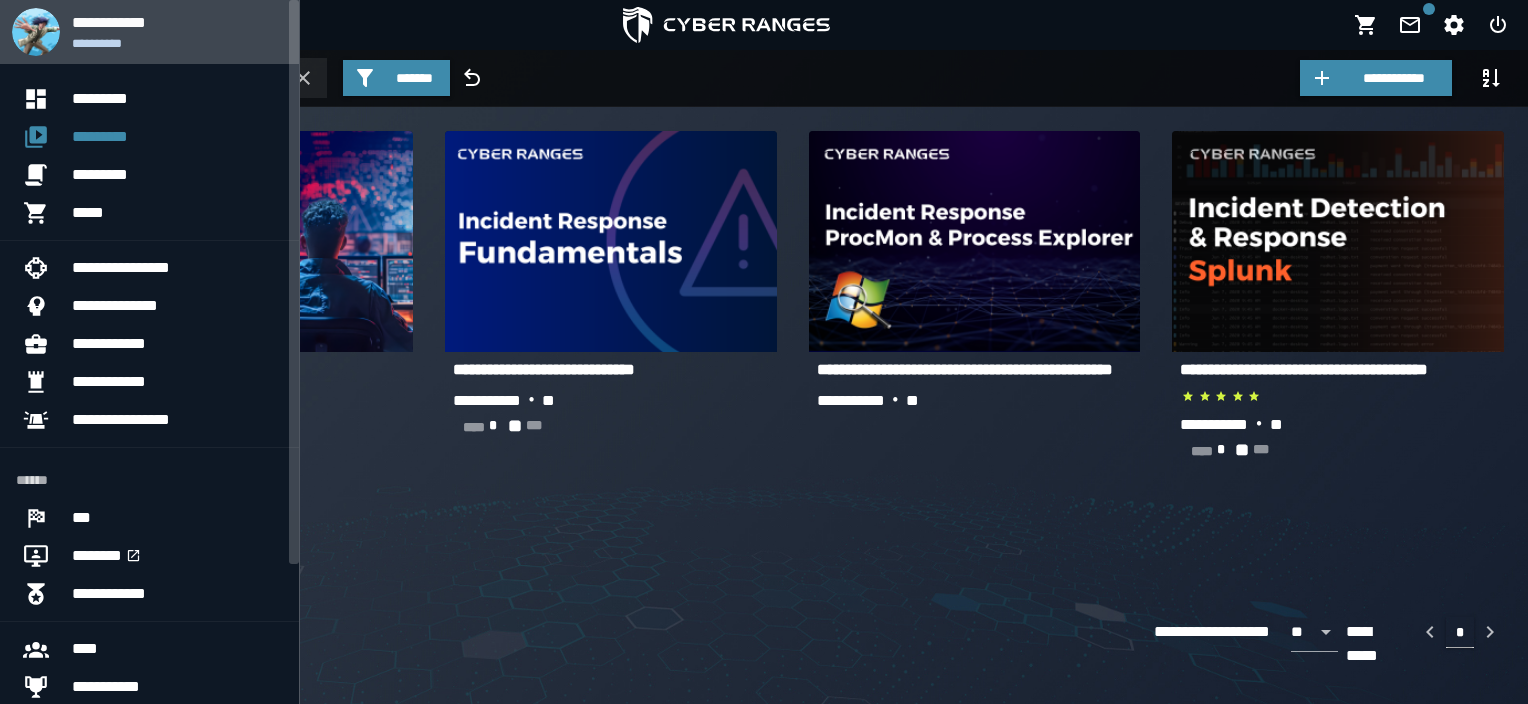 click at bounding box center (36, 32) 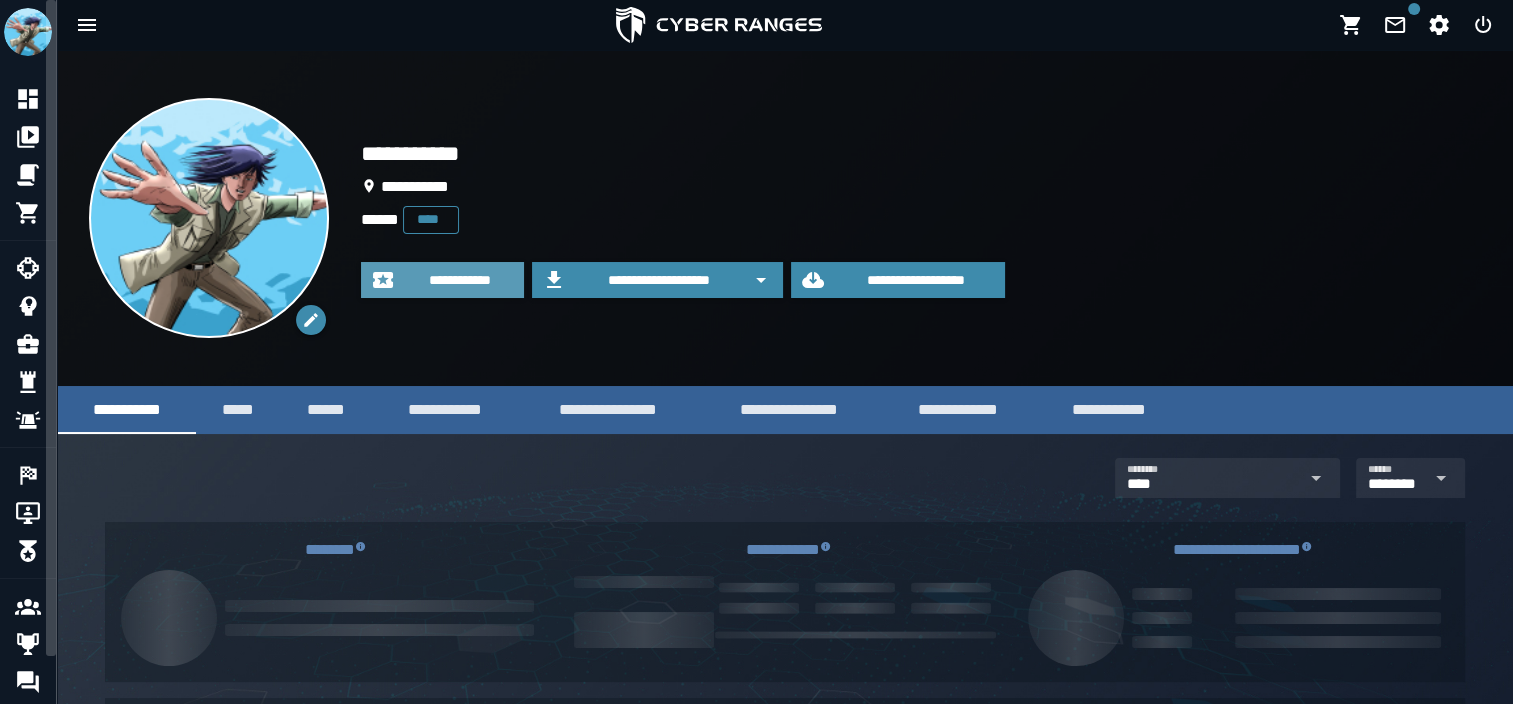 click on "**********" at bounding box center (460, 280) 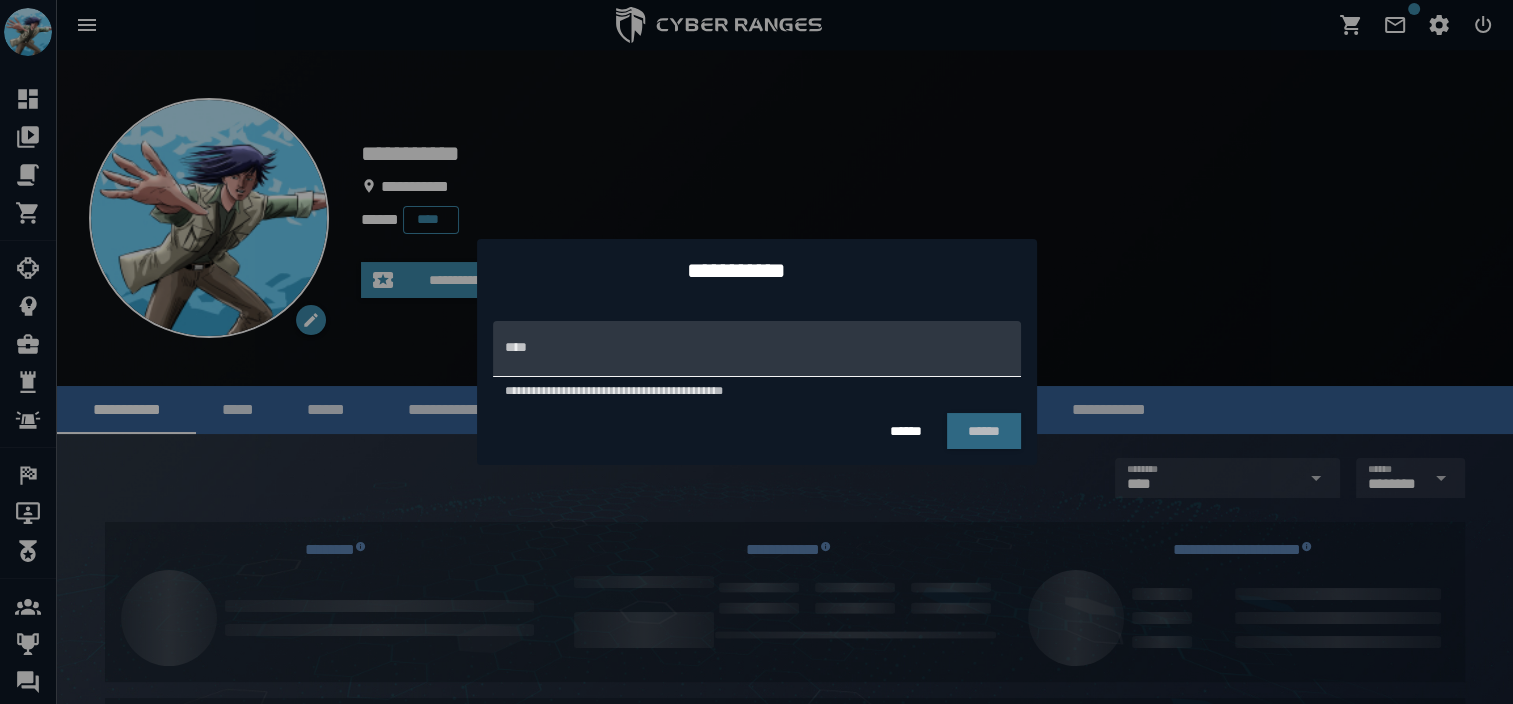 click on "**********" at bounding box center (757, 349) 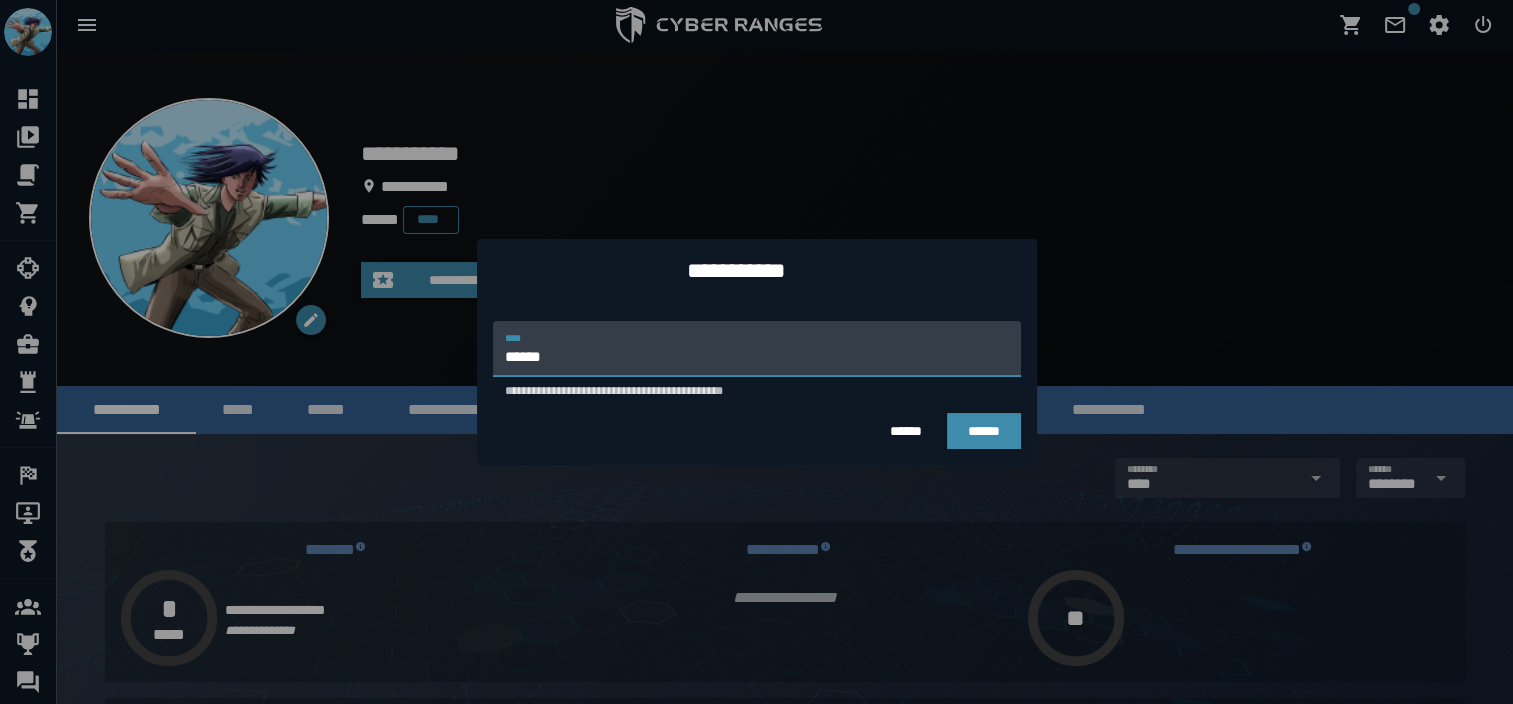 type on "******" 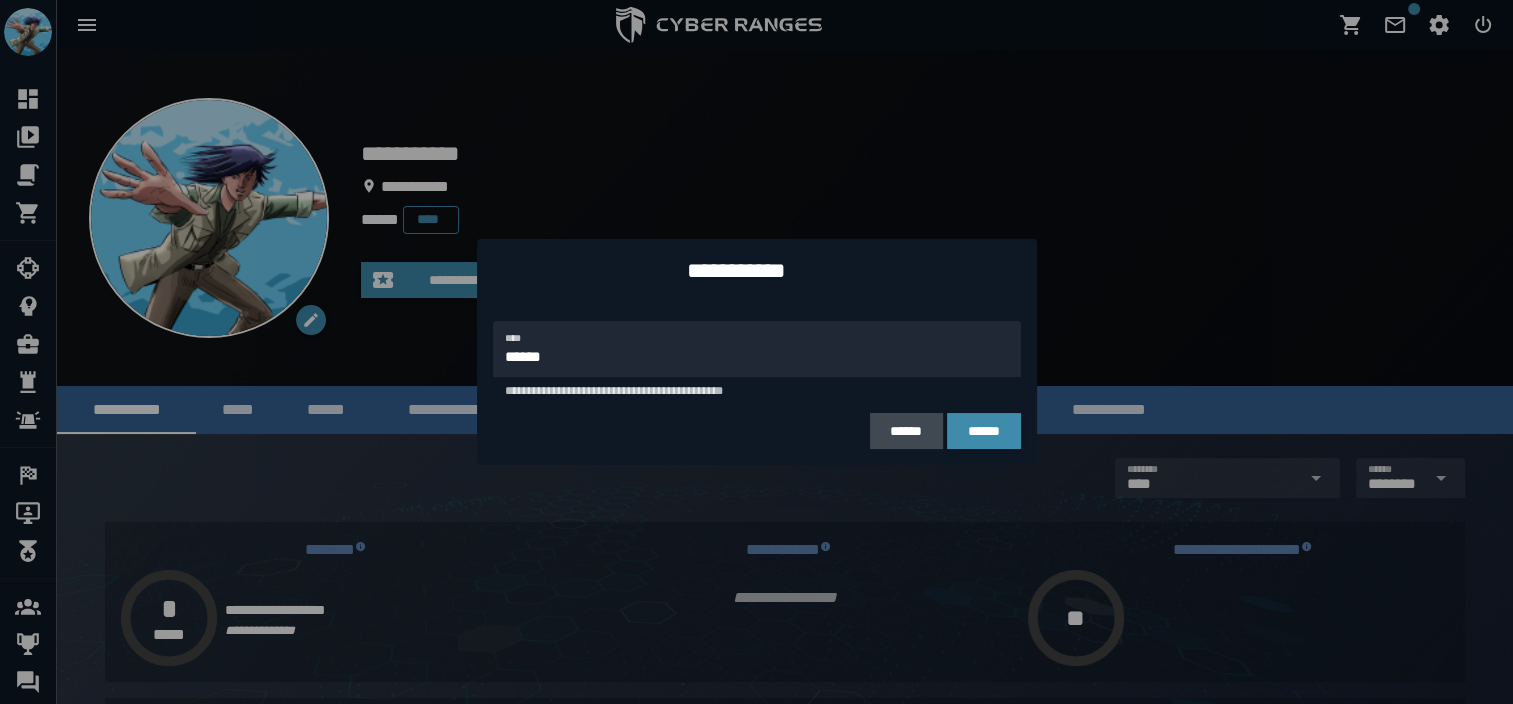 type 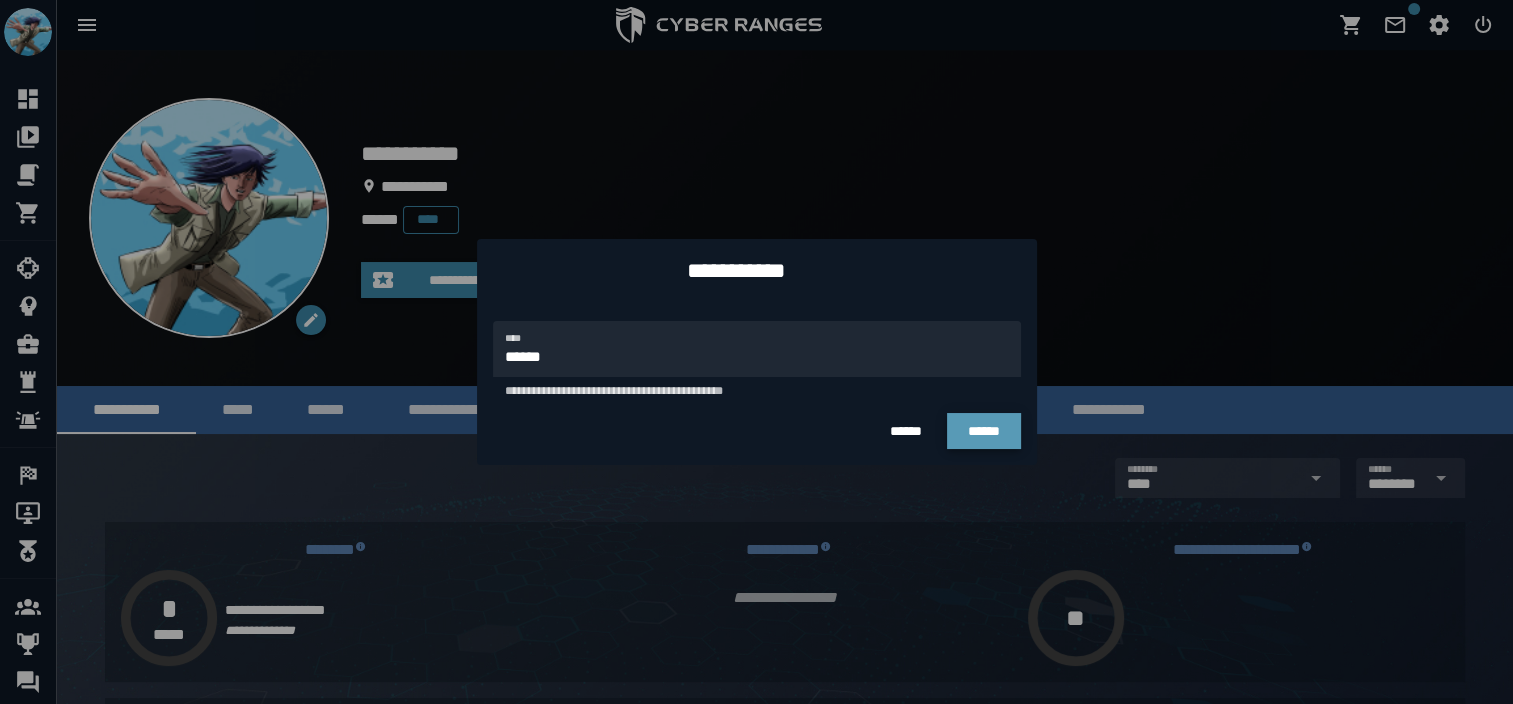 click on "******" at bounding box center (984, 431) 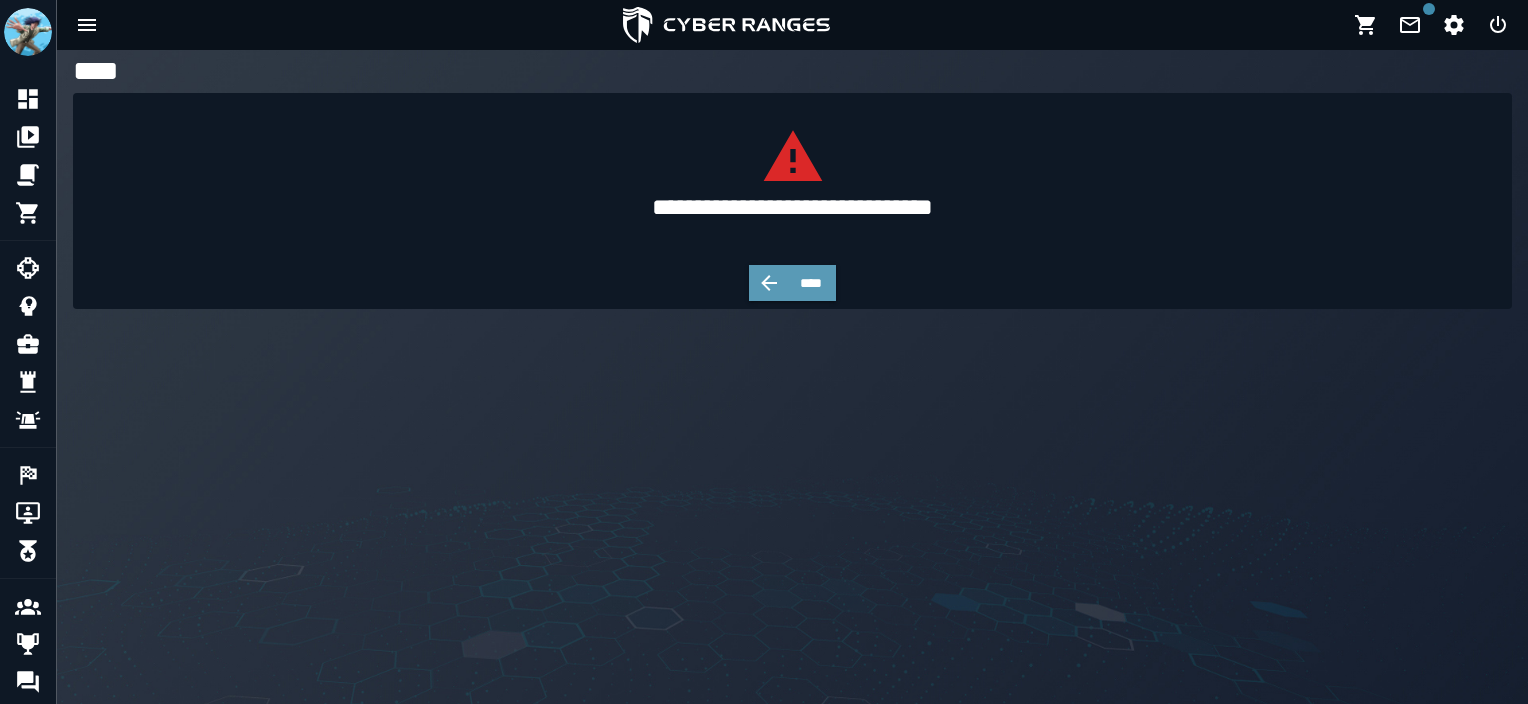 click on "****" at bounding box center (793, 283) 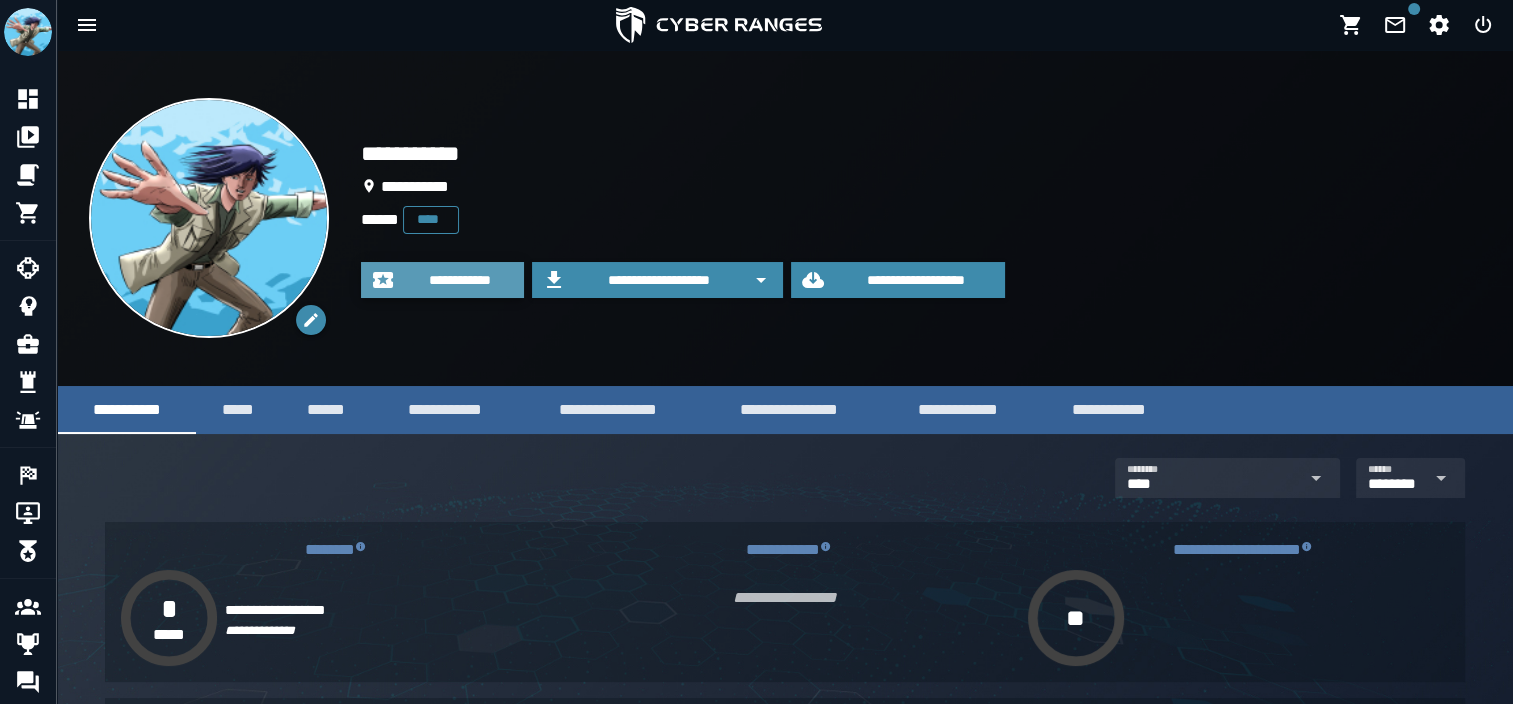 click on "**********" at bounding box center [460, 280] 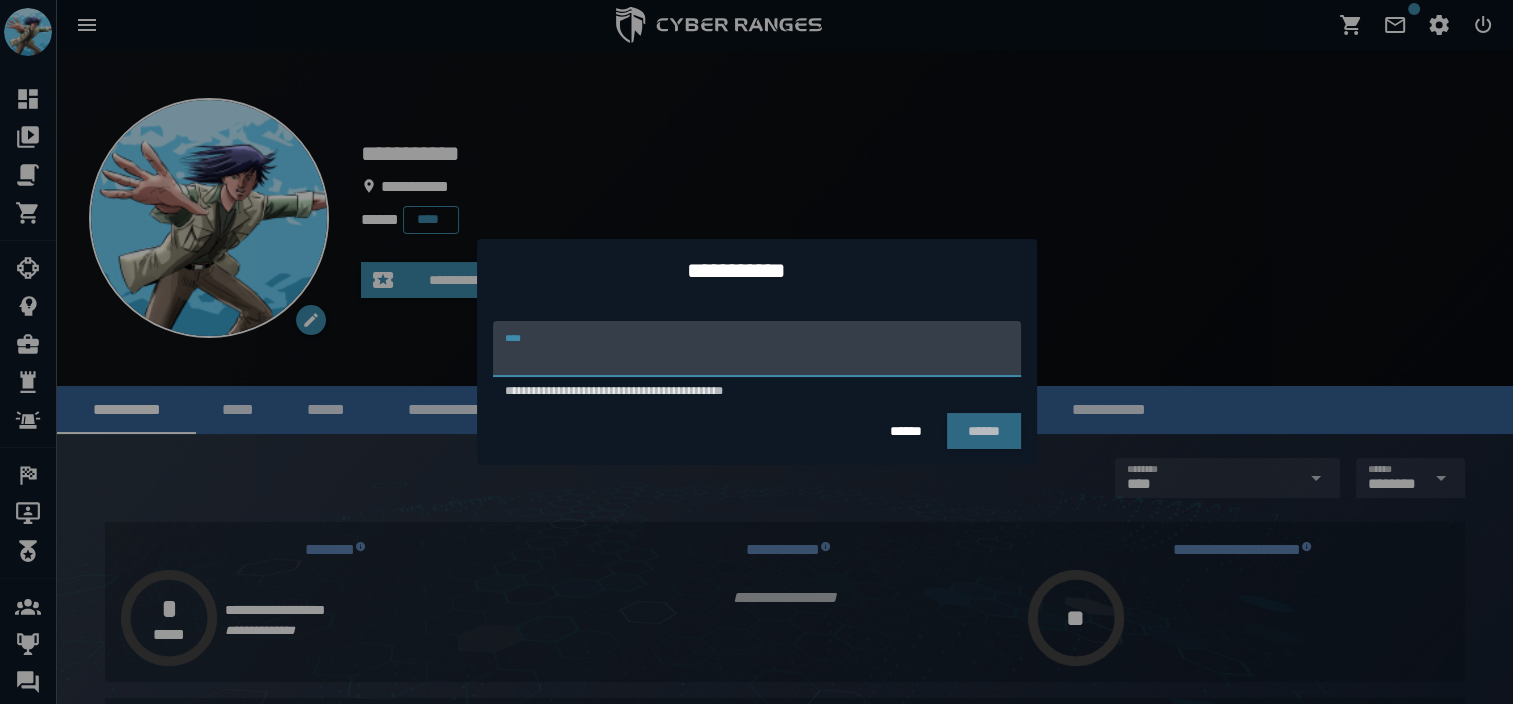 click on "**********" at bounding box center [757, 349] 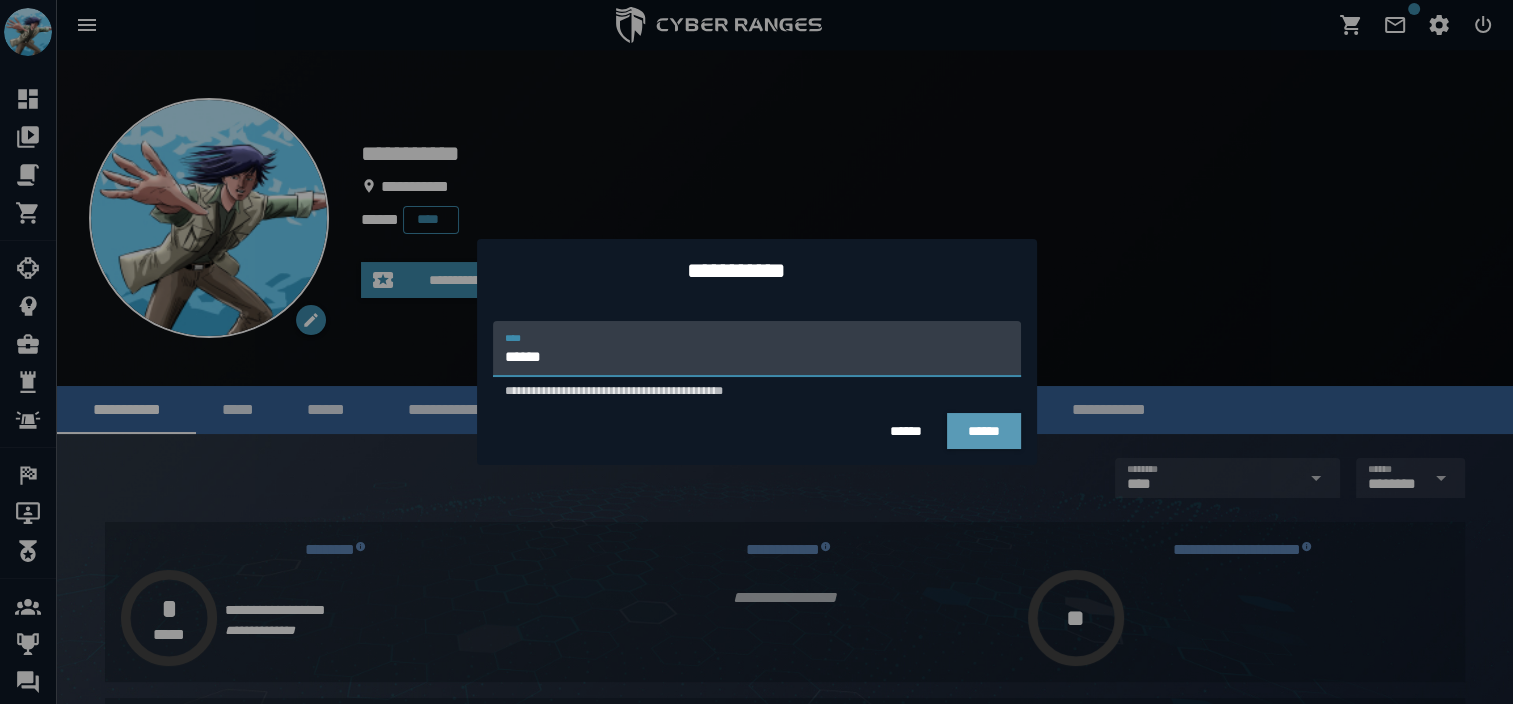 type on "******" 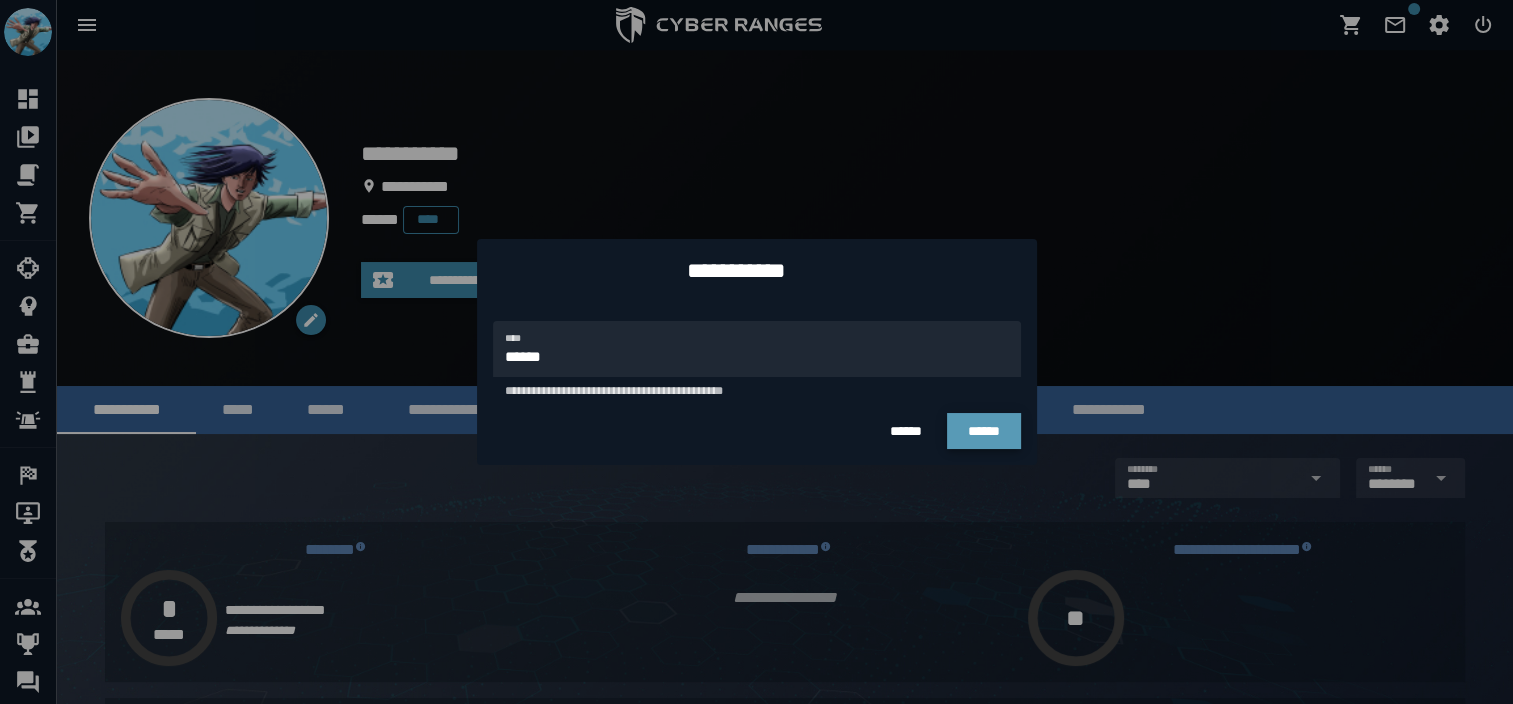 click on "******" at bounding box center (984, 431) 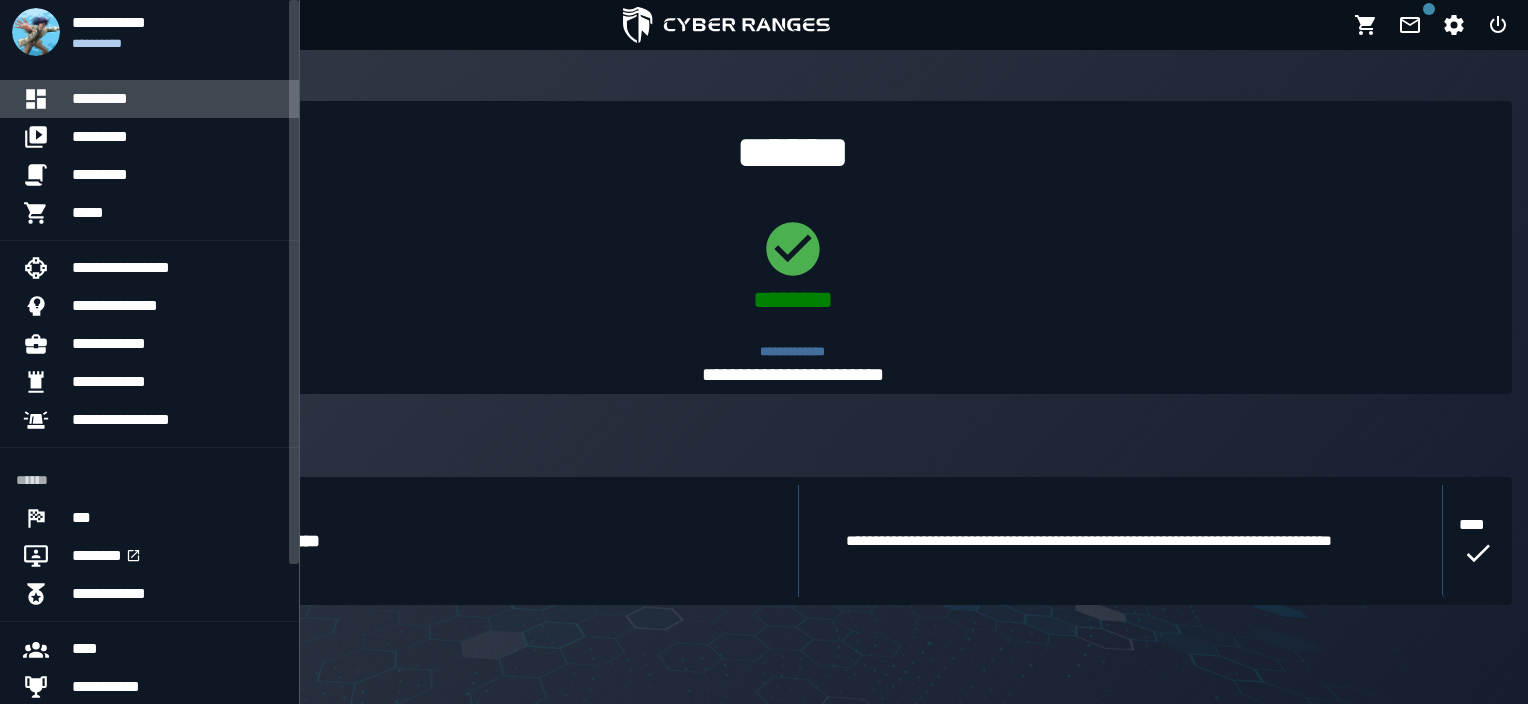 click on "*********" at bounding box center (177, 99) 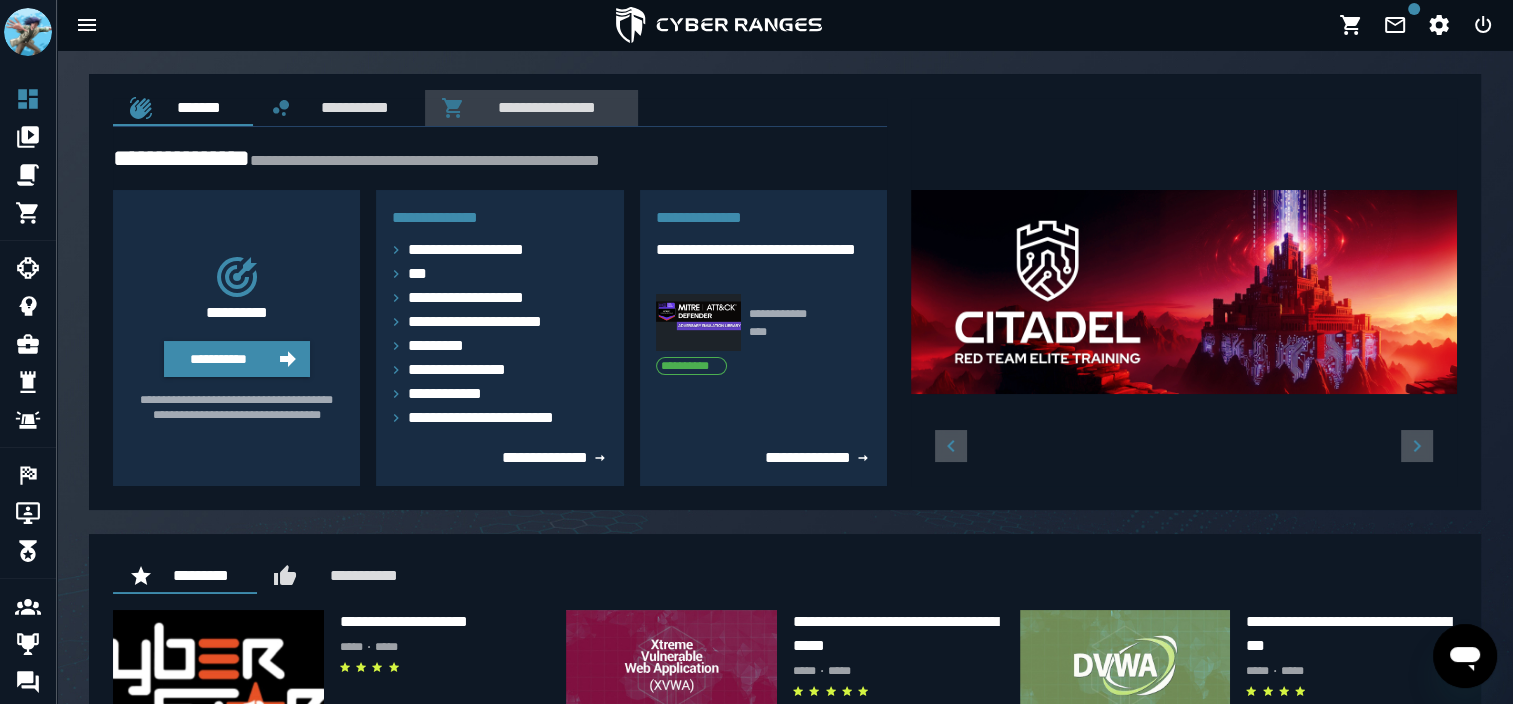 click on "**********" at bounding box center [543, 107] 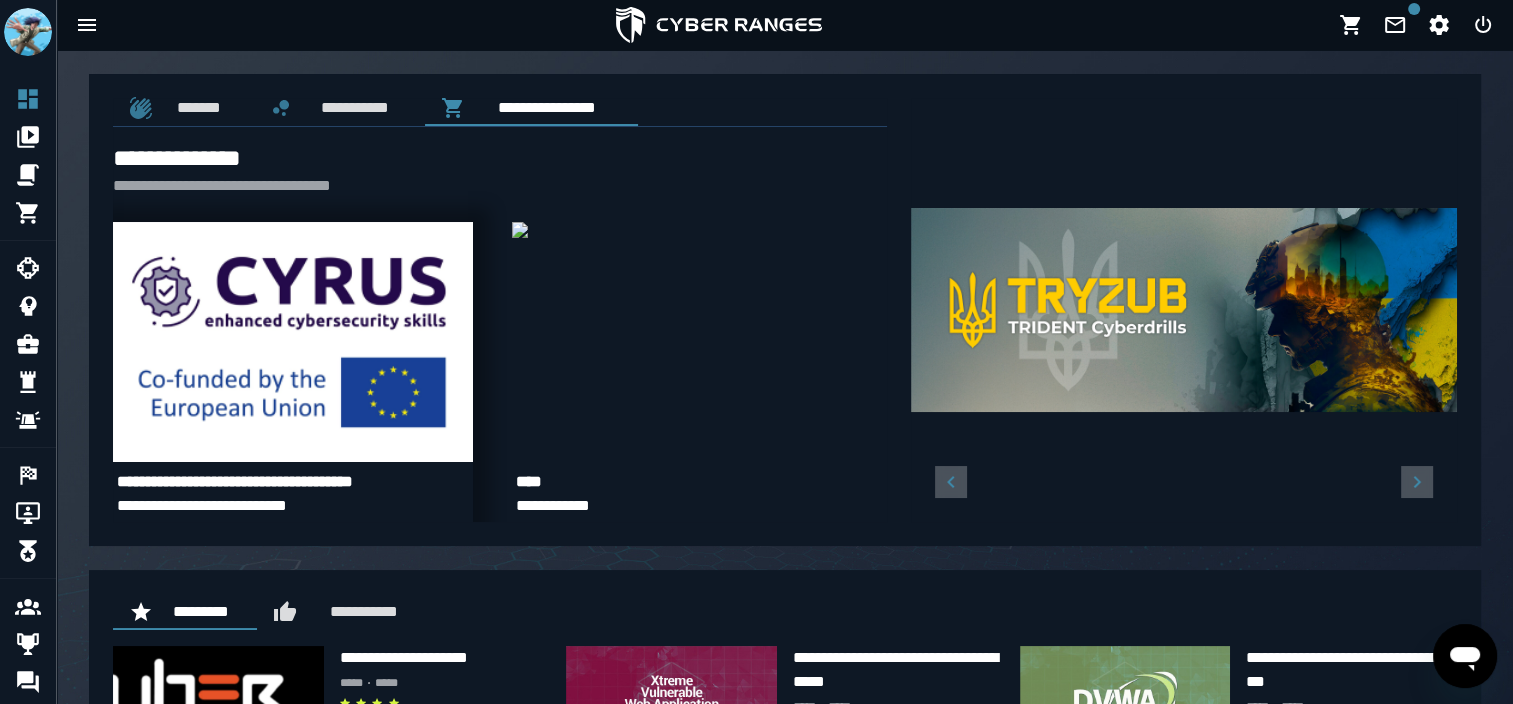 click at bounding box center [293, 342] 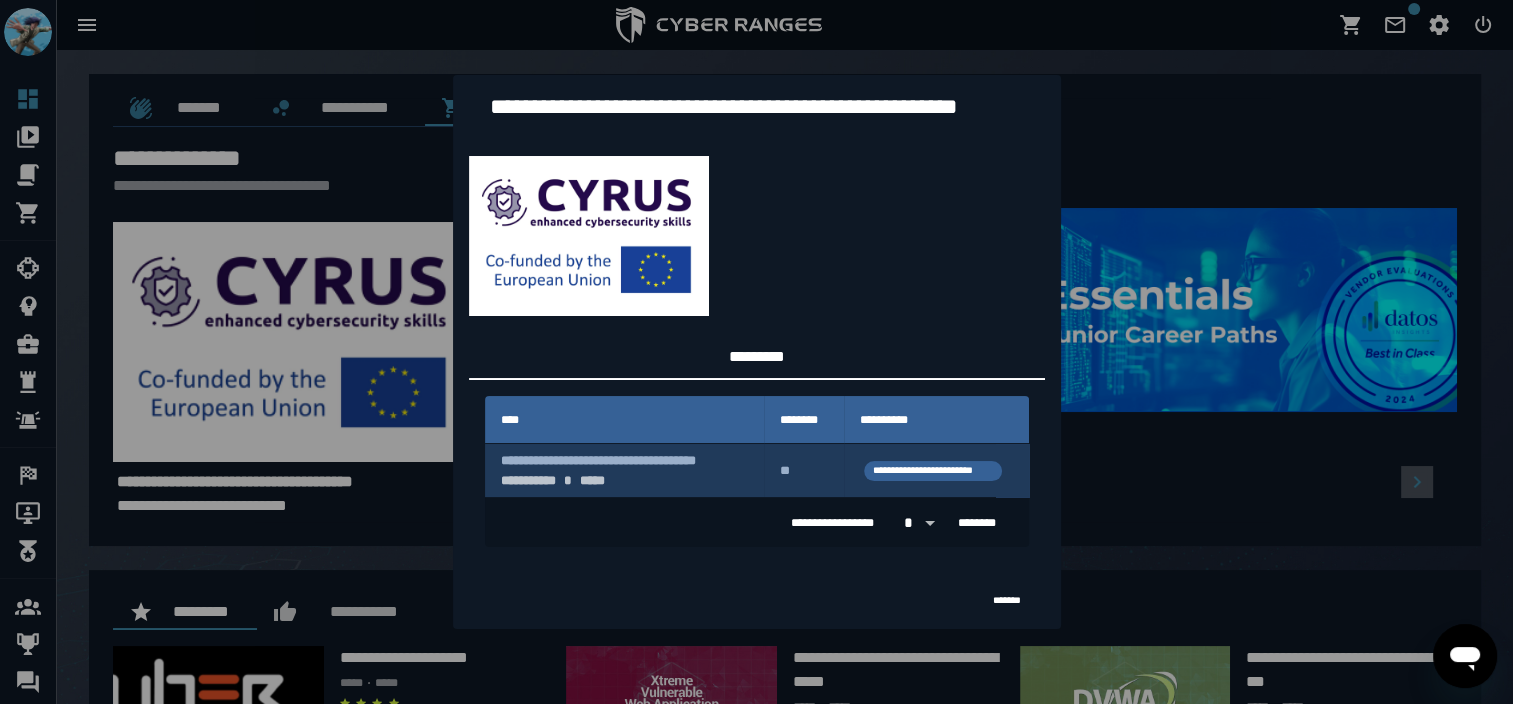 click on "**********" at bounding box center [933, 470] 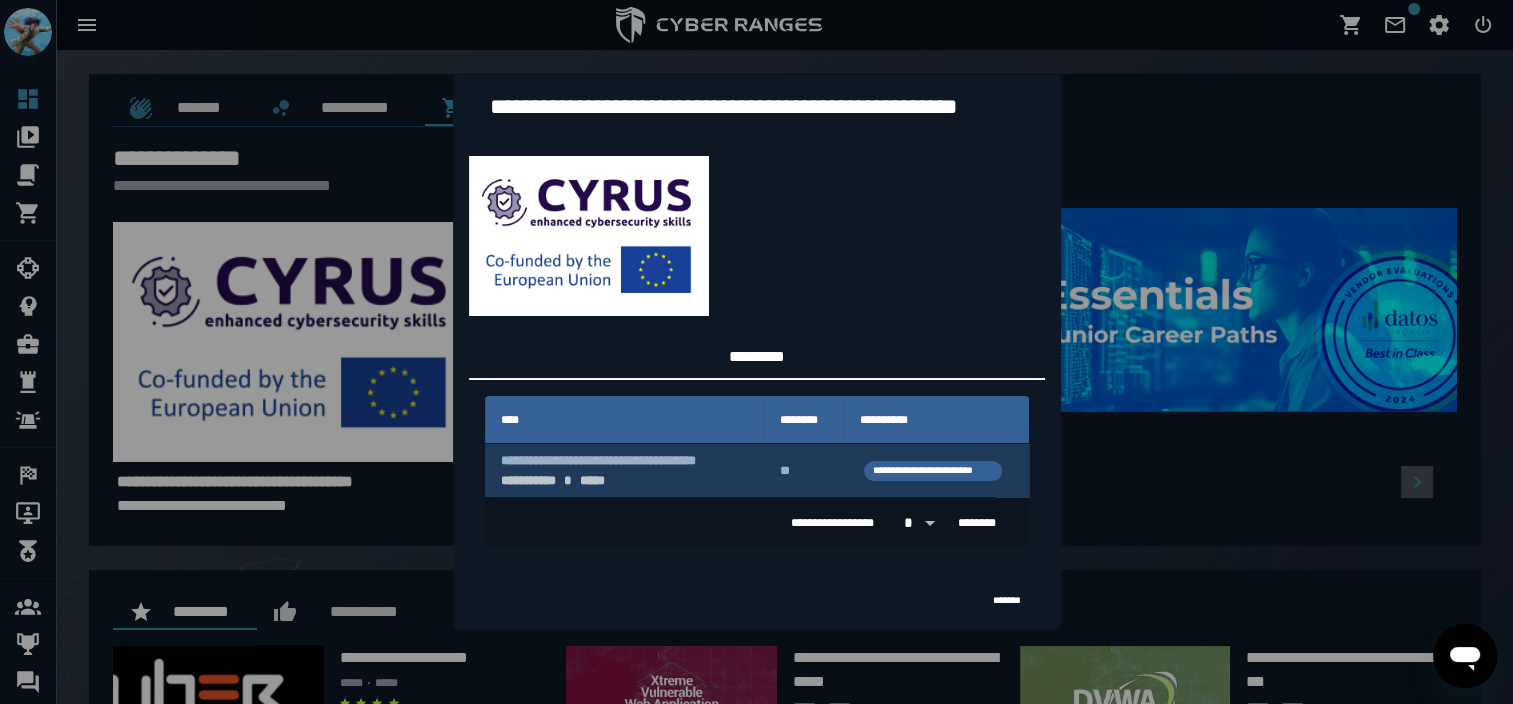 click on "**********" at bounding box center (624, 470) 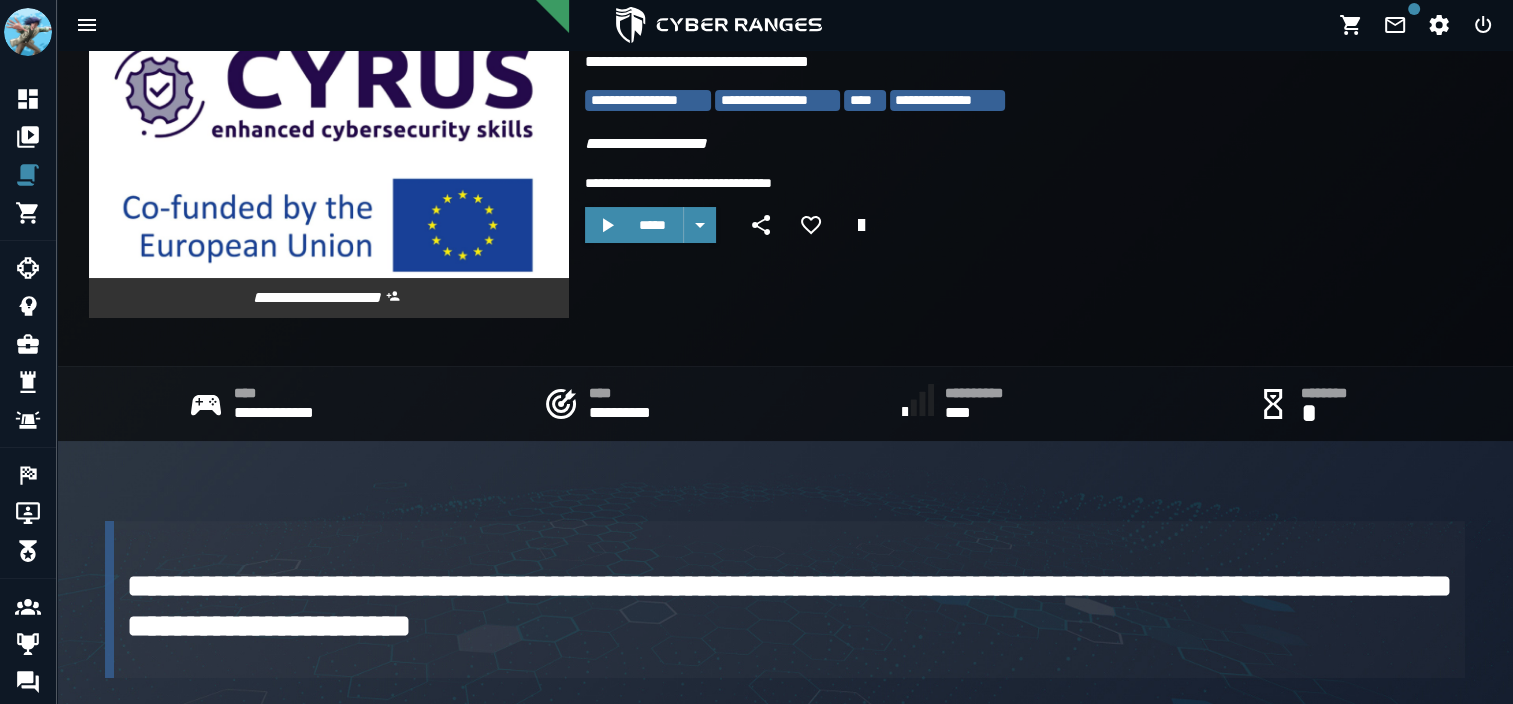 scroll, scrollTop: 0, scrollLeft: 0, axis: both 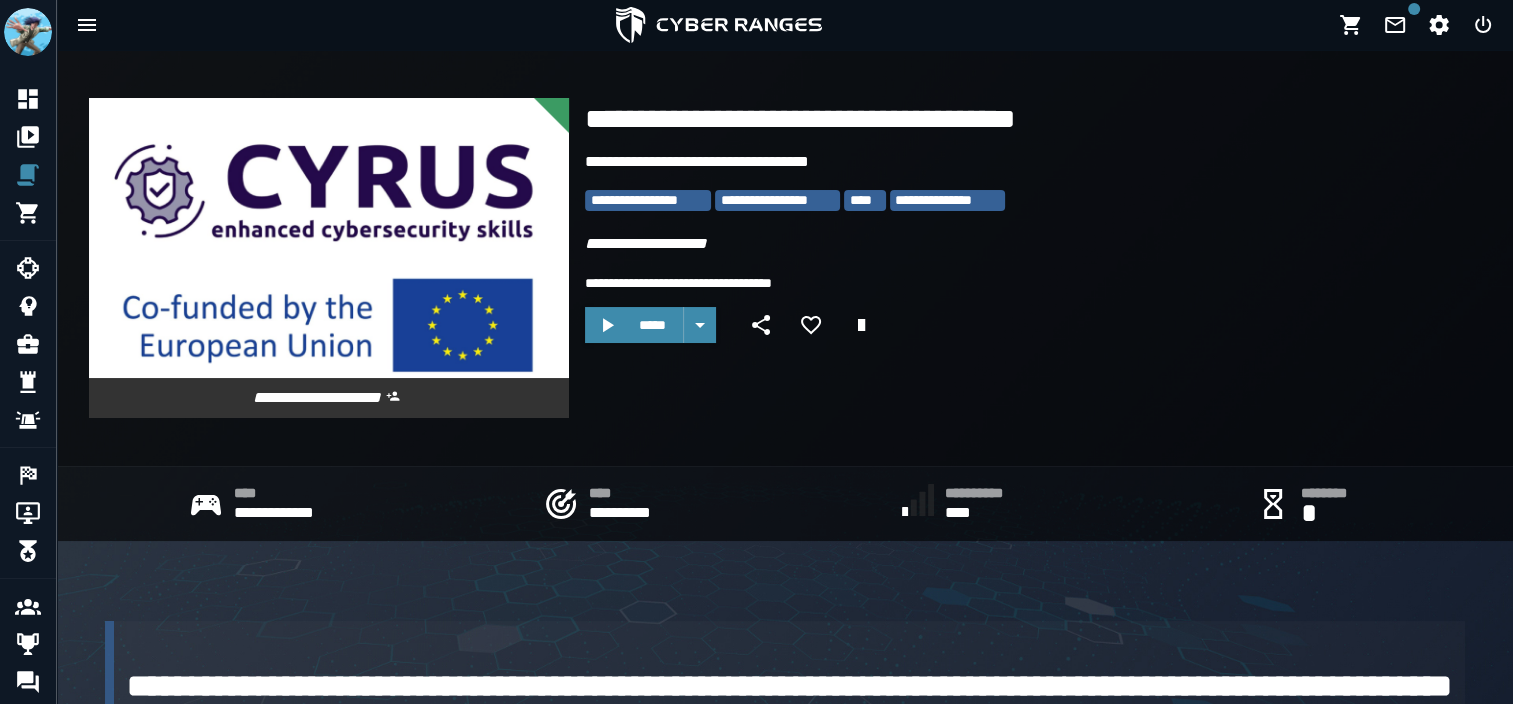 click on "**********" 